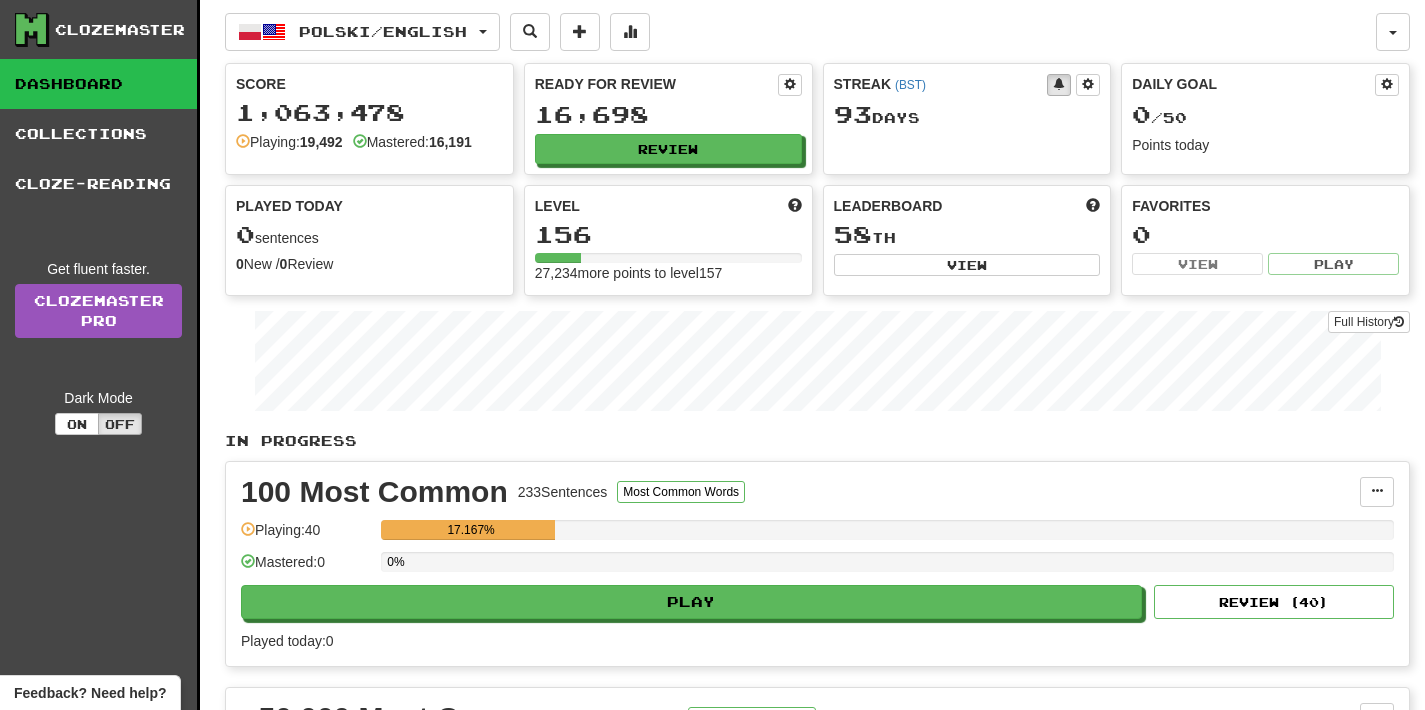 scroll, scrollTop: 0, scrollLeft: 0, axis: both 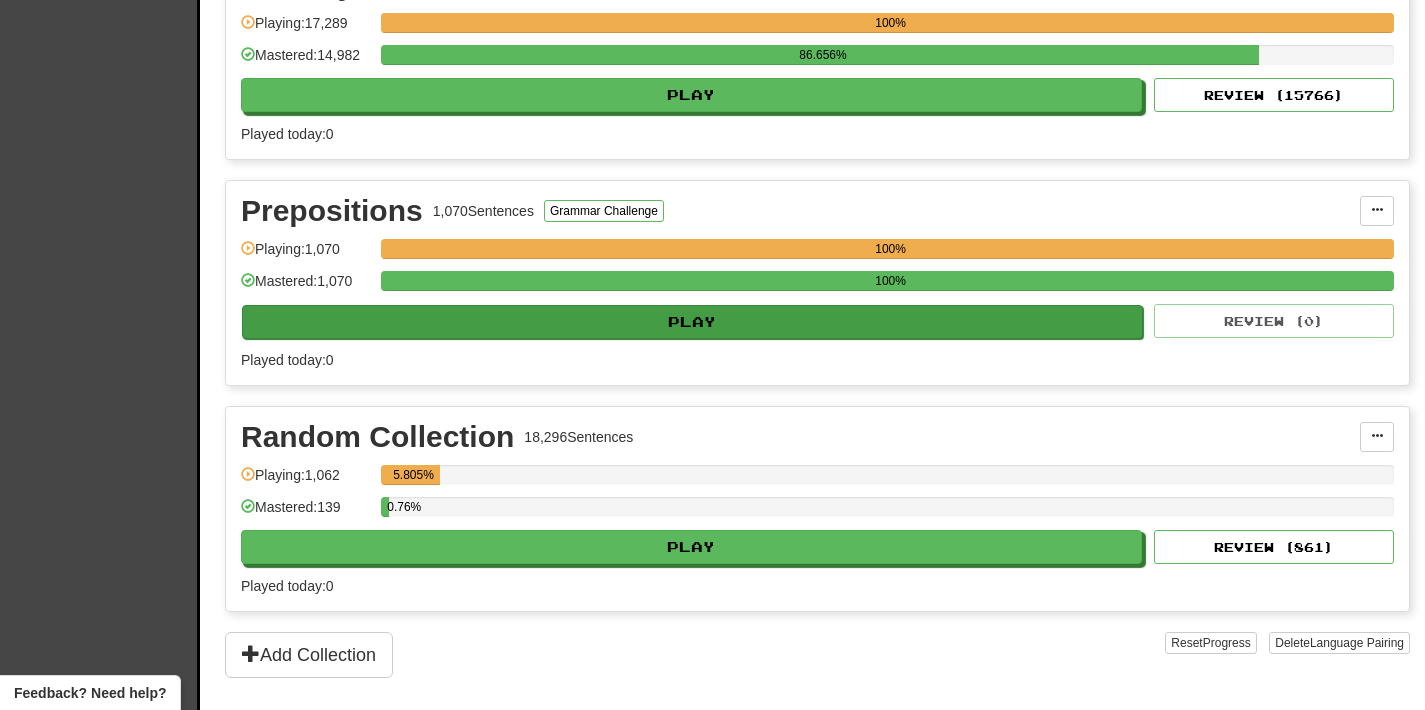 click on "Play" at bounding box center (692, 322) 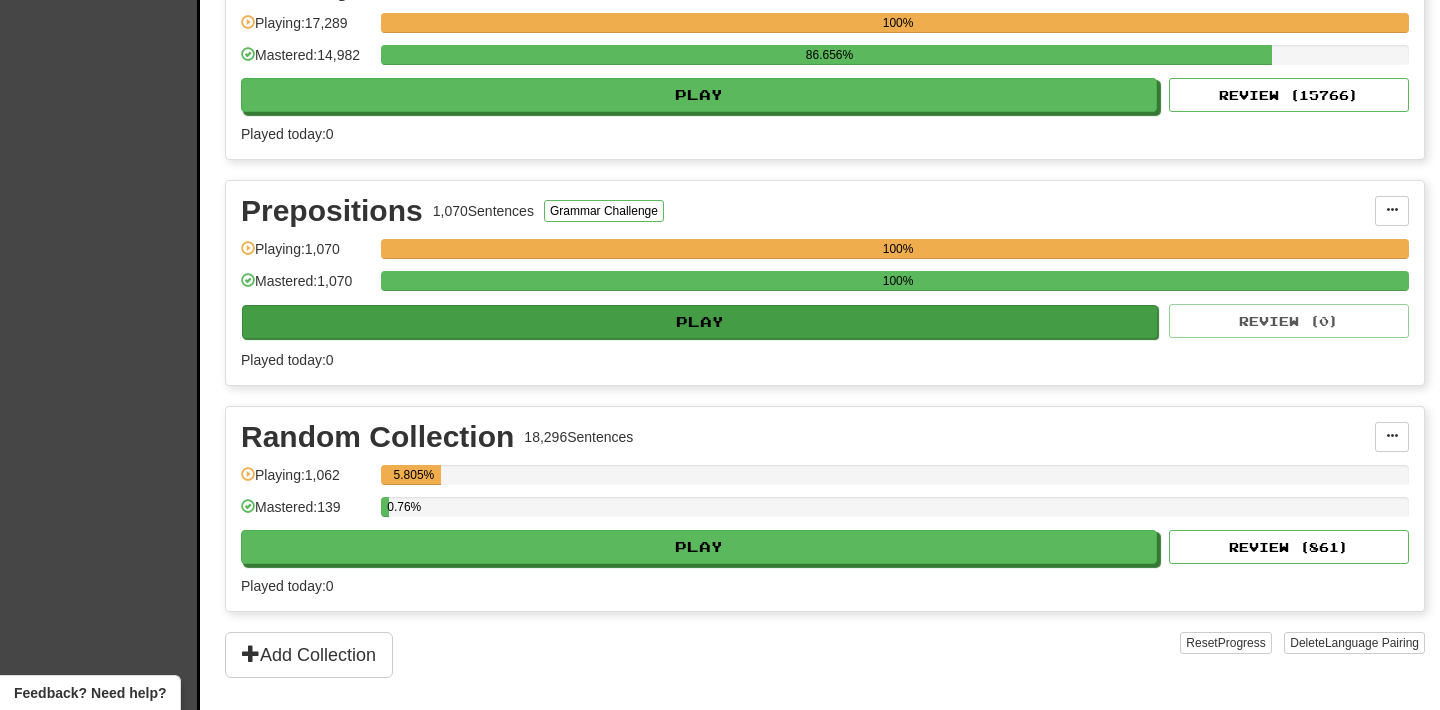 select on "**" 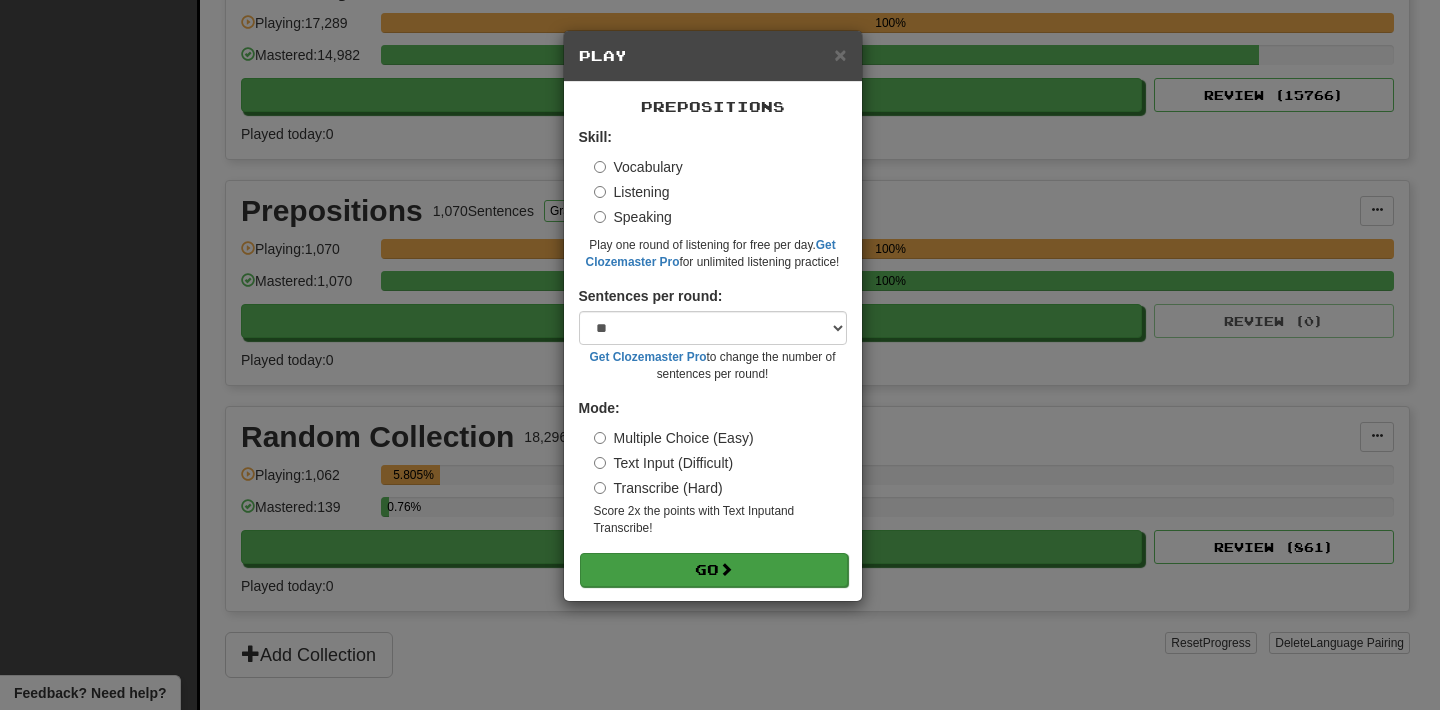 click on "Go" at bounding box center [714, 570] 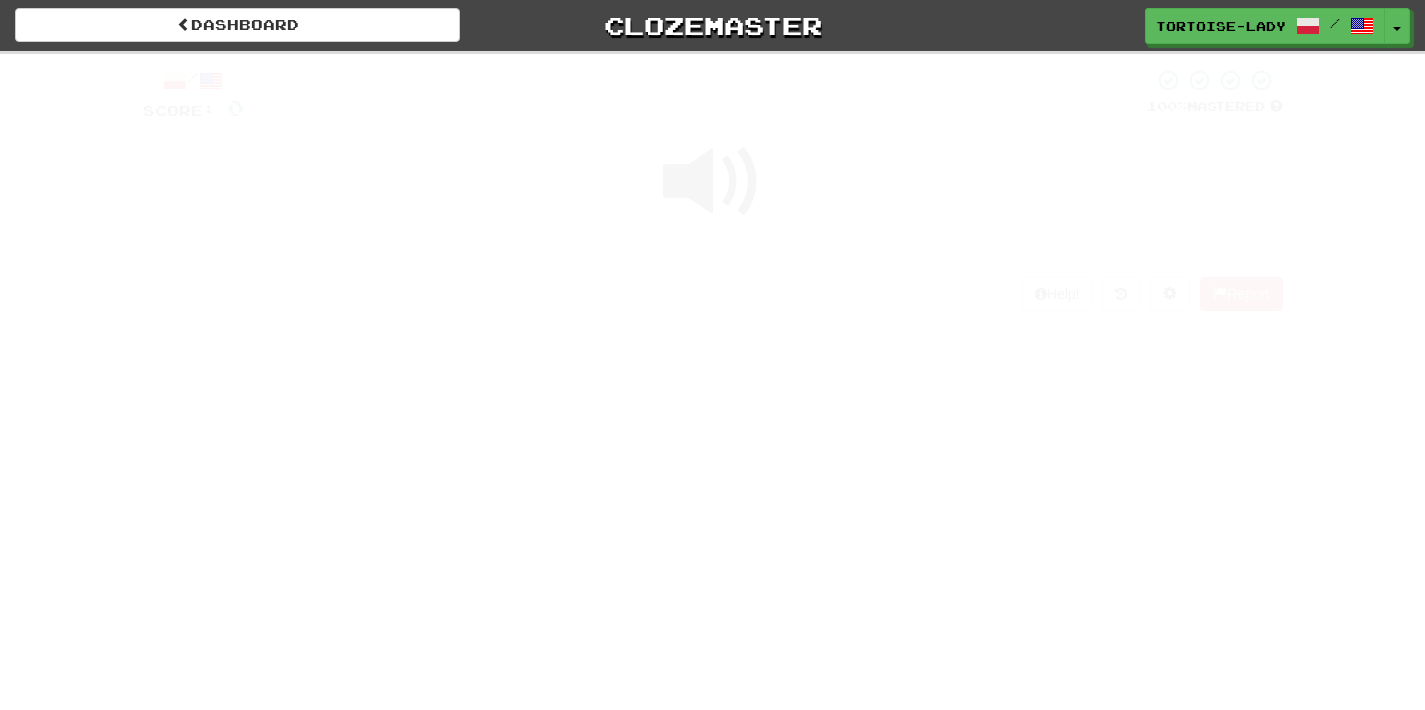 scroll, scrollTop: 0, scrollLeft: 0, axis: both 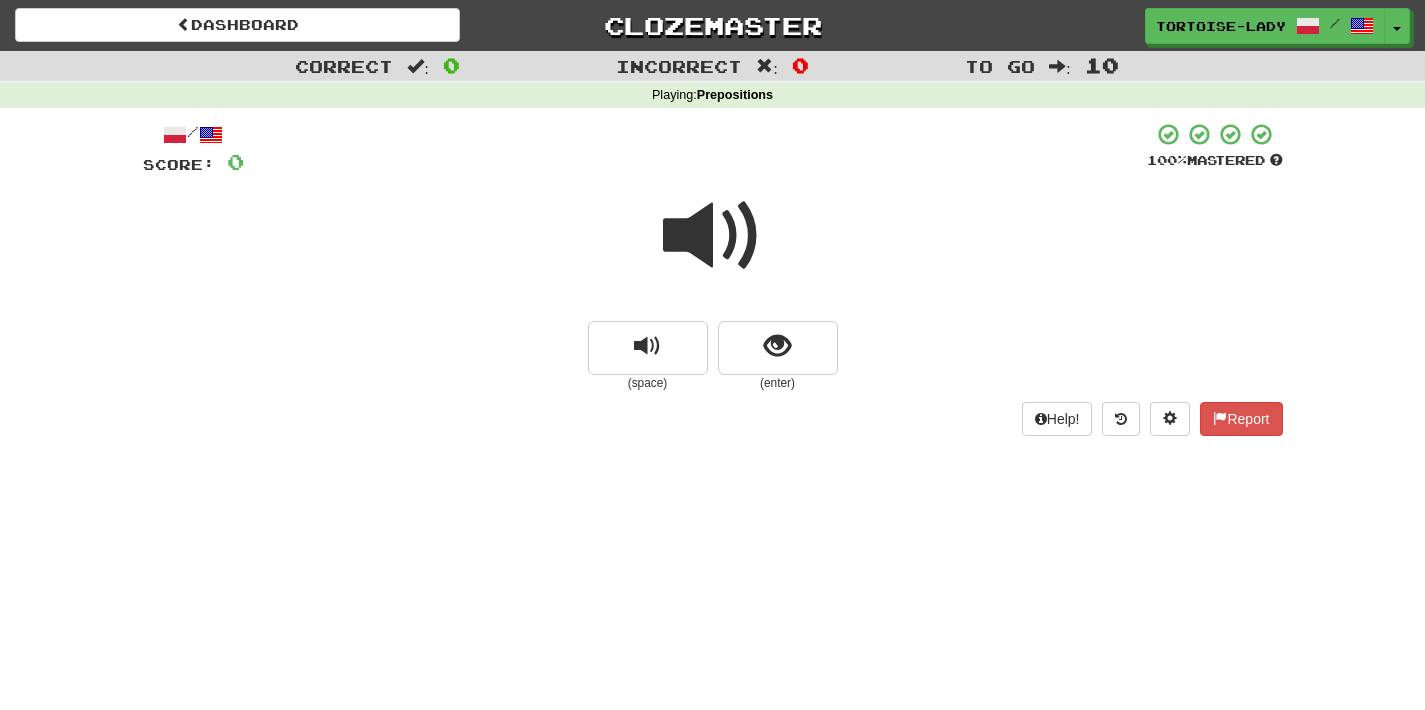 click at bounding box center [713, 236] 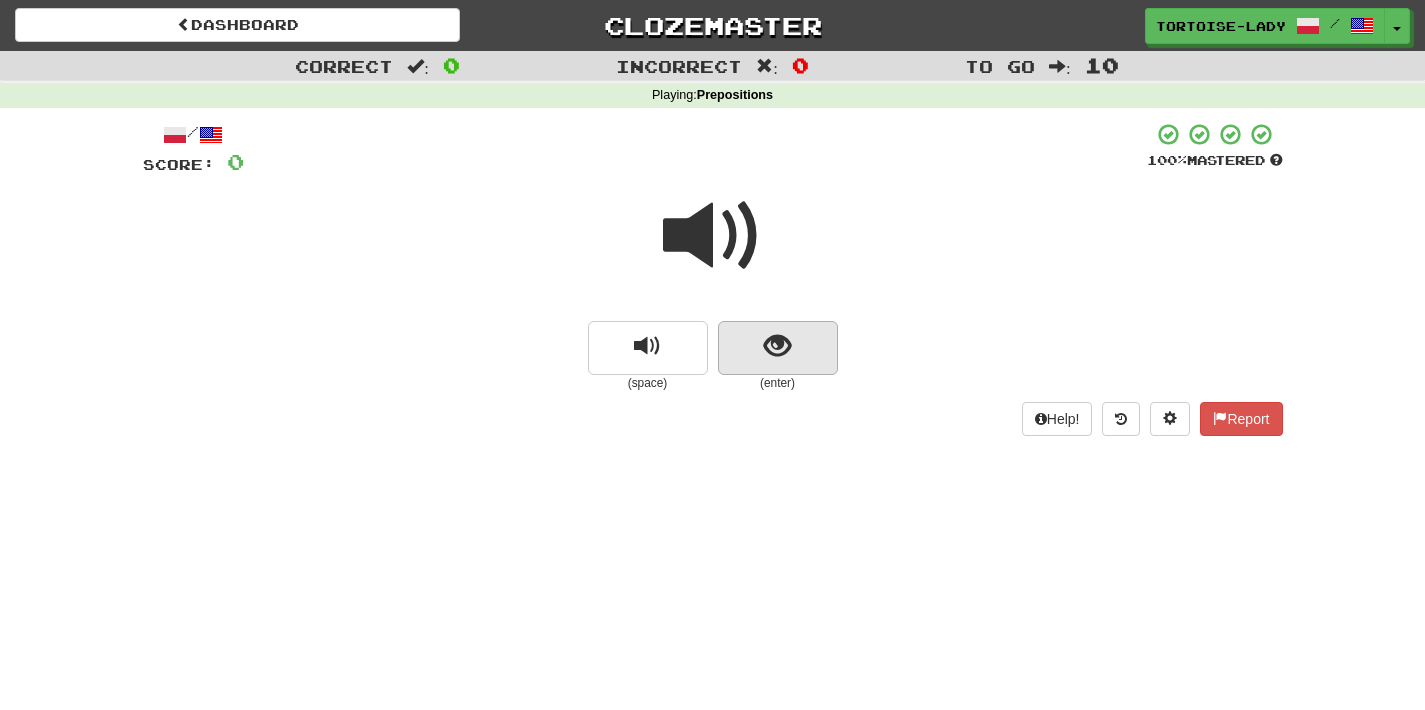 click at bounding box center [778, 348] 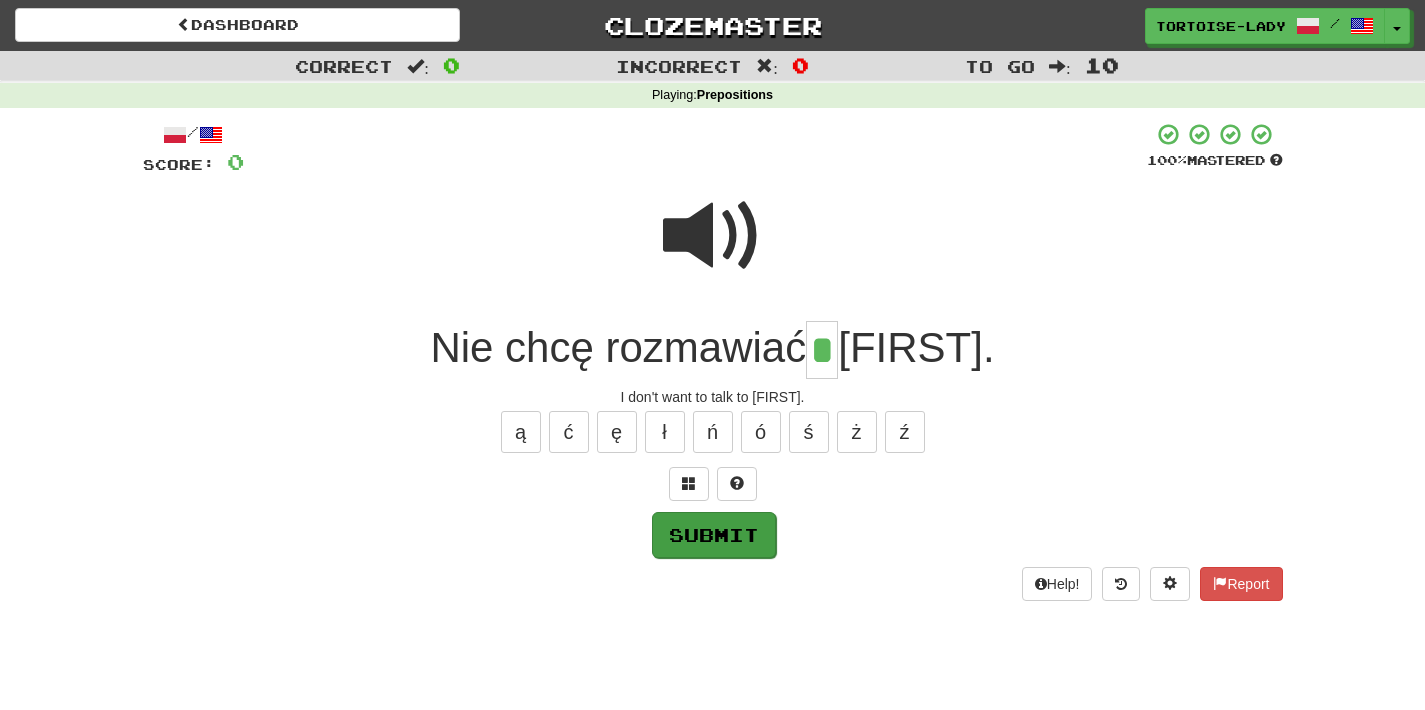 type on "*" 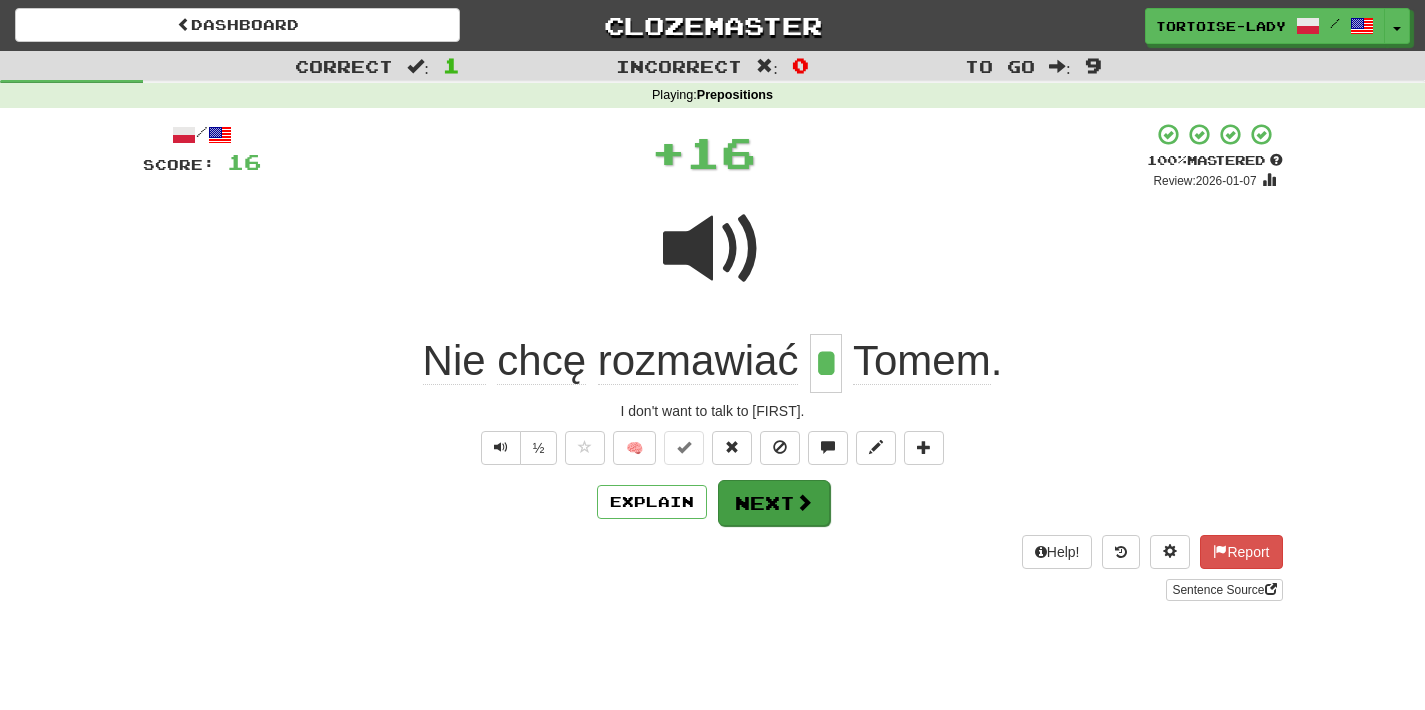 click on "Next" at bounding box center (774, 503) 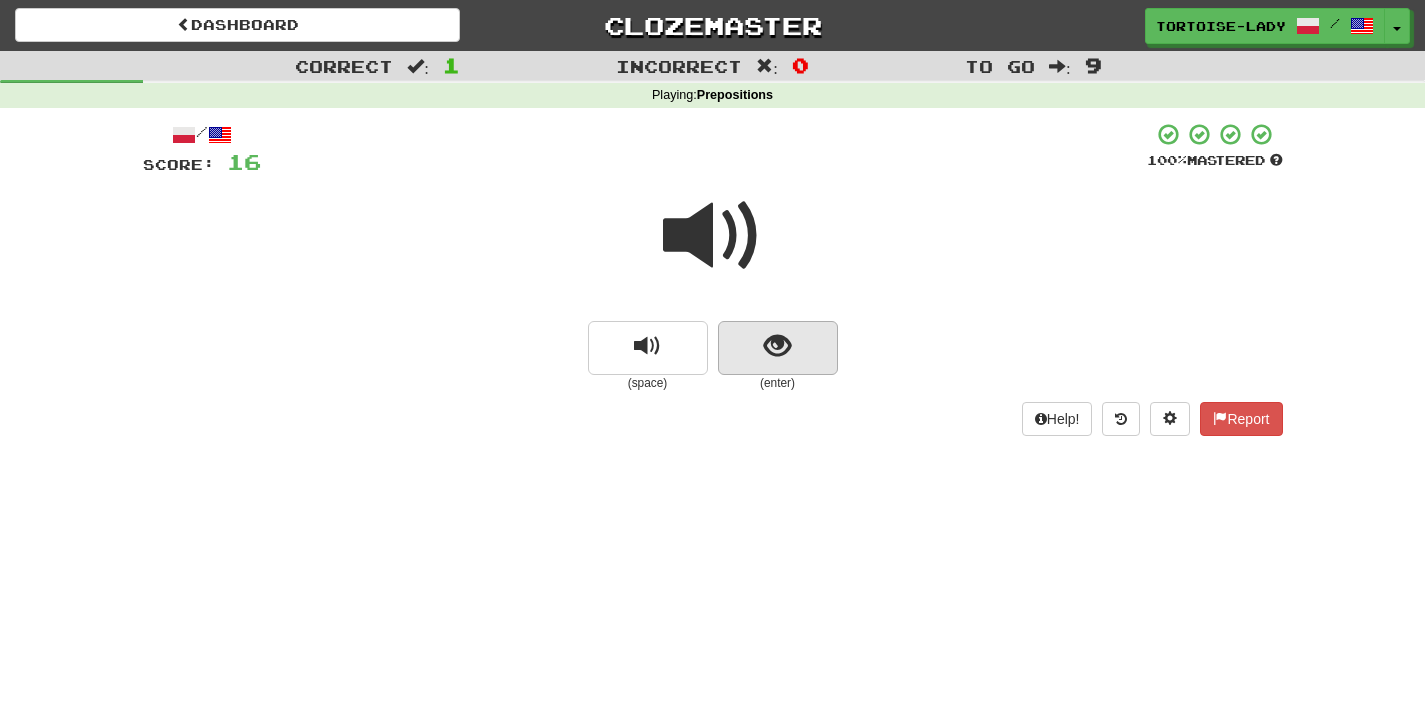 click at bounding box center (777, 346) 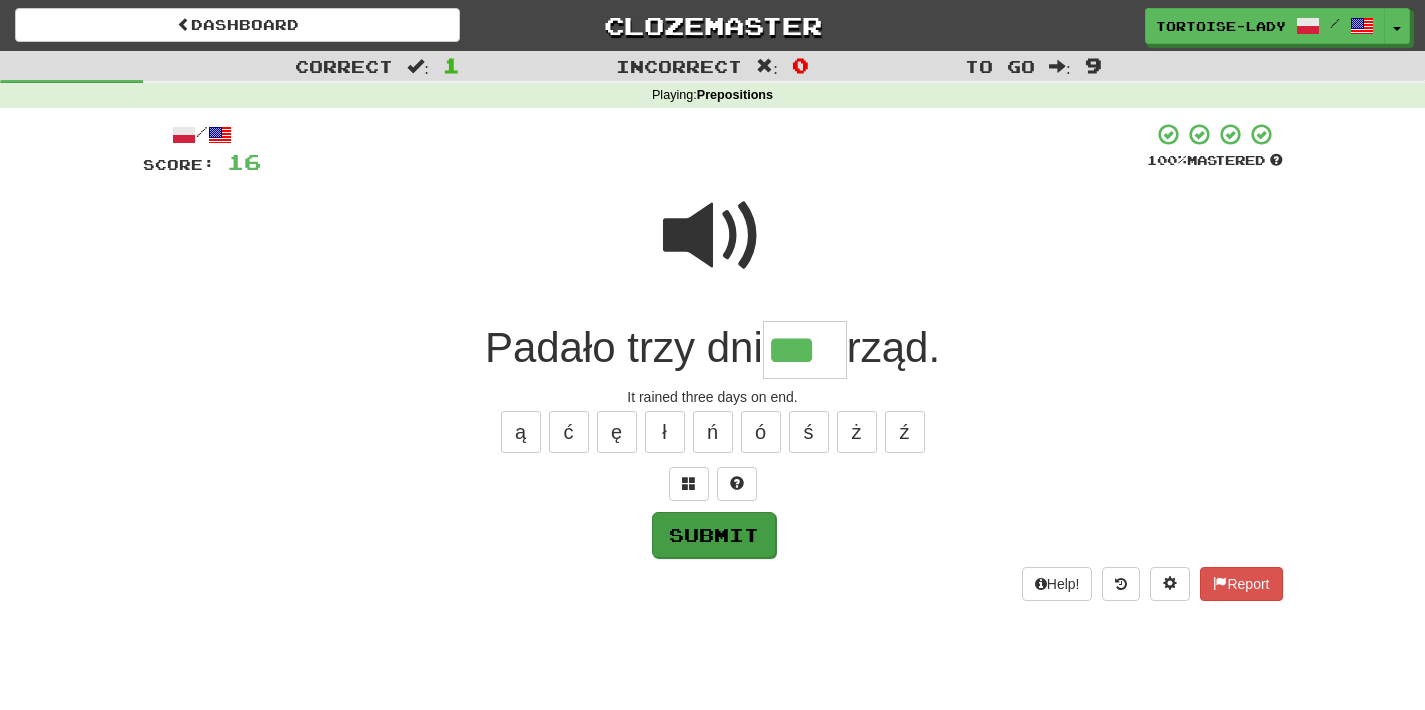 type on "***" 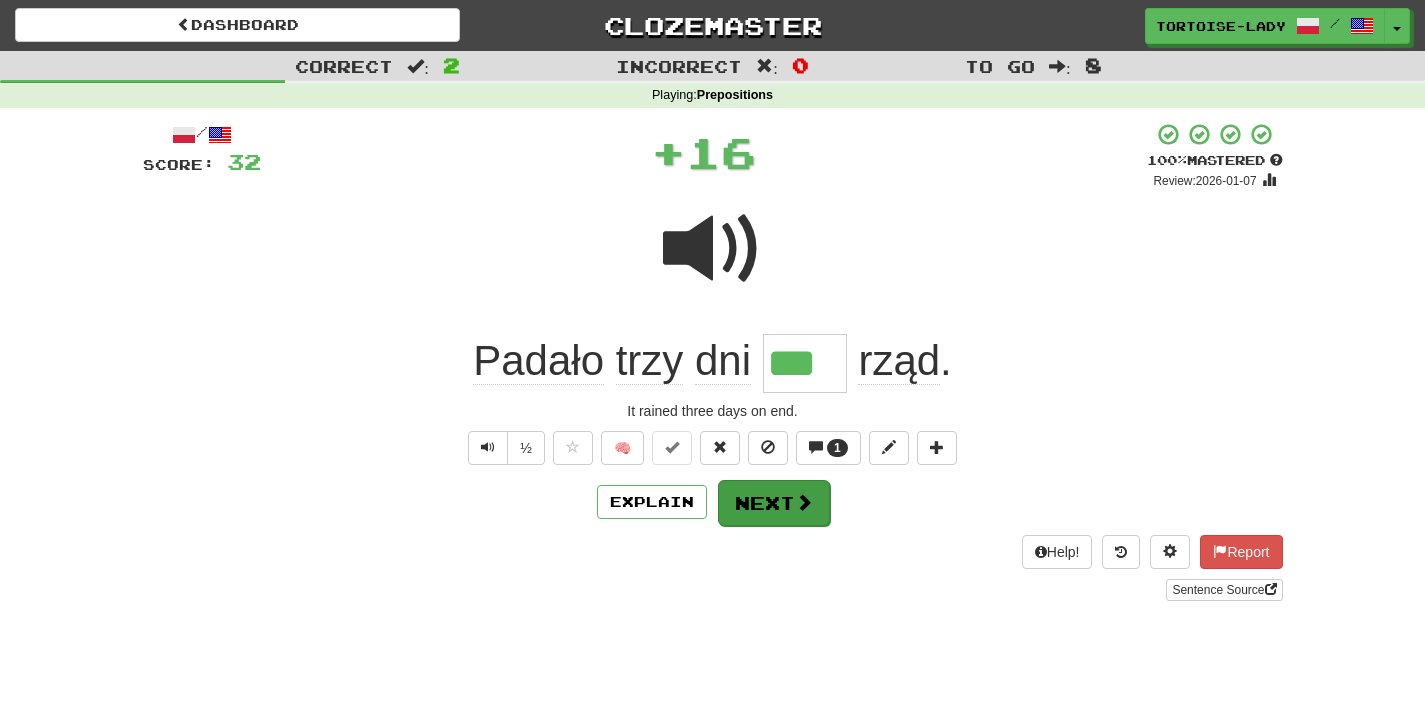 click on "Next" at bounding box center [774, 503] 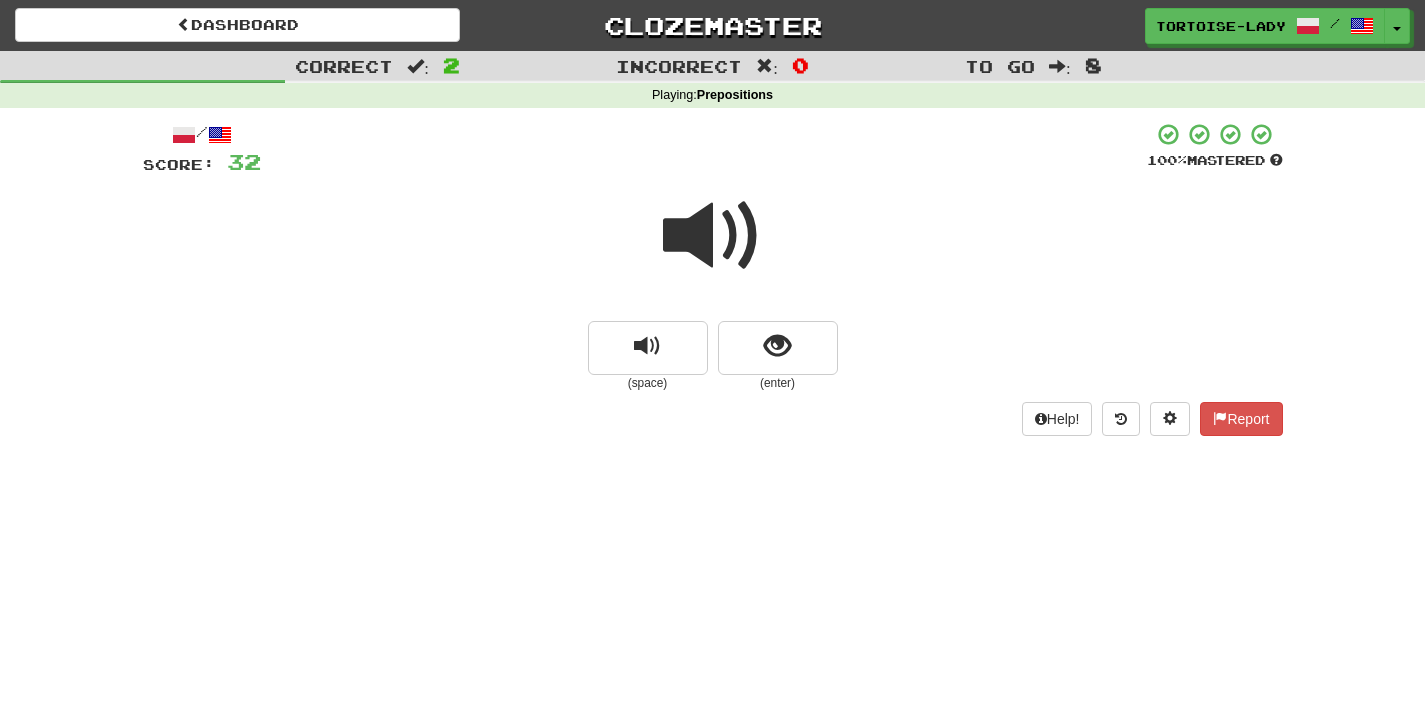 click at bounding box center [713, 236] 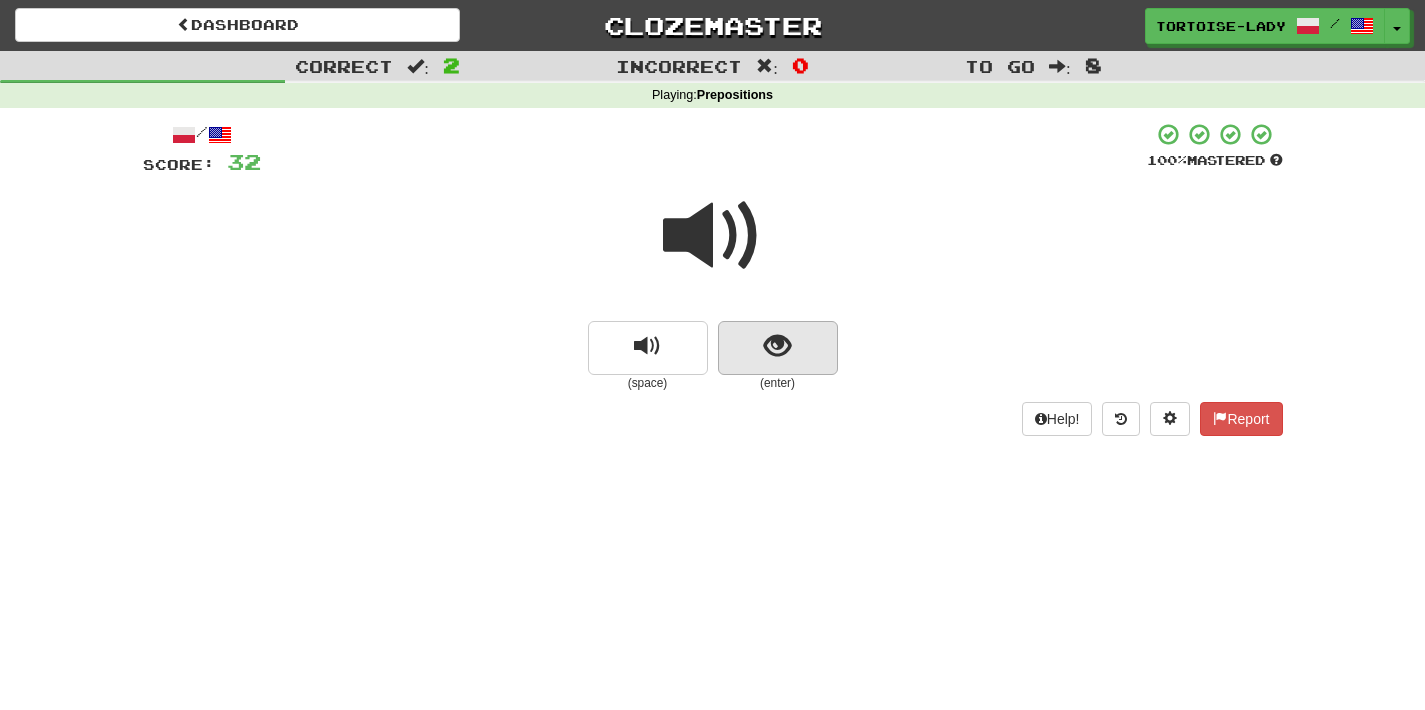 click at bounding box center (777, 346) 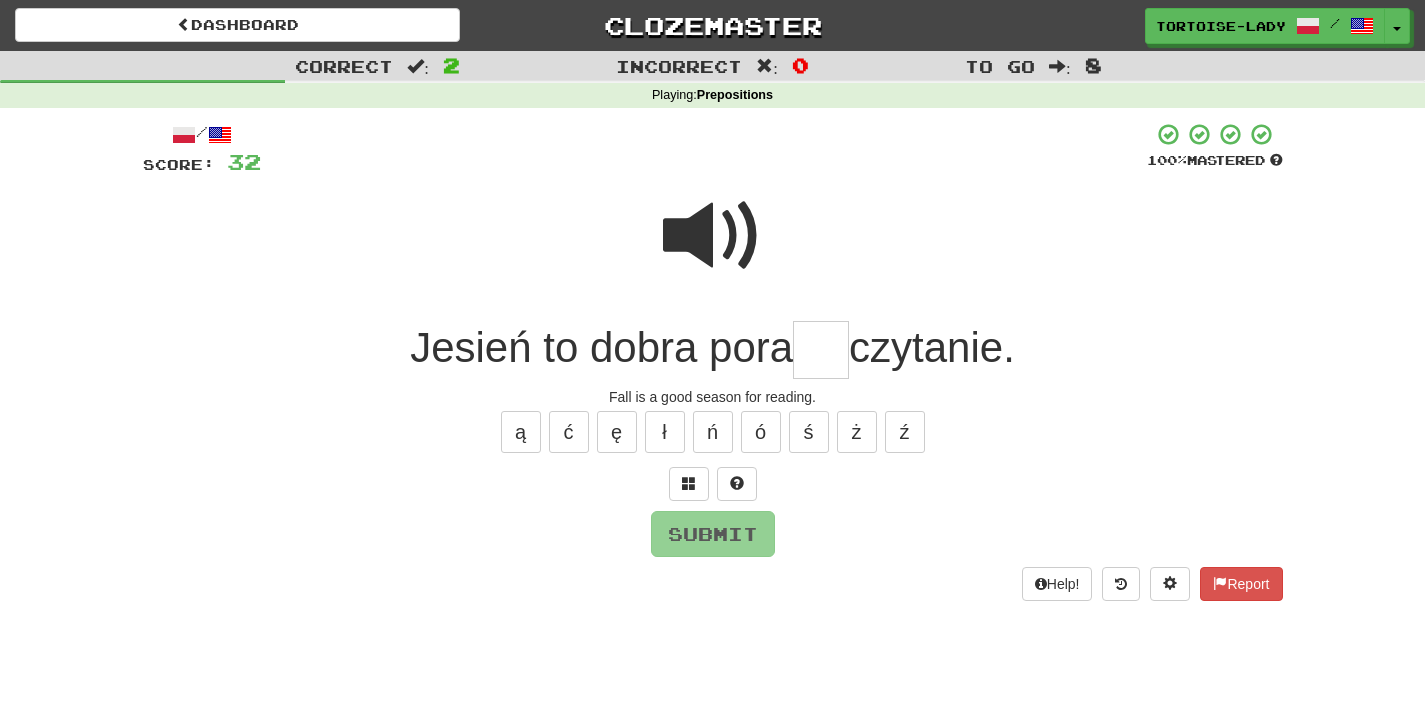 click at bounding box center [821, 350] 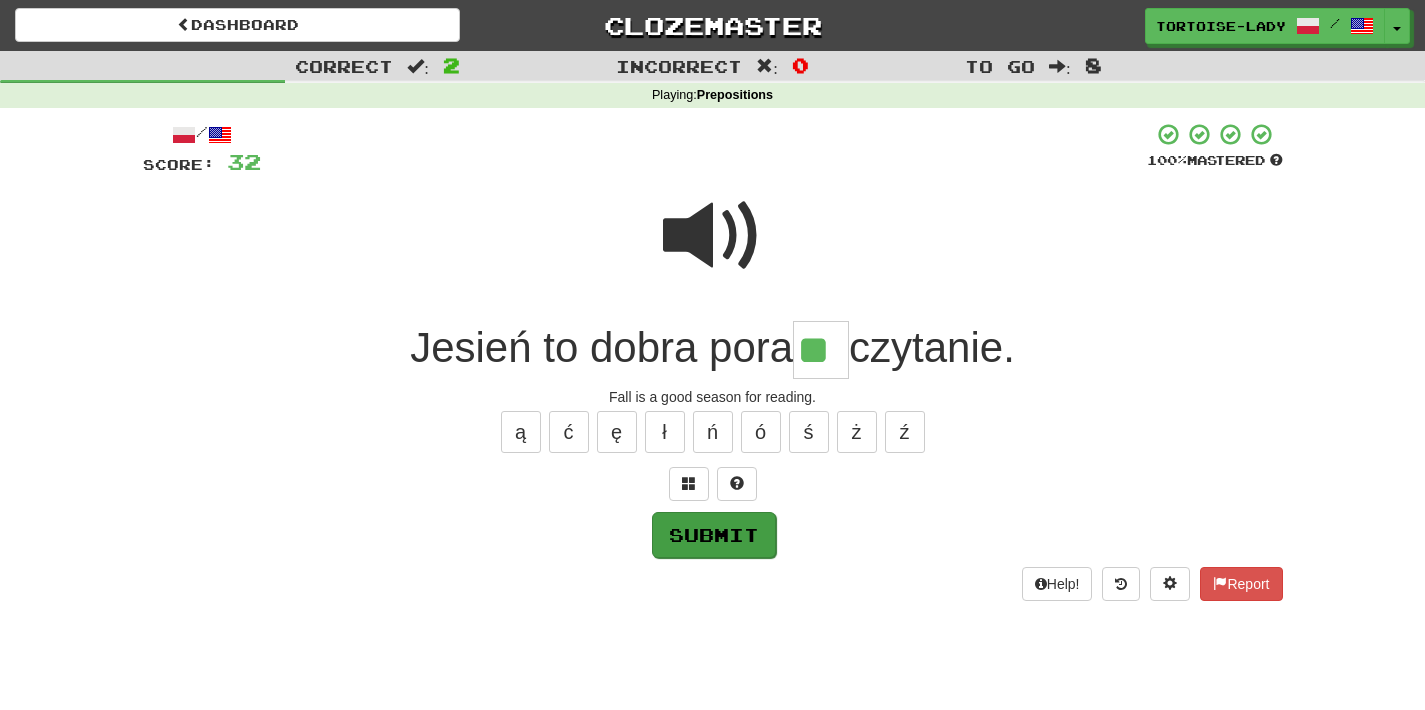 type on "**" 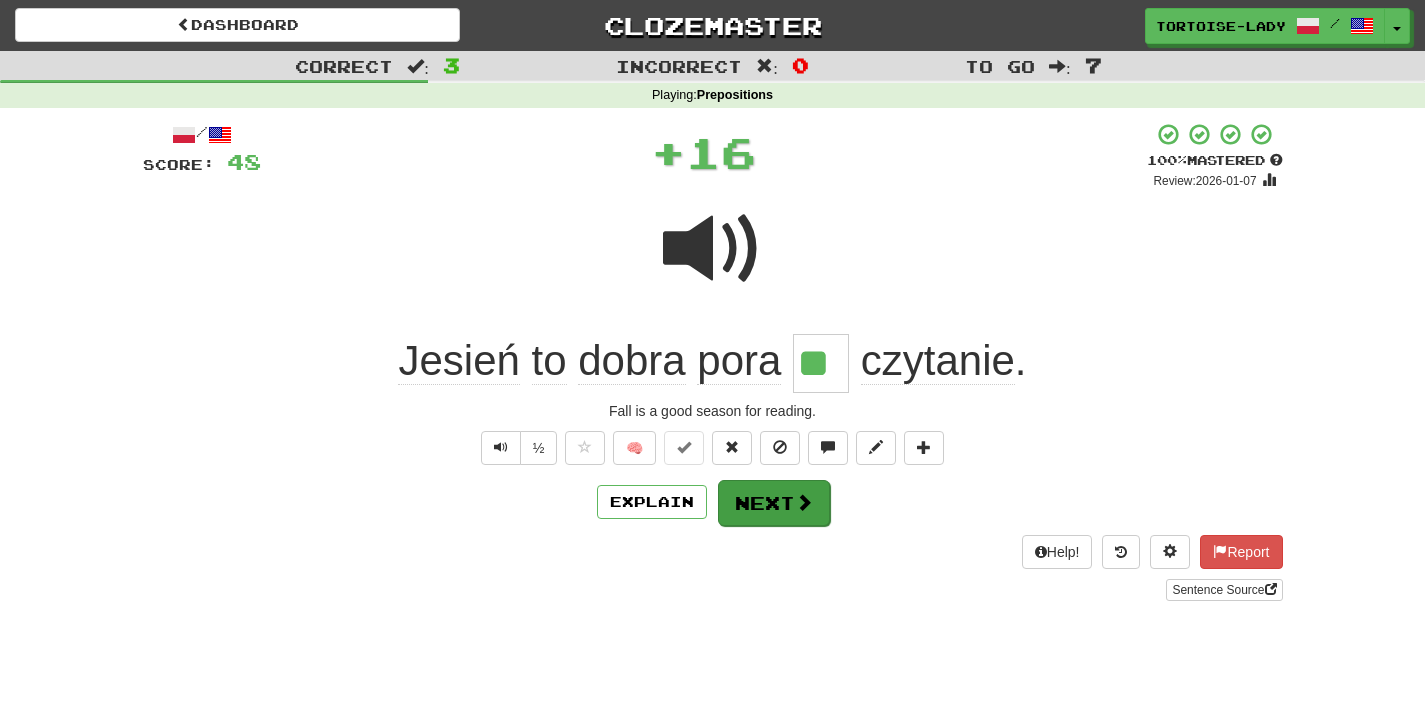 click on "Next" at bounding box center [774, 503] 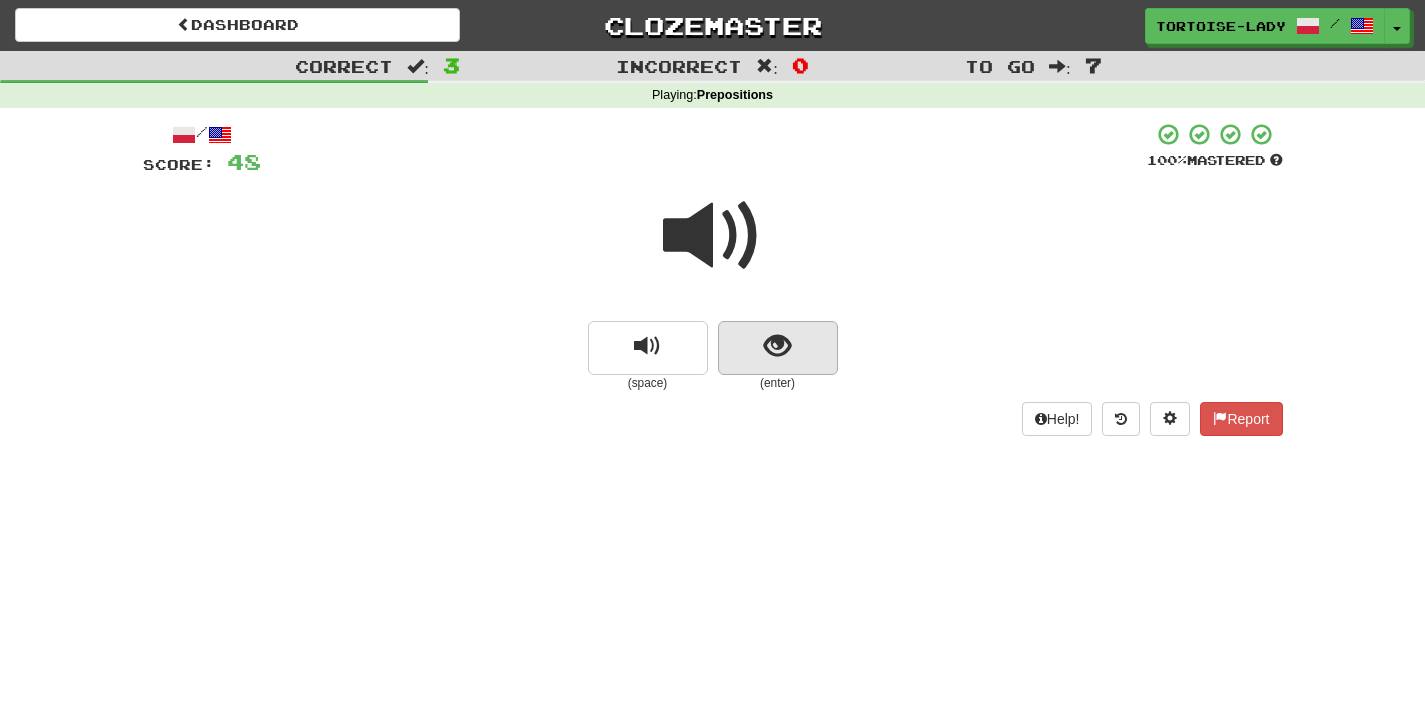 click at bounding box center [777, 346] 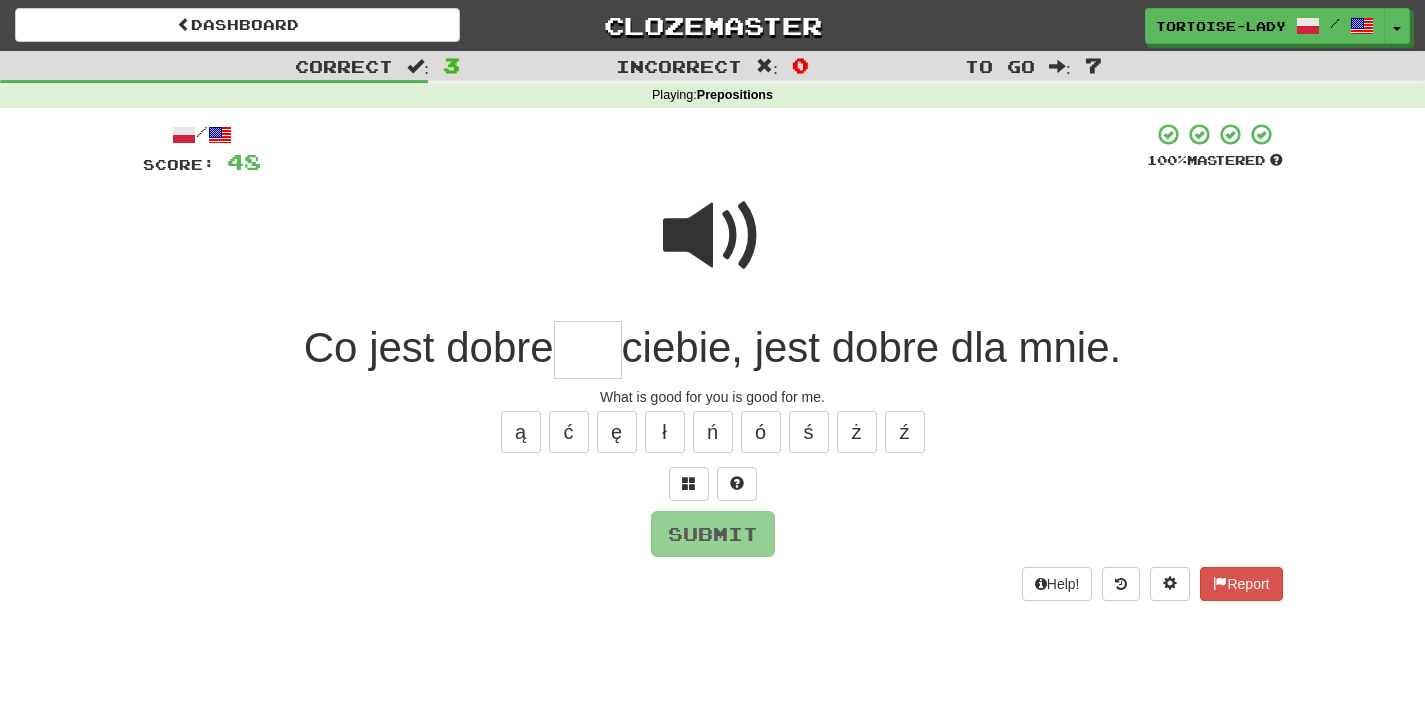 click on "ciebie, jest dobre dla mnie." at bounding box center (872, 347) 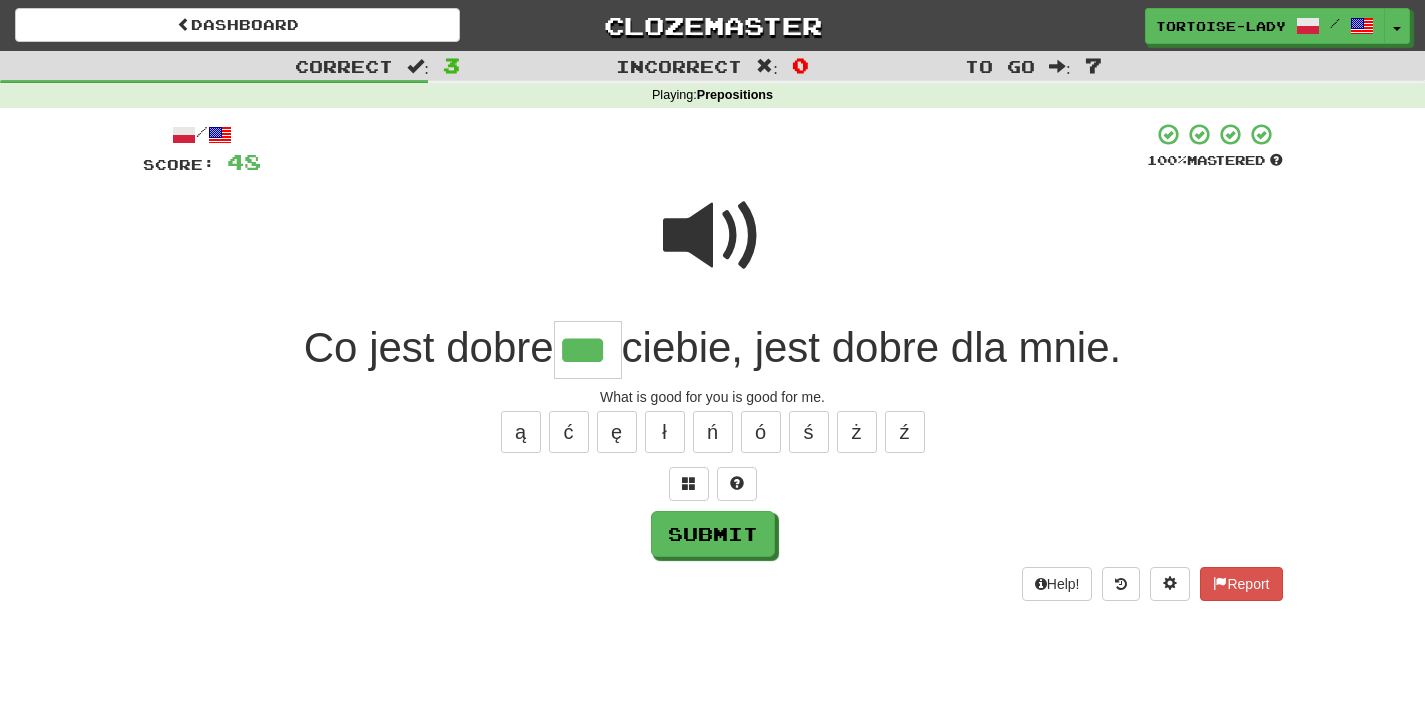 type on "***" 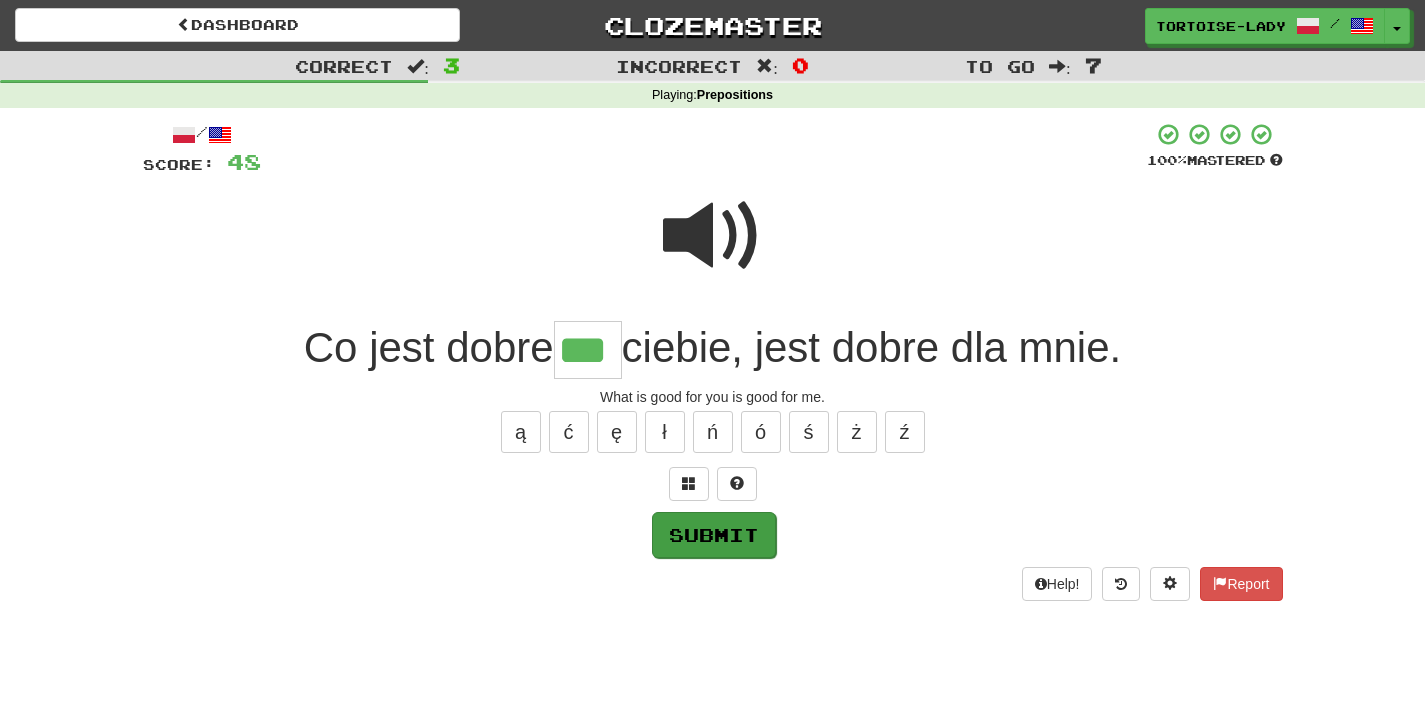 click on "Submit" at bounding box center [714, 535] 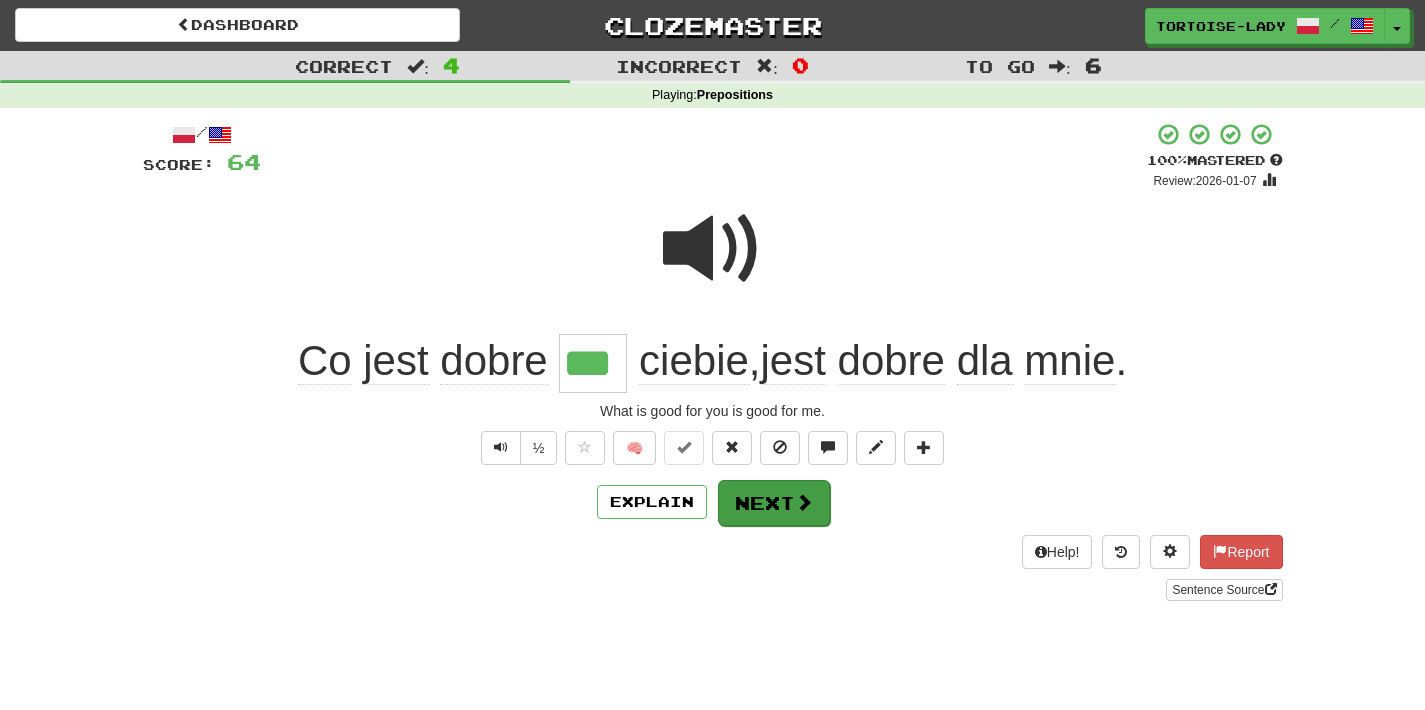 click on "Next" at bounding box center (774, 503) 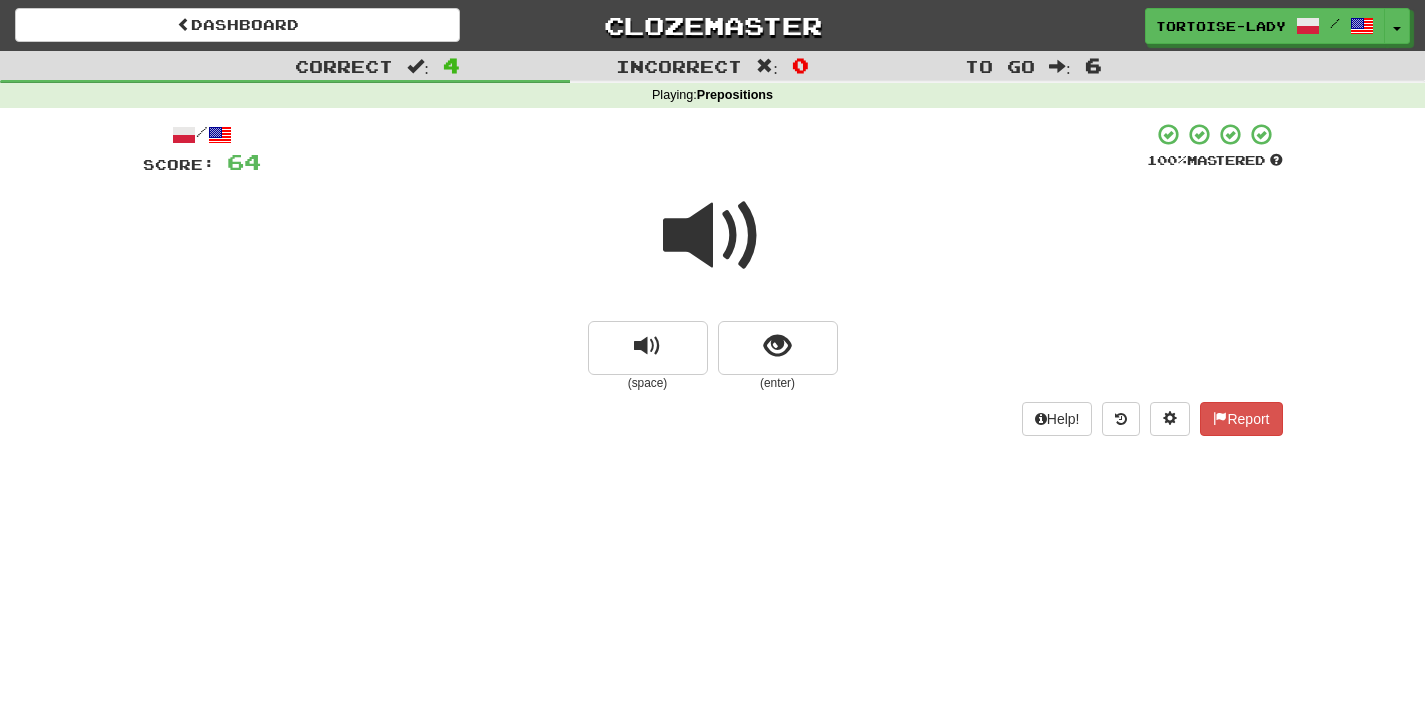 click at bounding box center [713, 236] 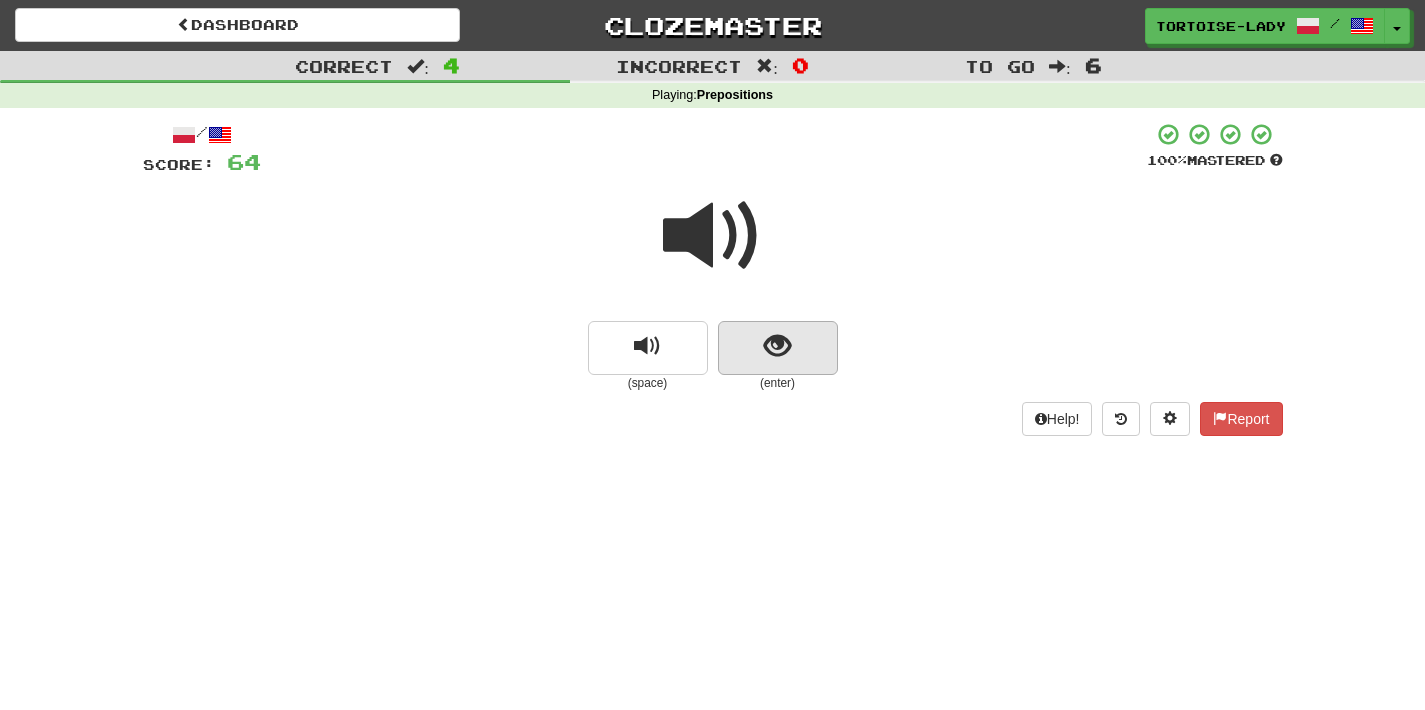 click at bounding box center [778, 348] 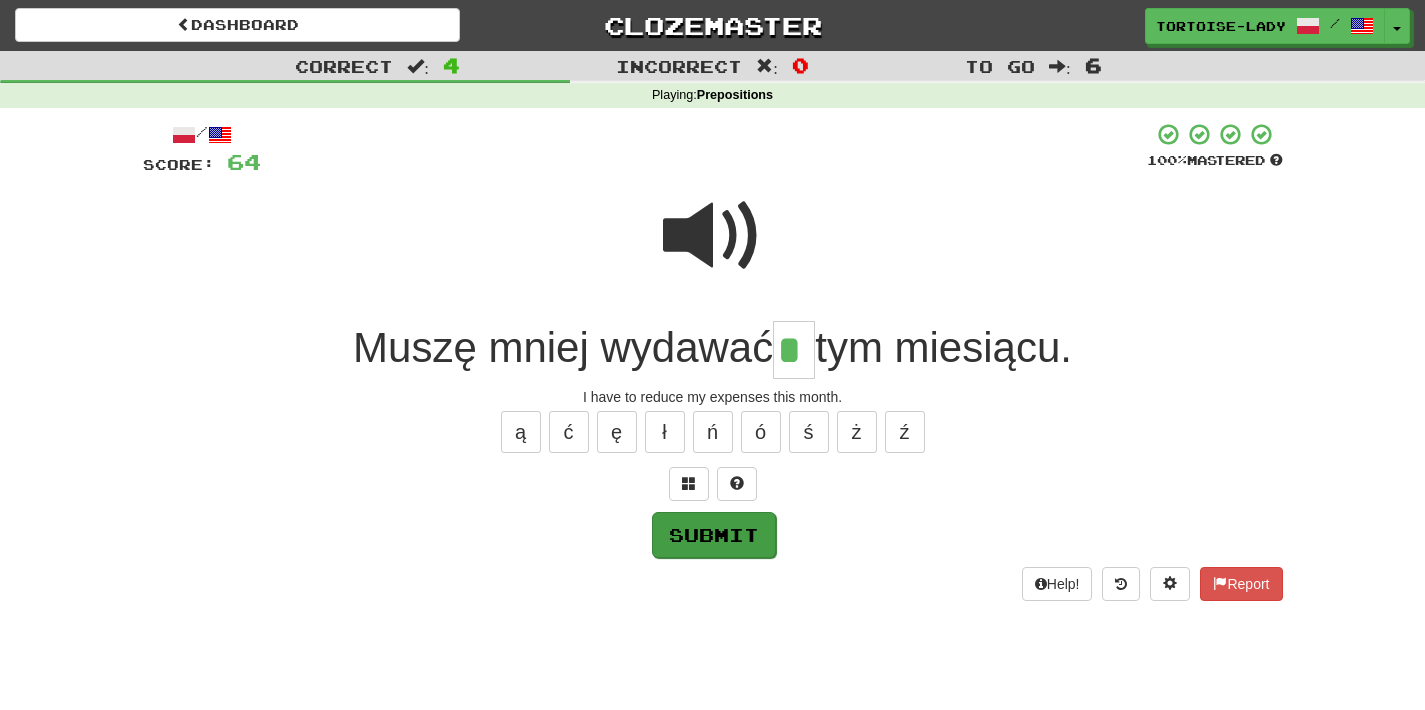 type on "*" 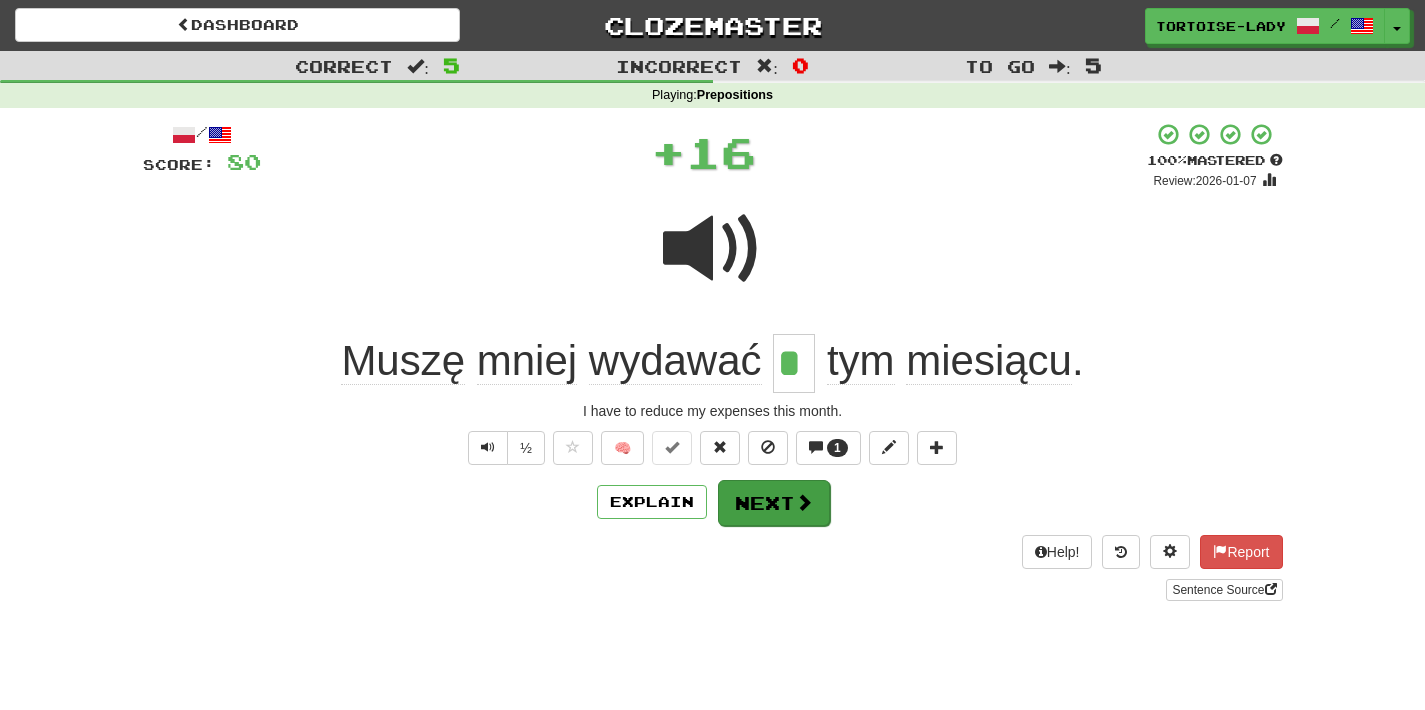 click on "Next" at bounding box center (774, 503) 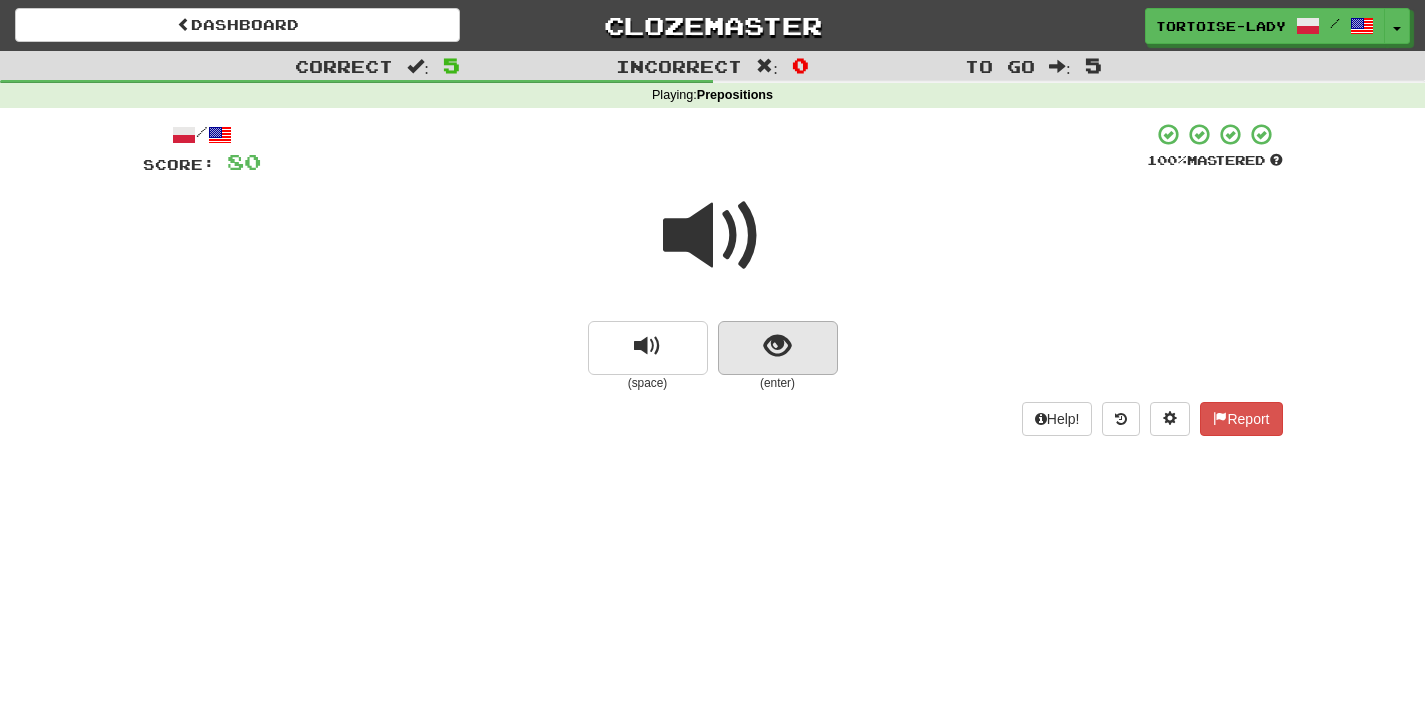 click at bounding box center (777, 346) 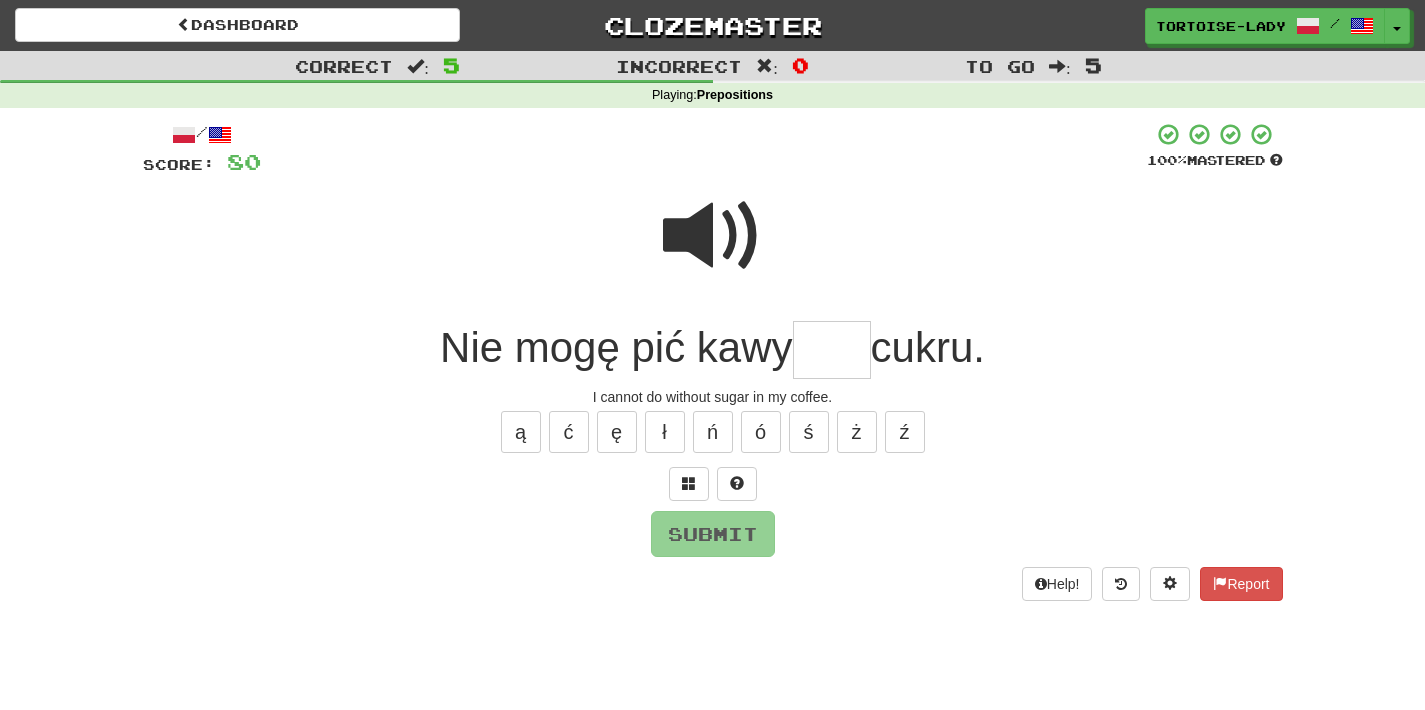 click at bounding box center [832, 350] 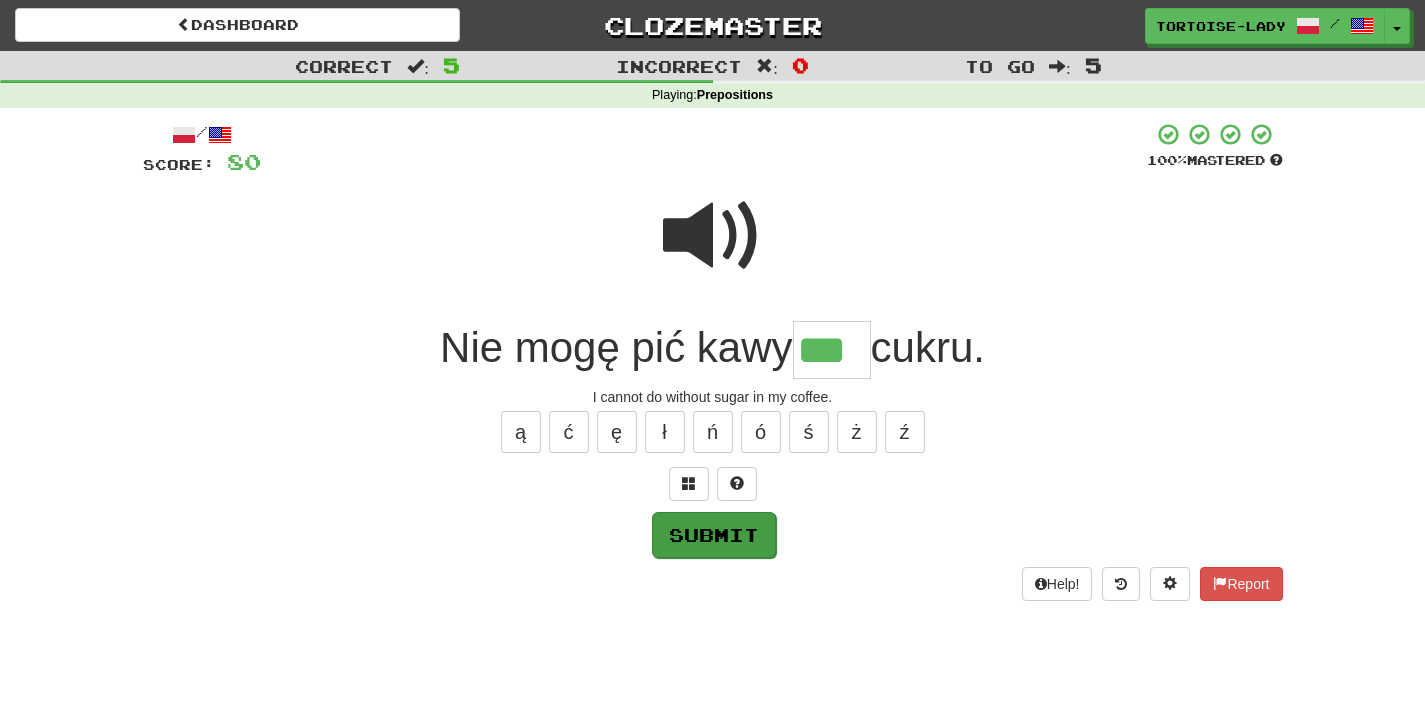 type on "***" 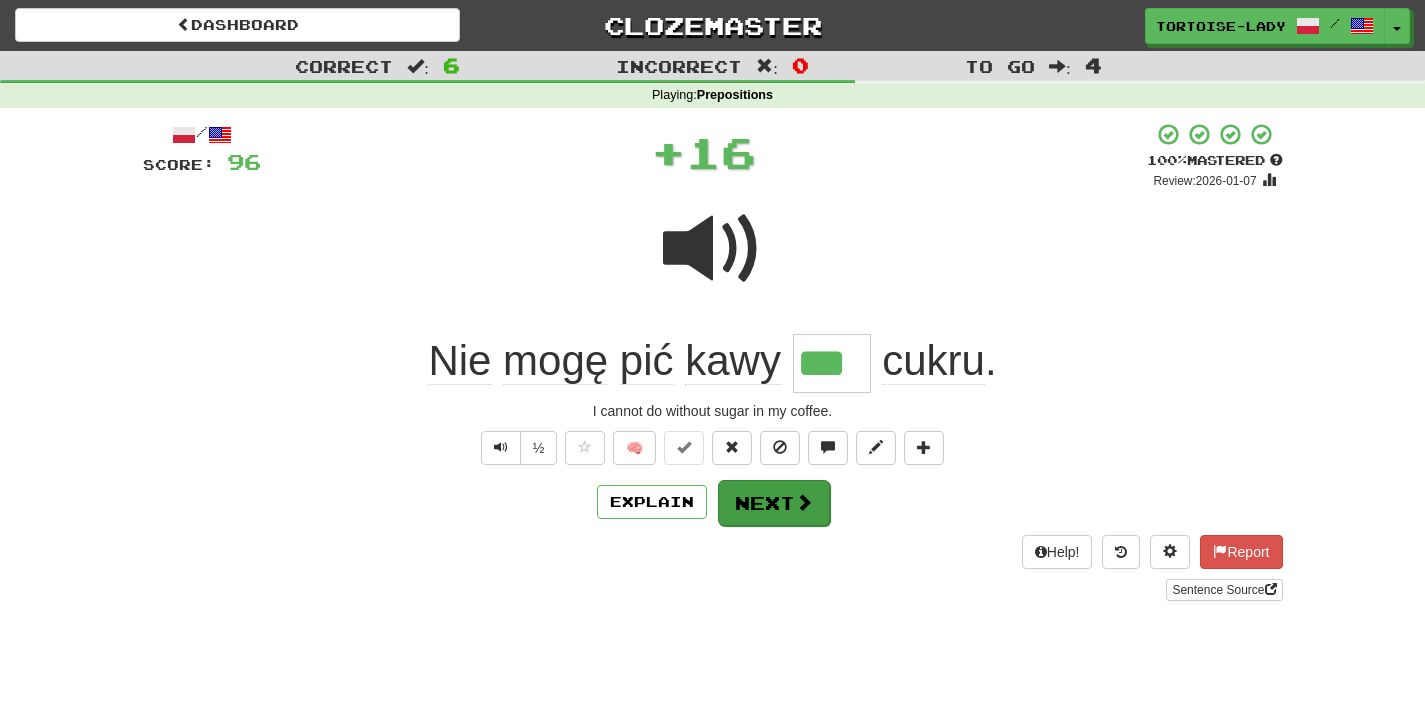 click on "Next" at bounding box center [774, 503] 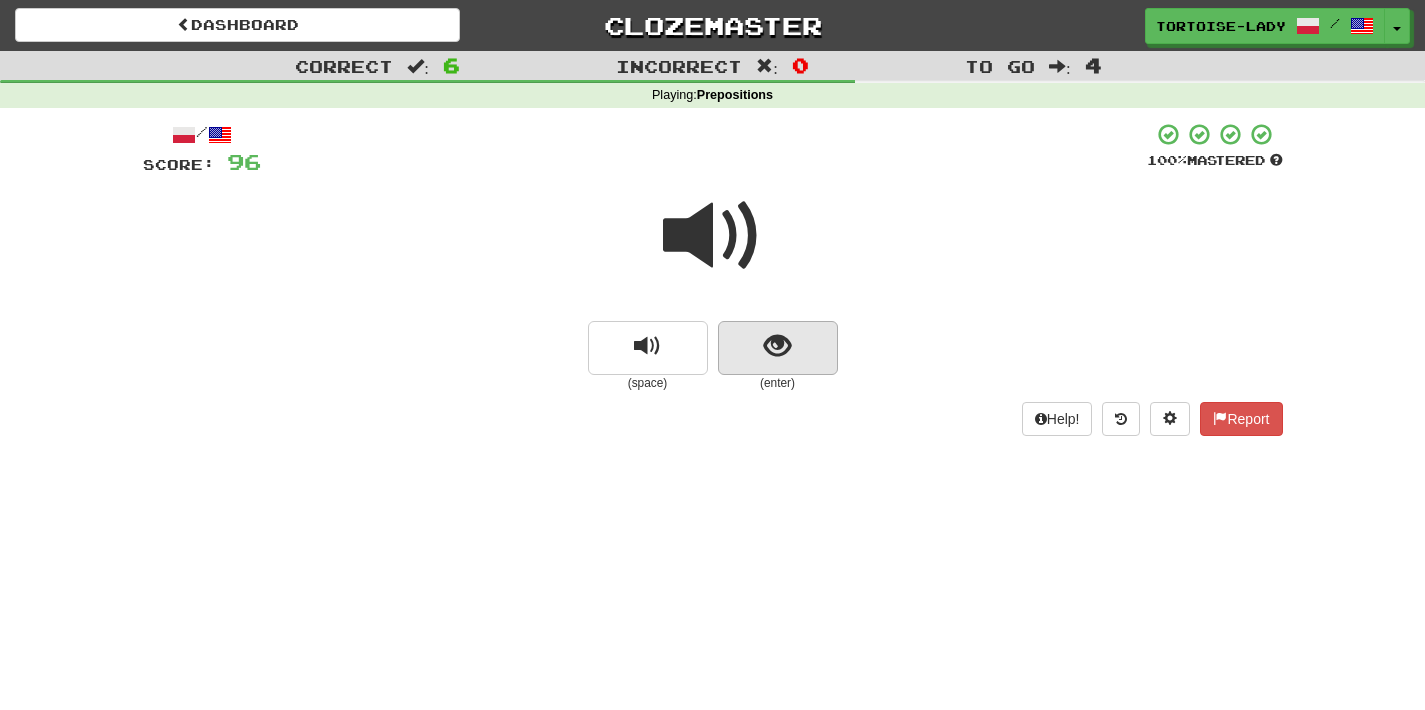 click at bounding box center (777, 346) 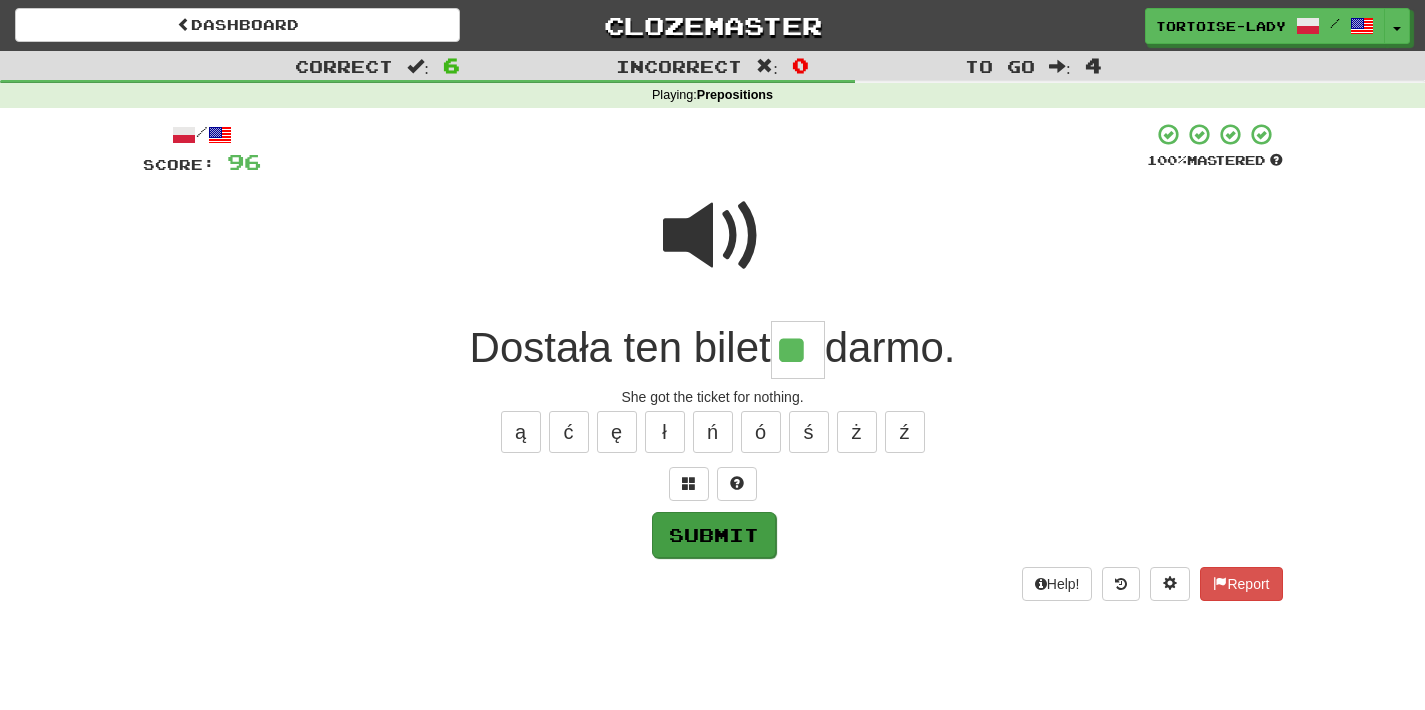 type on "**" 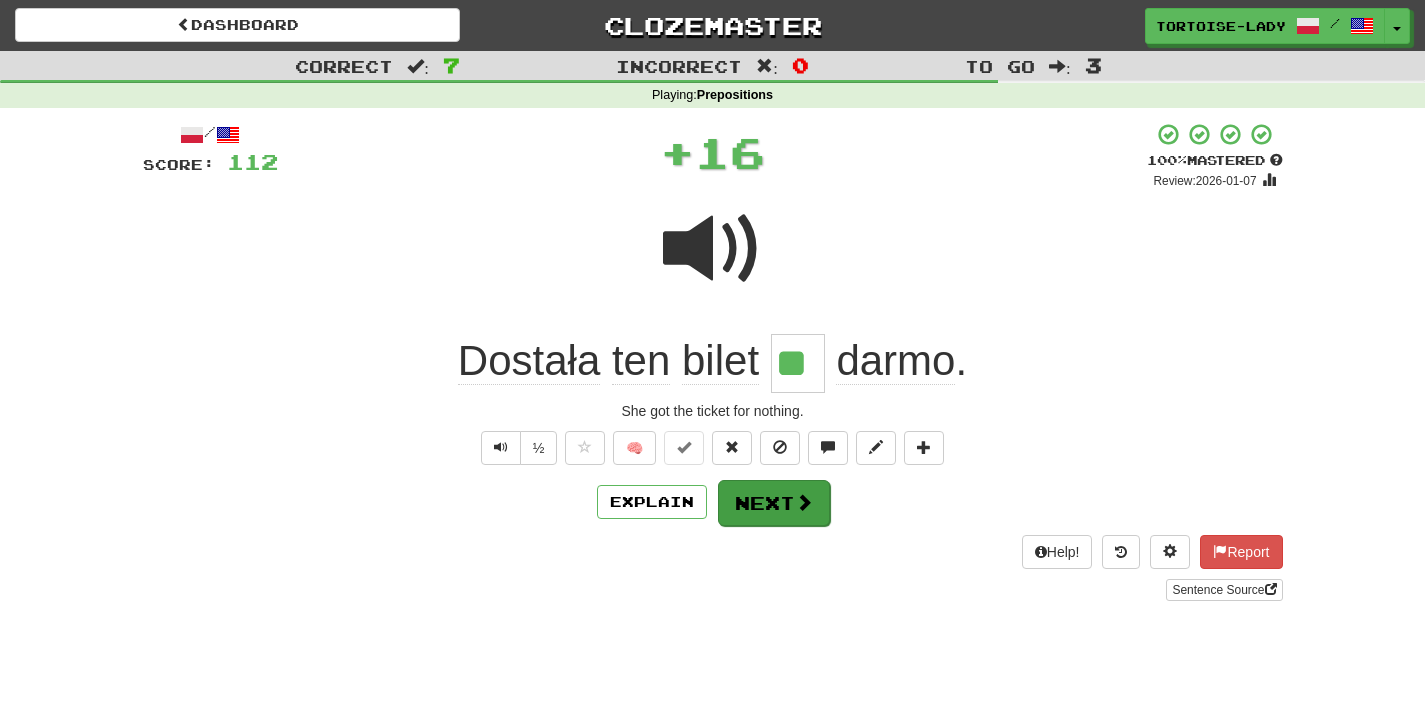 click on "Next" at bounding box center (774, 503) 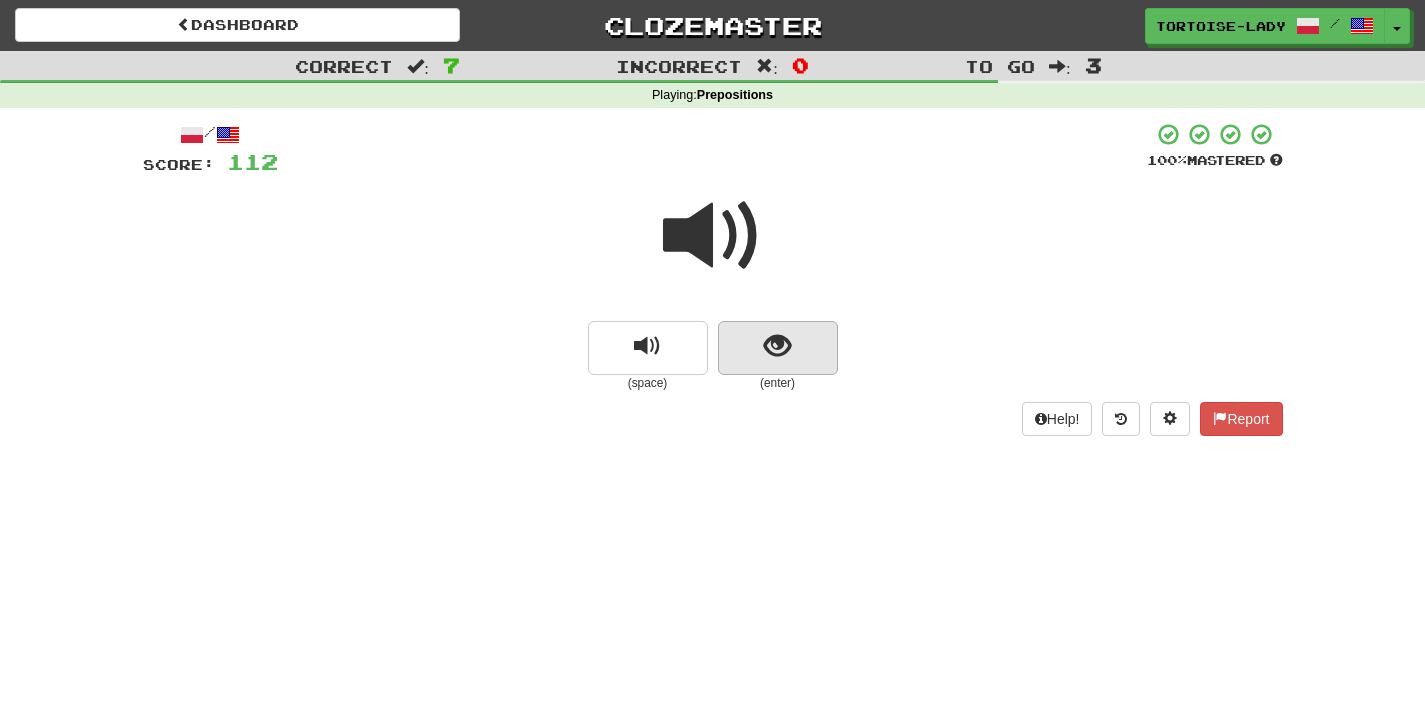 click at bounding box center [777, 346] 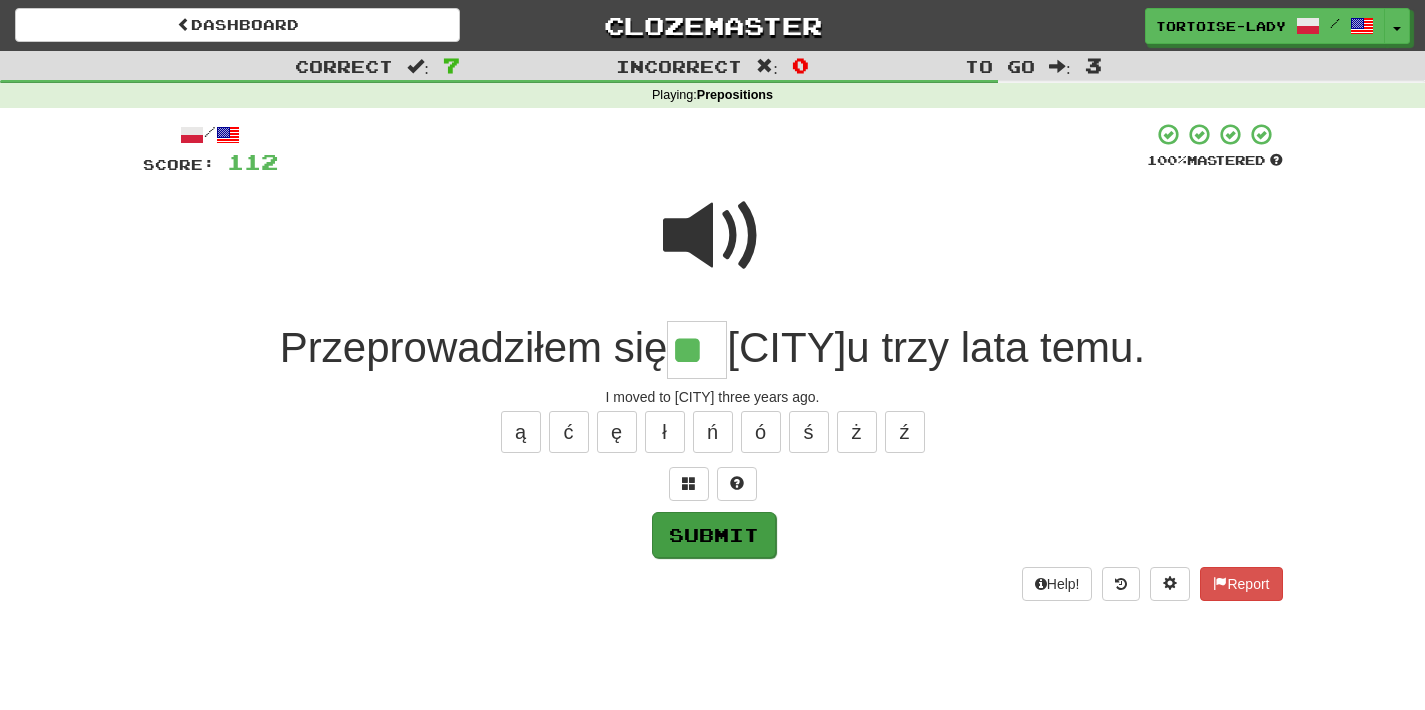 type on "**" 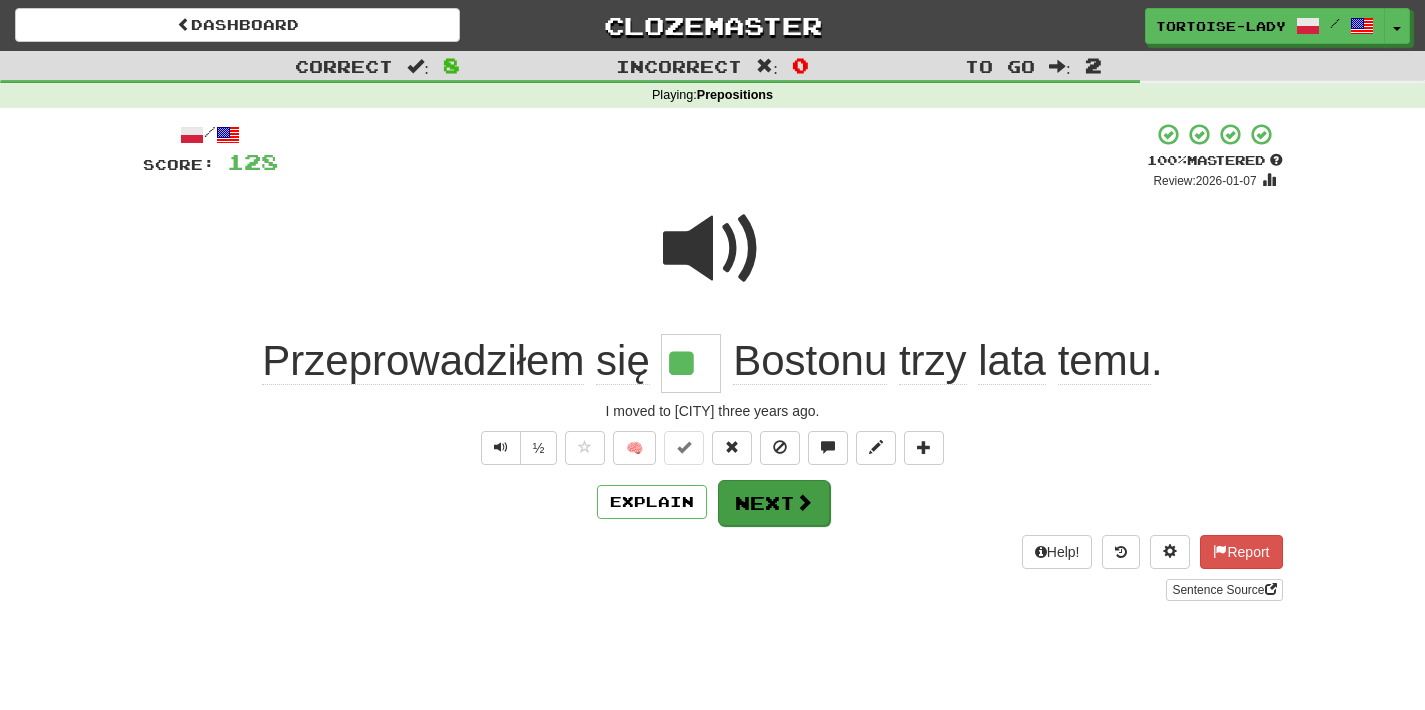 click on "Next" at bounding box center [774, 503] 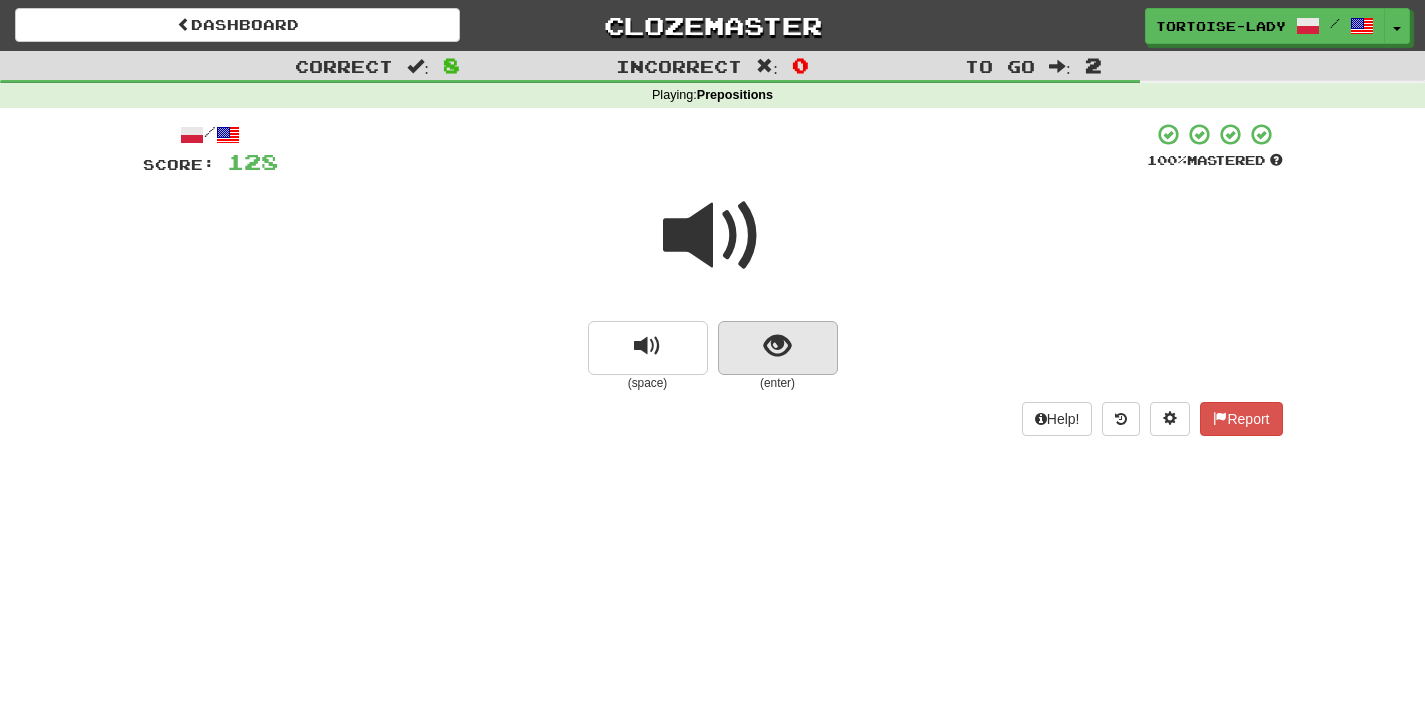 click at bounding box center [778, 348] 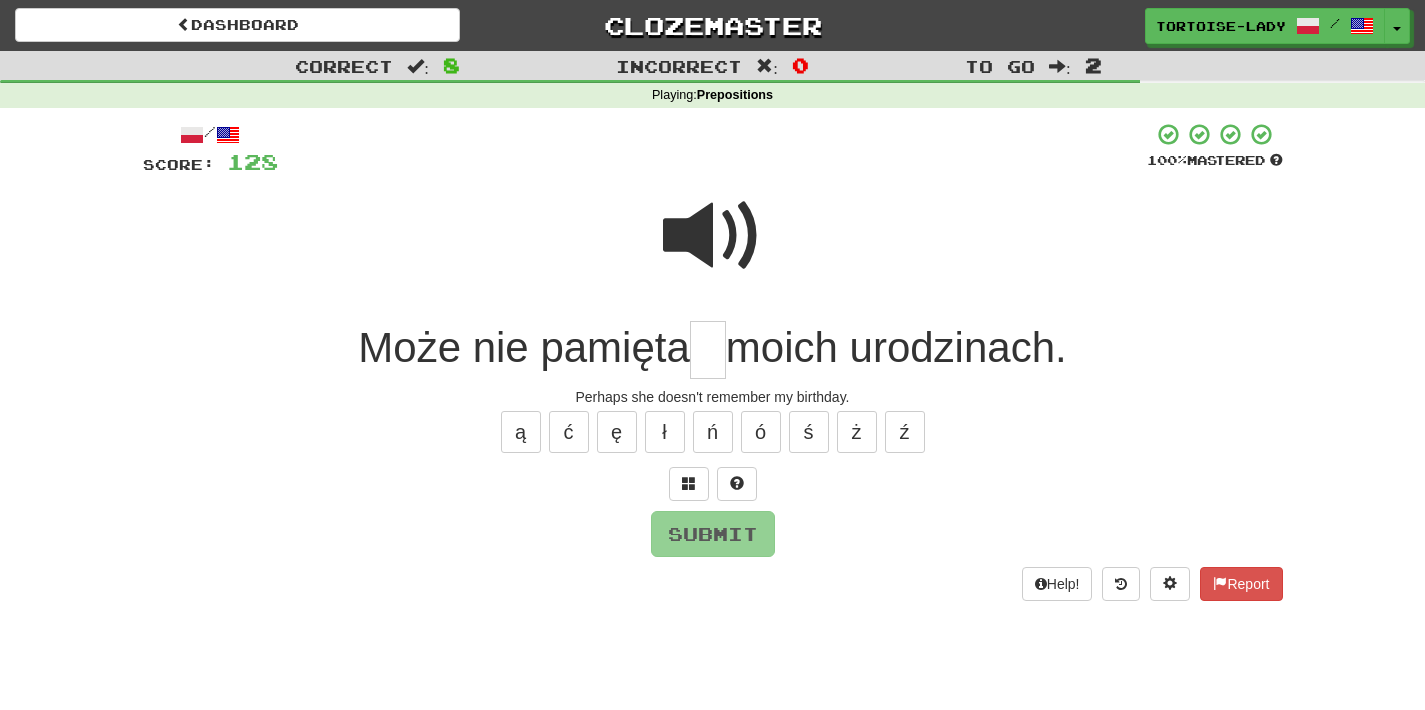 click at bounding box center (713, 236) 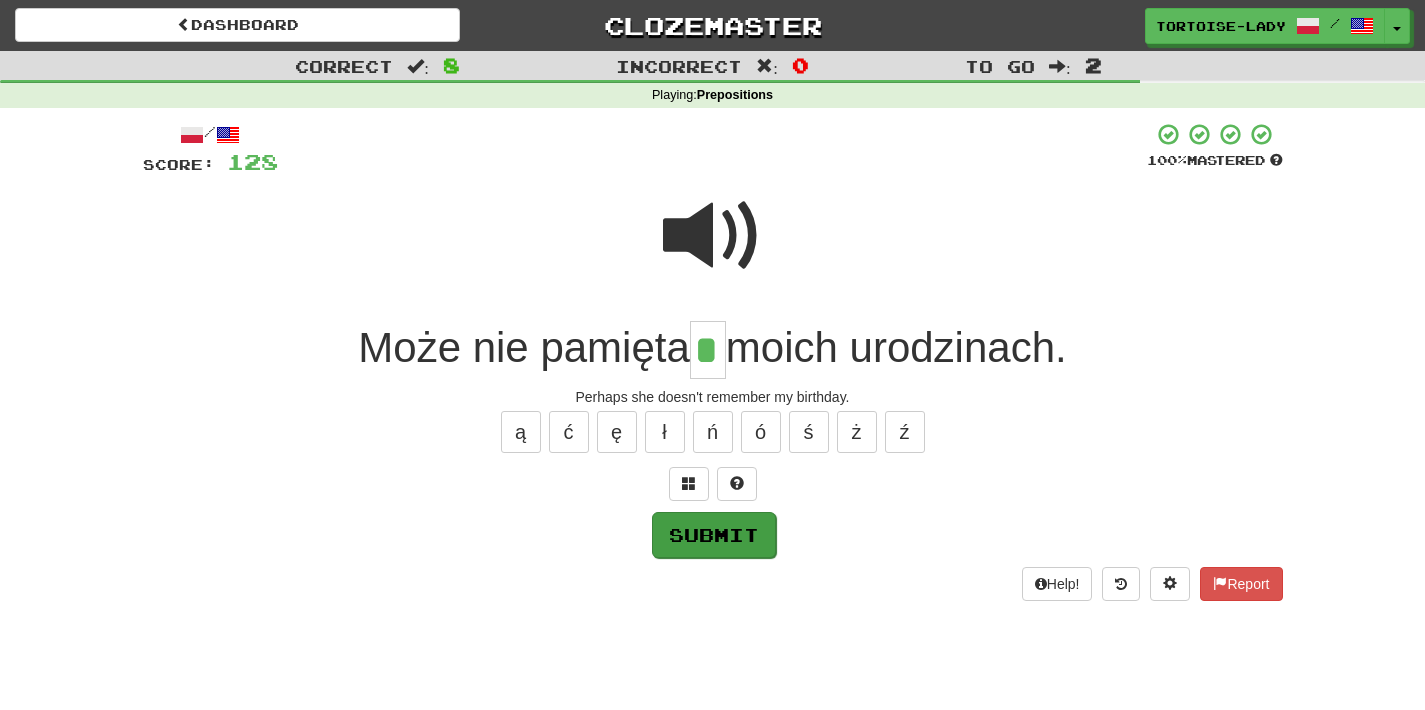type on "*" 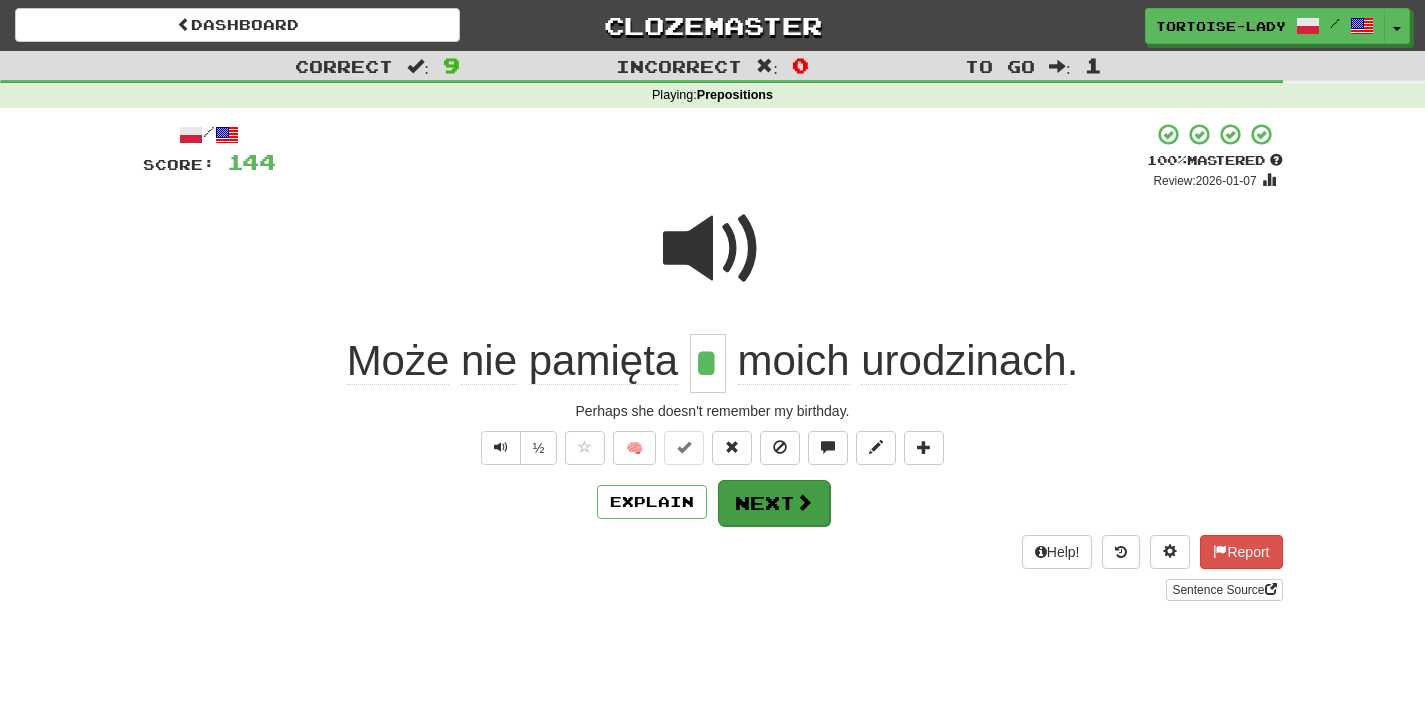 click on "Next" at bounding box center [774, 503] 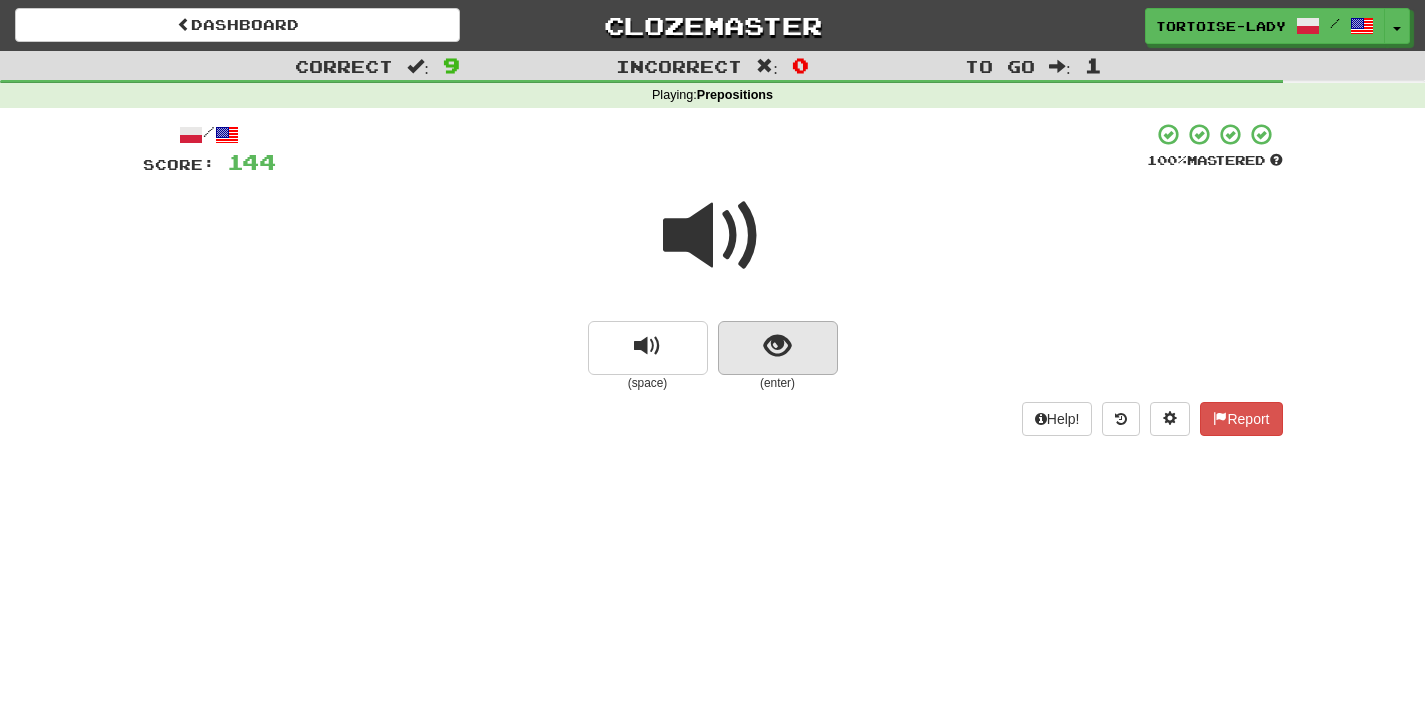 click at bounding box center [777, 346] 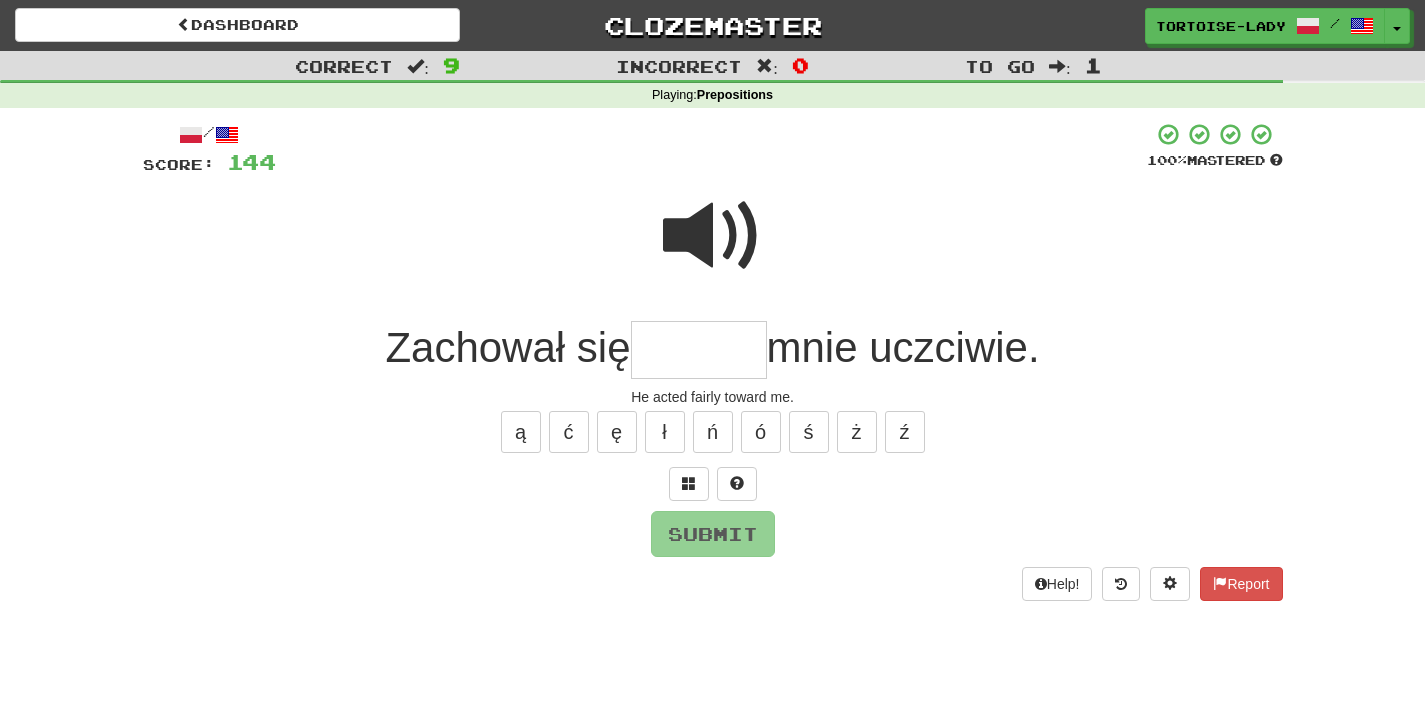 click at bounding box center (713, 236) 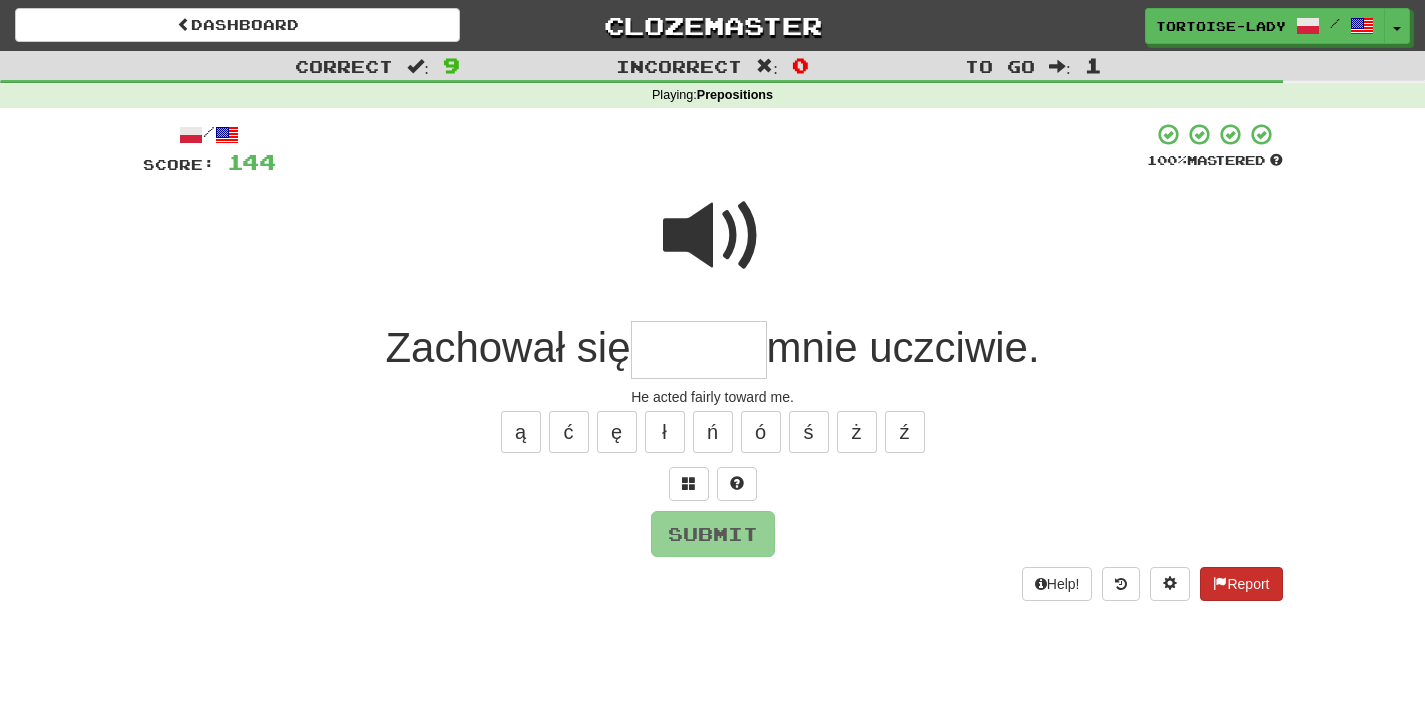 click on "Report" at bounding box center (1241, 584) 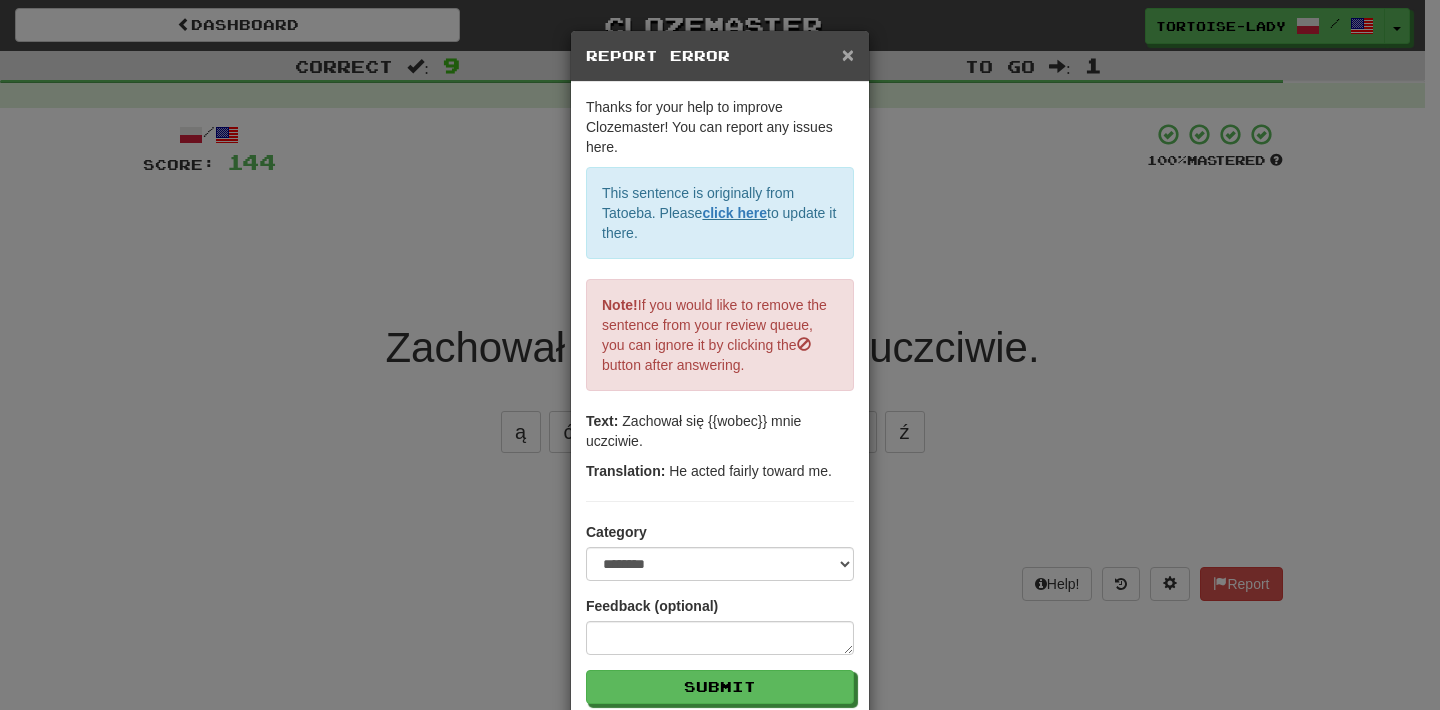 click on "×" at bounding box center (848, 54) 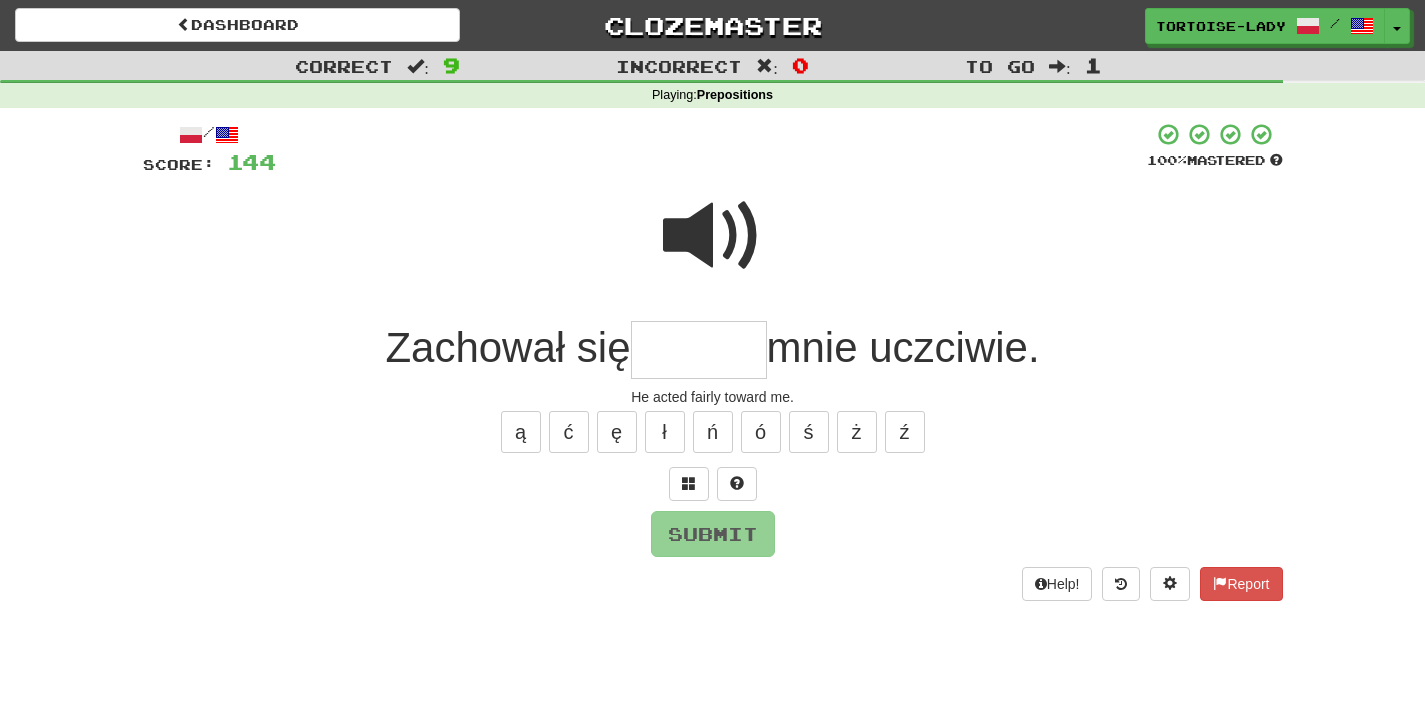 click on "/  Score:   144 100 %  Mastered Zachował się   mnie uczciwie. He acted fairly toward me. ą ć ę ł ń ó ś ż ź Submit  Help!  Report" at bounding box center (713, 361) 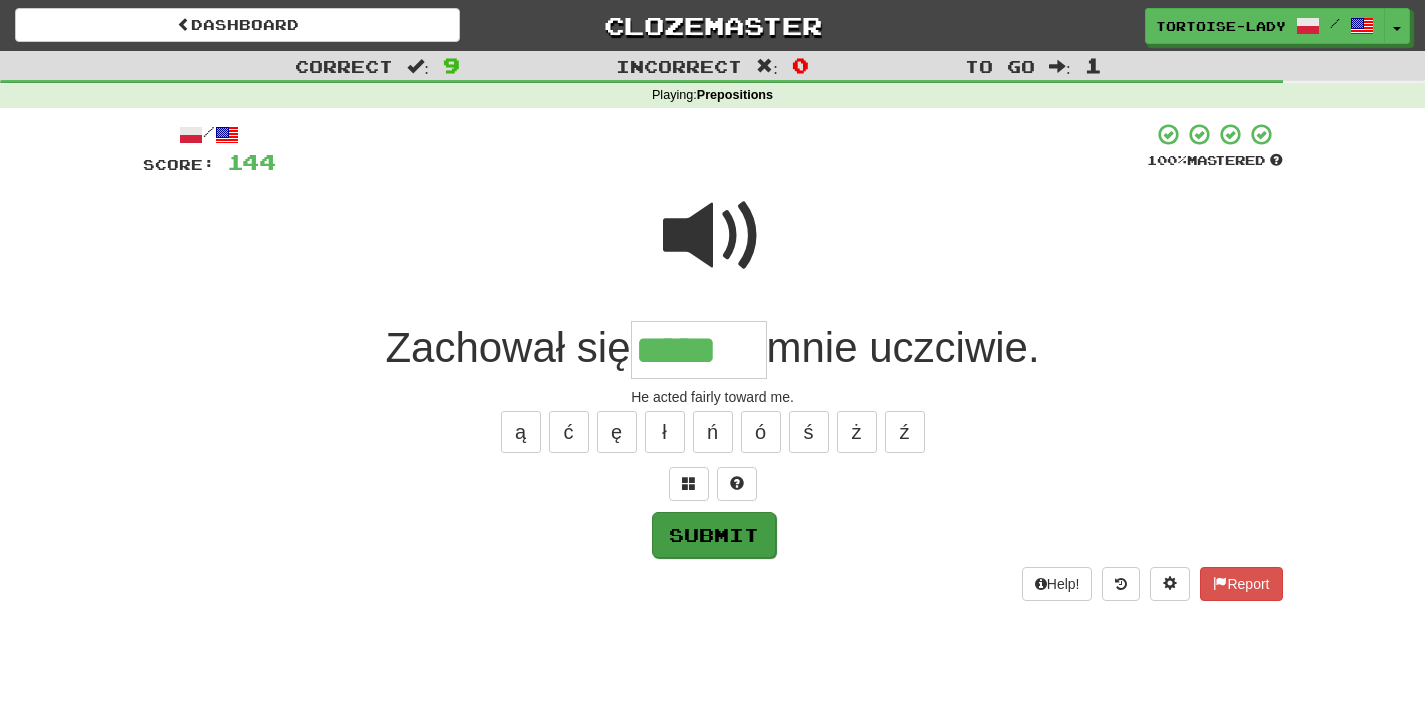type on "*****" 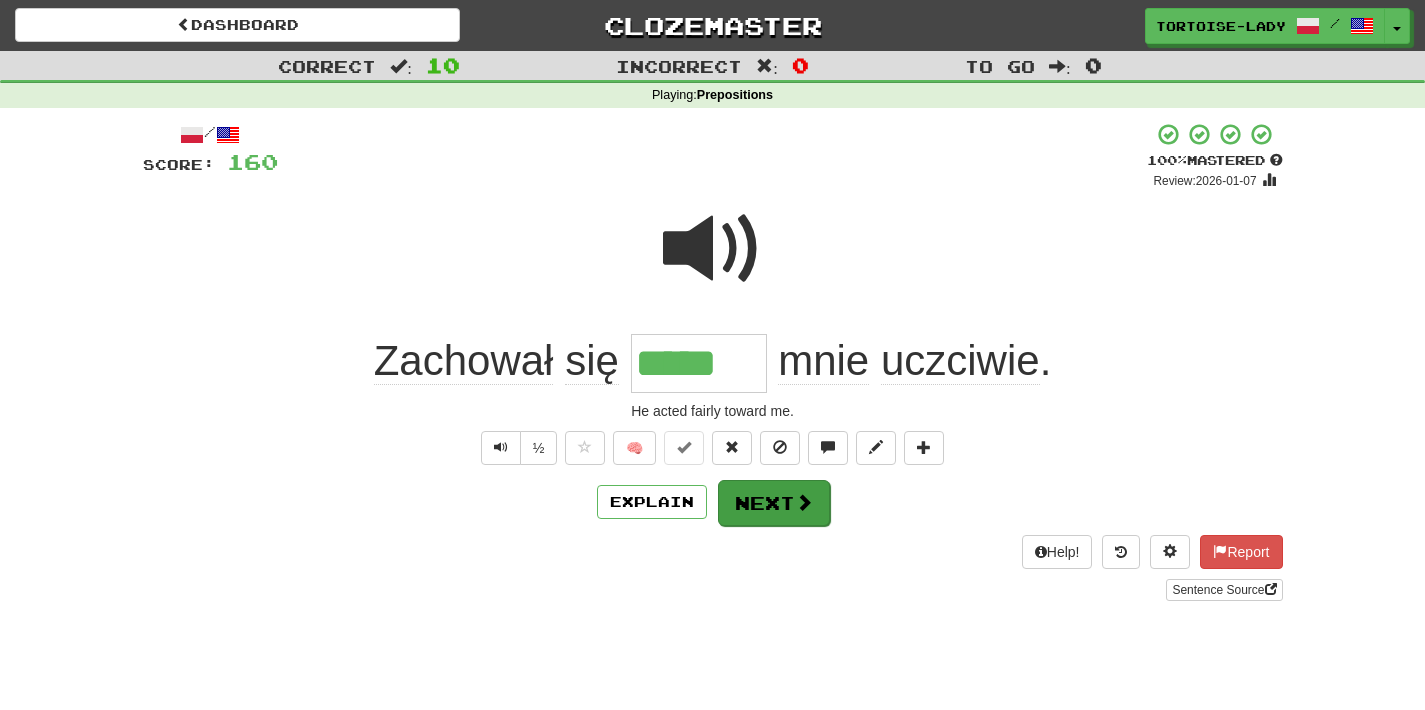 click on "Next" at bounding box center [774, 503] 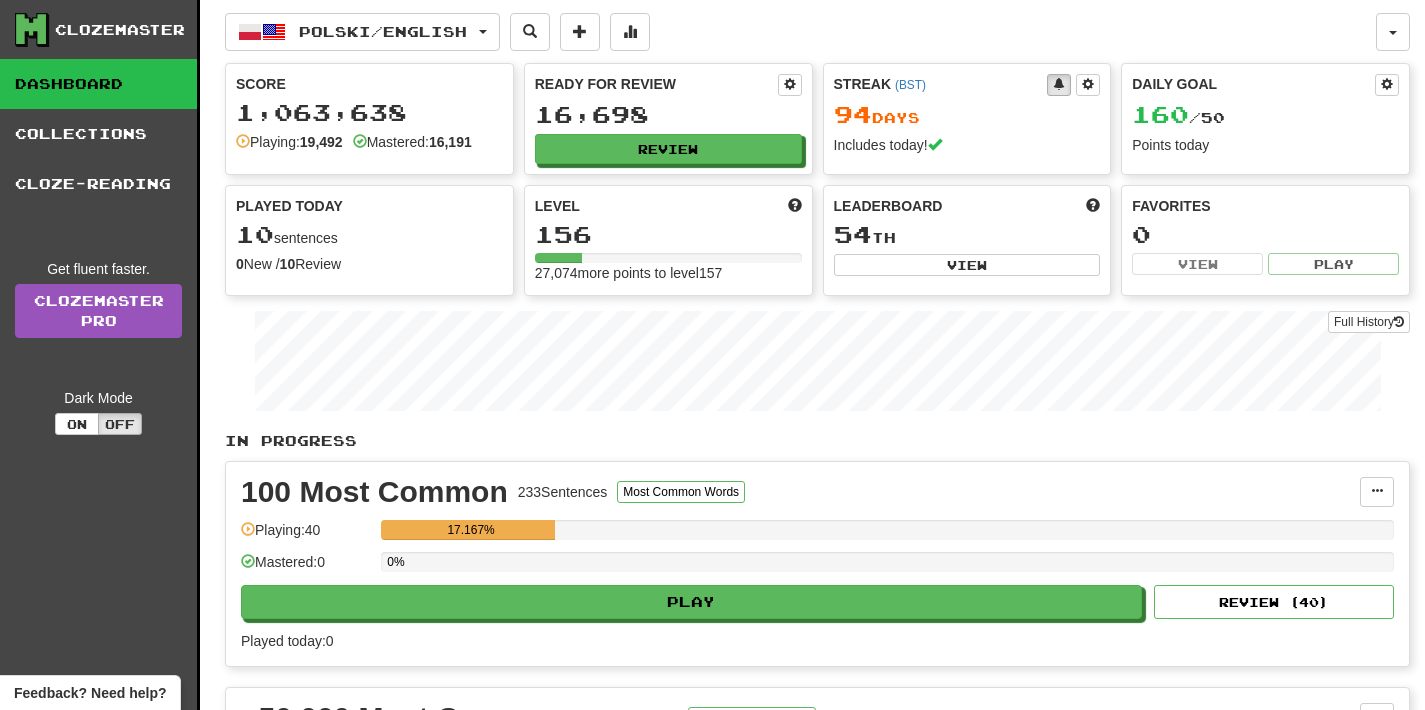scroll, scrollTop: 0, scrollLeft: 0, axis: both 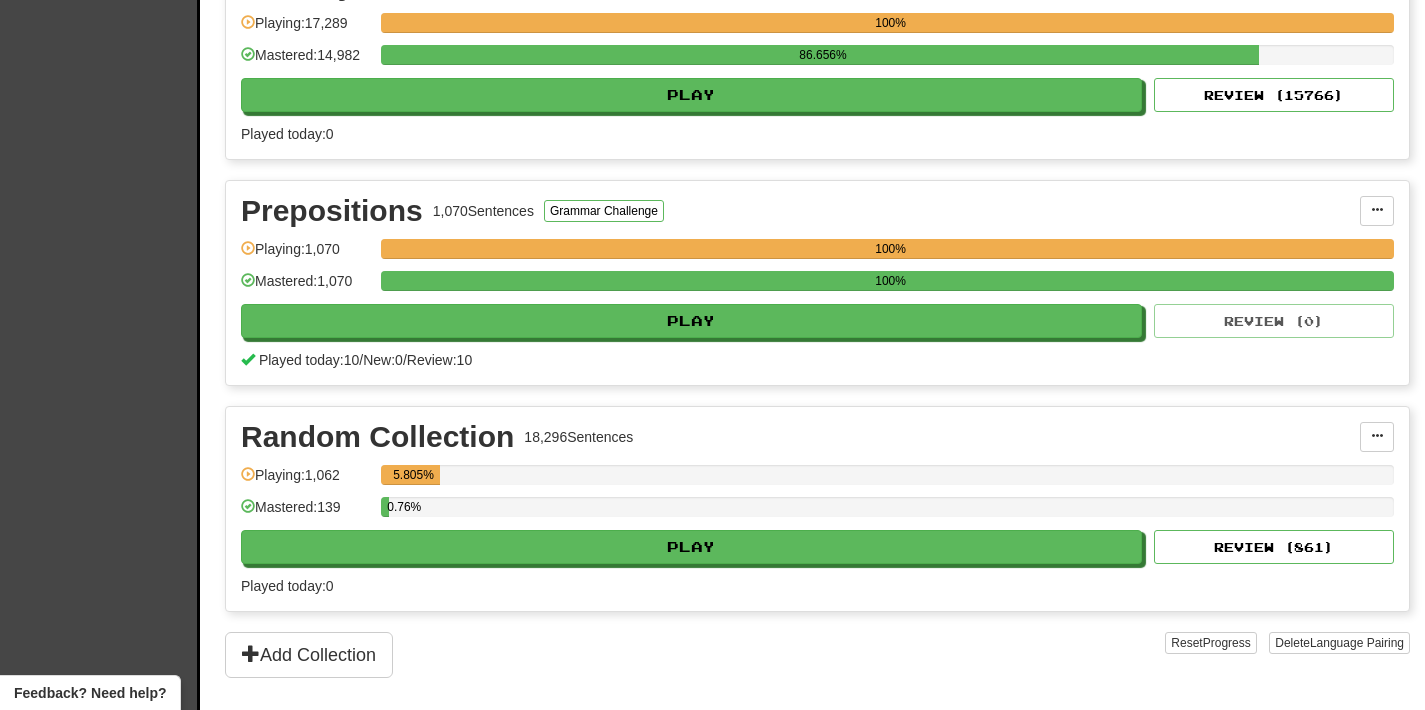 click on "Played today:  0" at bounding box center [817, 134] 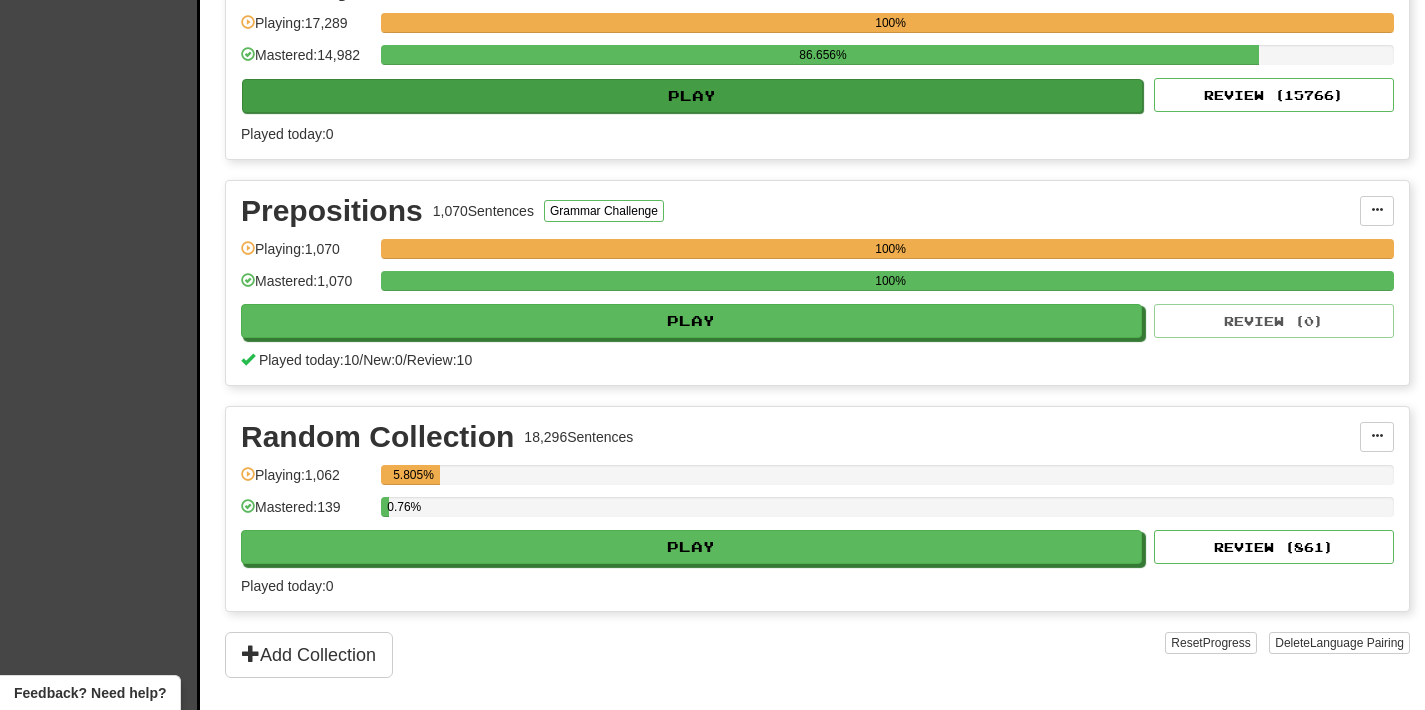 click on "Play" at bounding box center [692, 96] 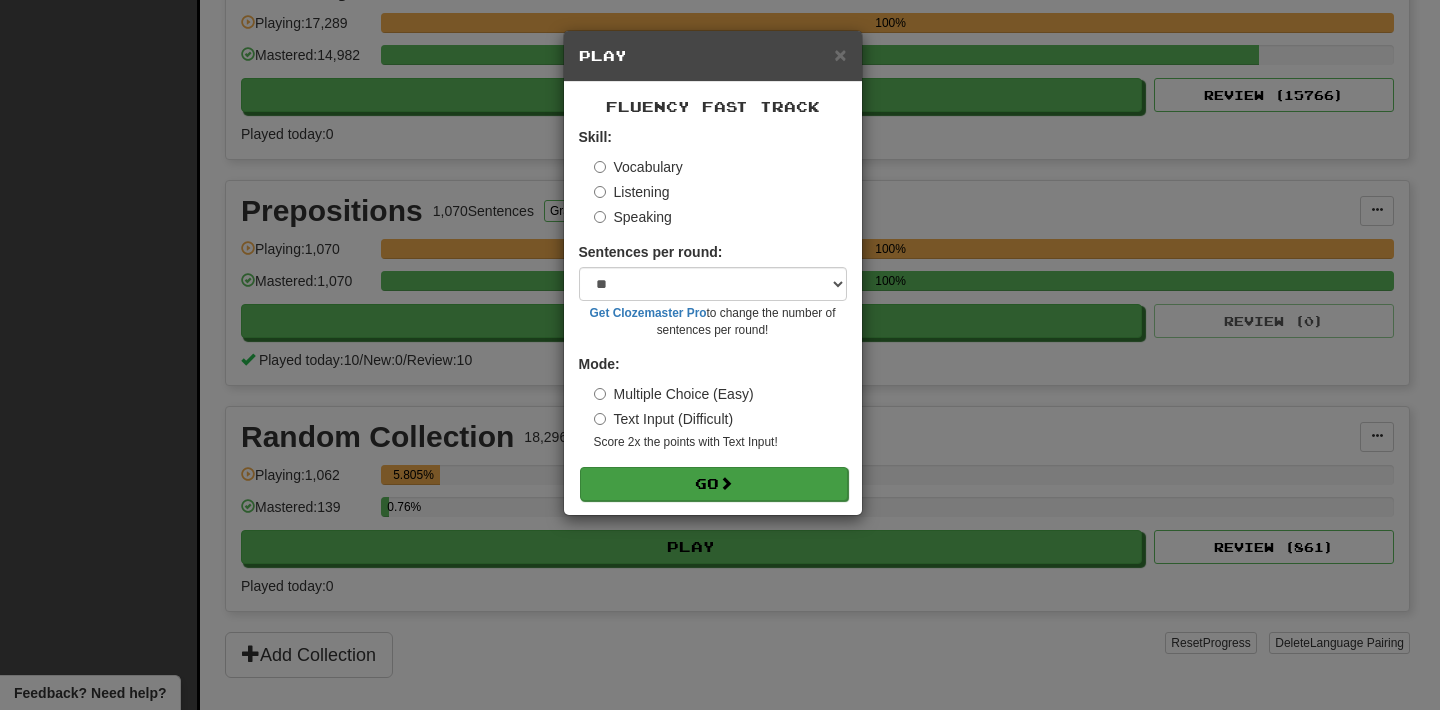 click on "Go" at bounding box center [714, 484] 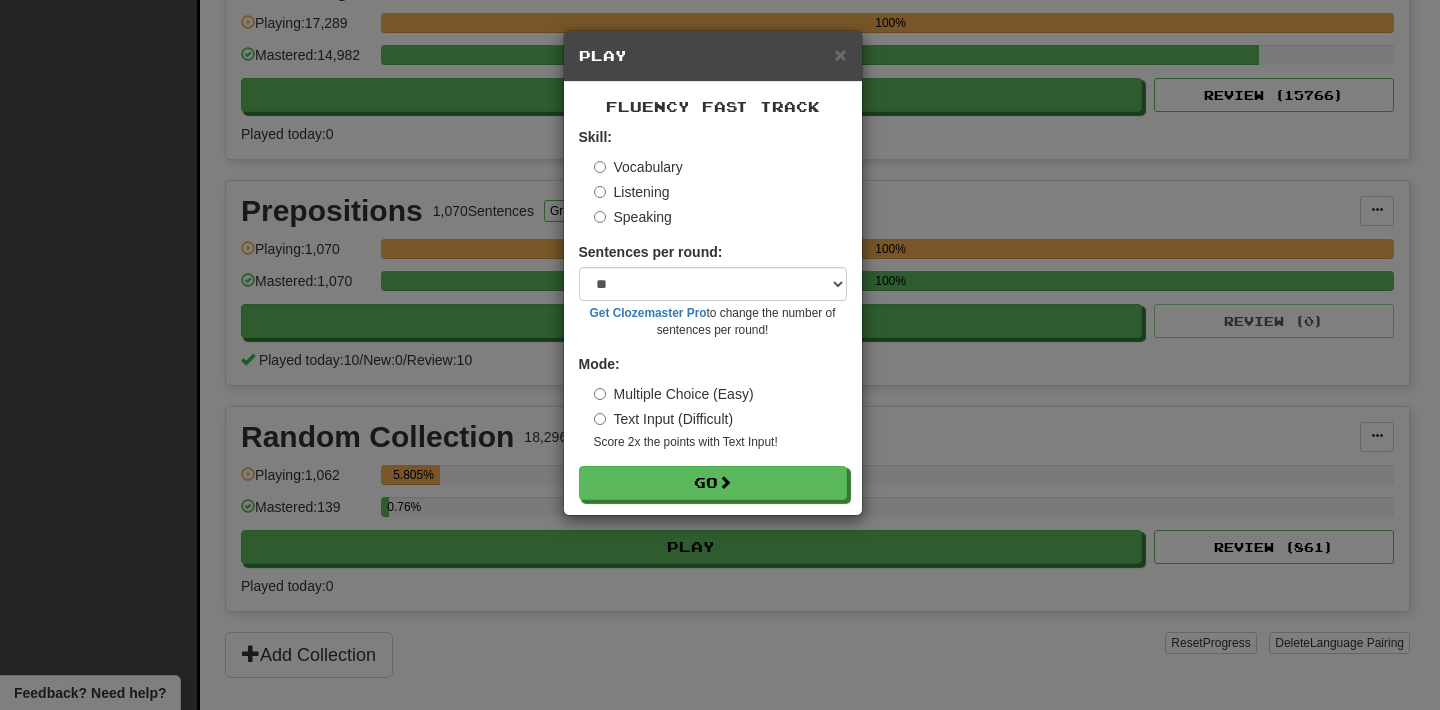 click on "× Play Fluency Fast Track Skill: Vocabulary Listening Speaking Sentences per round: * ** ** ** ** ** *** ******** Get Clozemaster Pro  to change the number of sentences per round! Mode: Multiple Choice (Easy) Text Input (Difficult) Score 2x the points with Text Input ! Go" at bounding box center [720, 355] 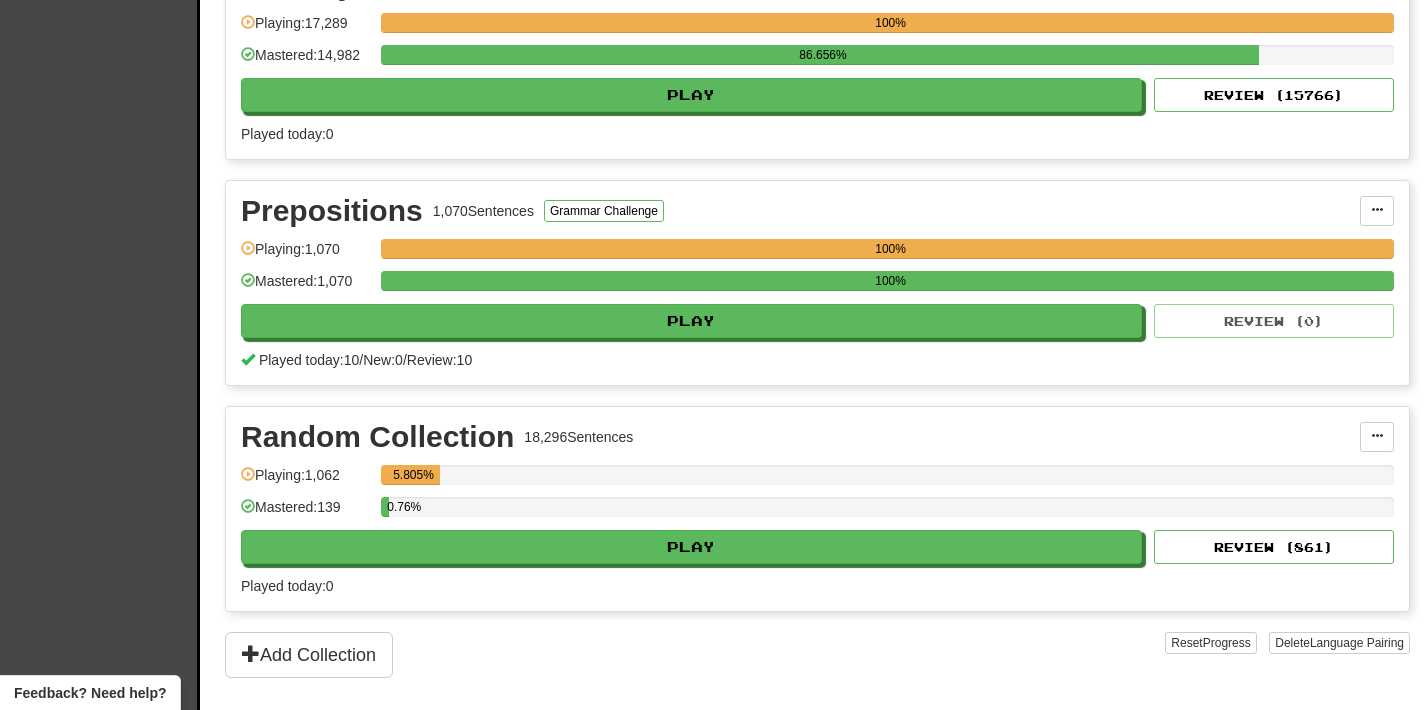 click on "Play" at bounding box center [691, 547] 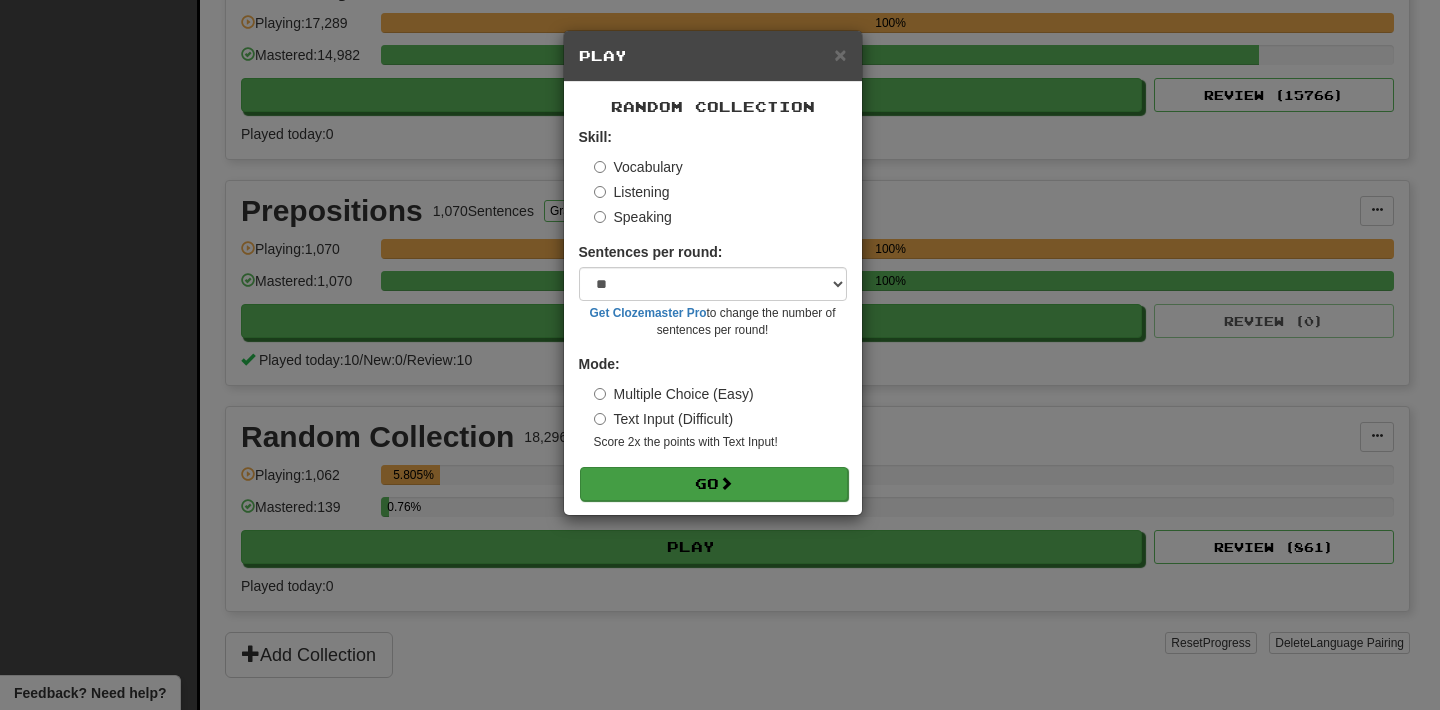 click on "Go" at bounding box center [714, 484] 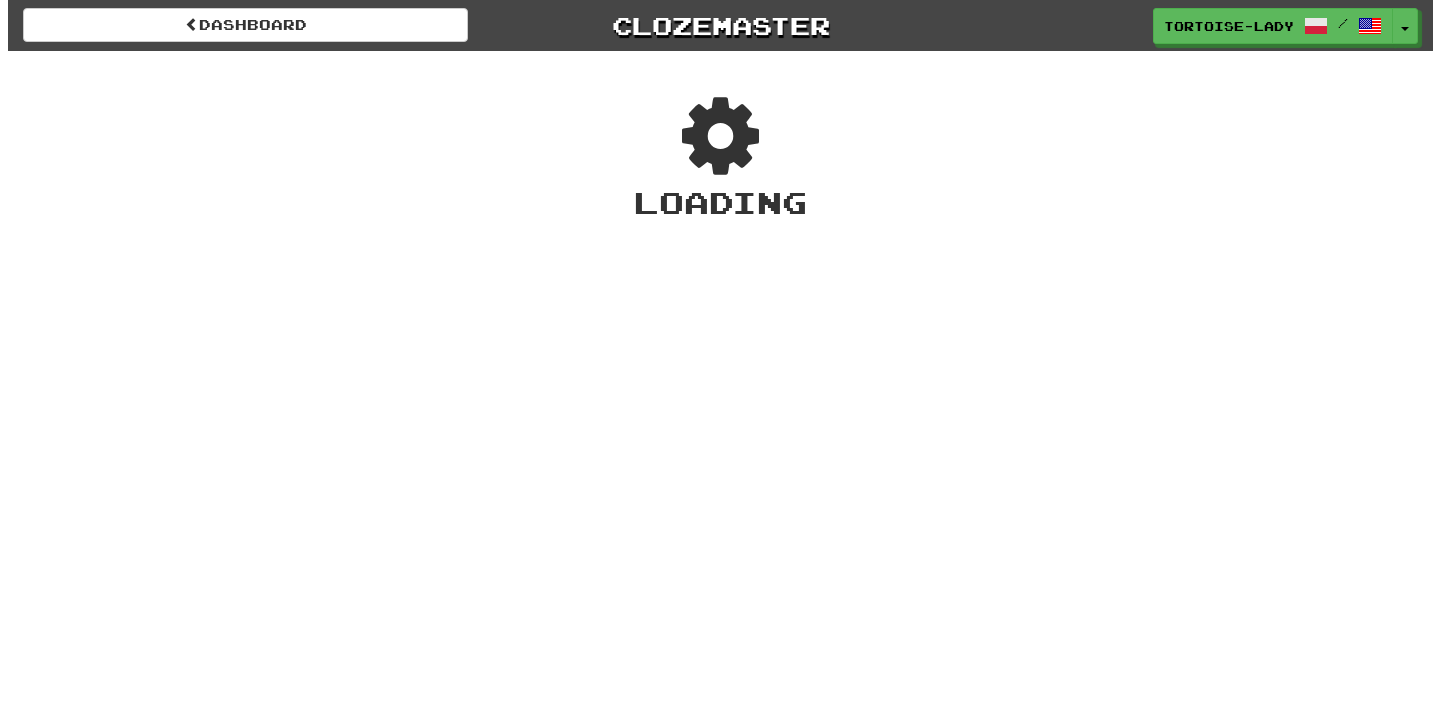 scroll, scrollTop: 0, scrollLeft: 0, axis: both 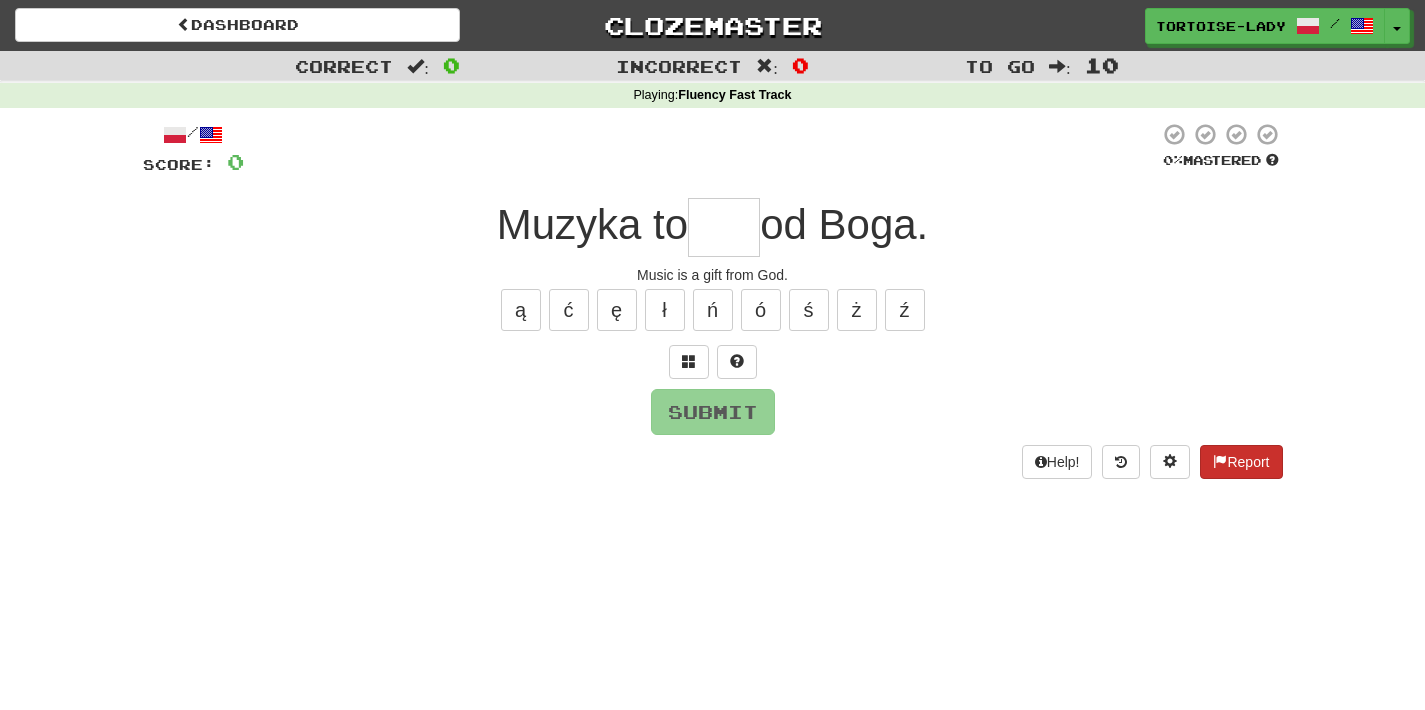 click at bounding box center [1220, 461] 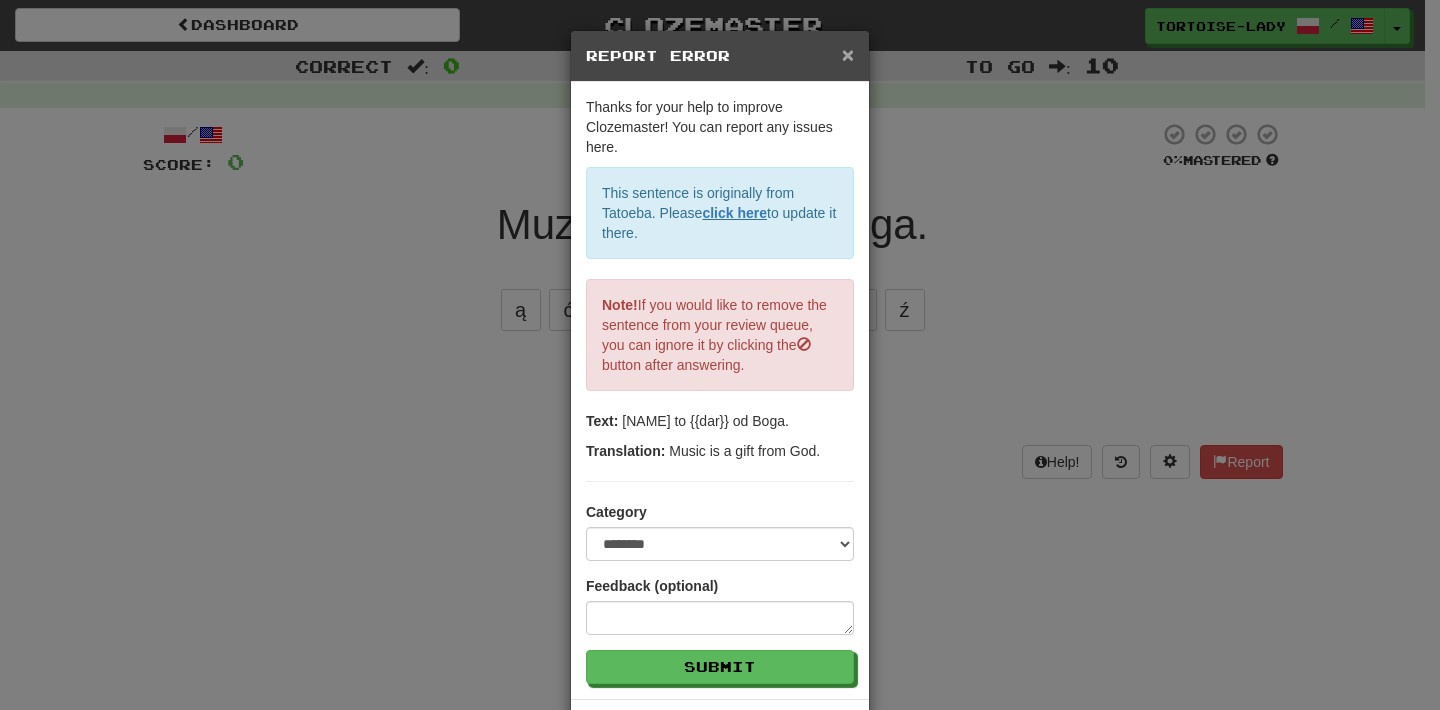 click on "×" at bounding box center [848, 54] 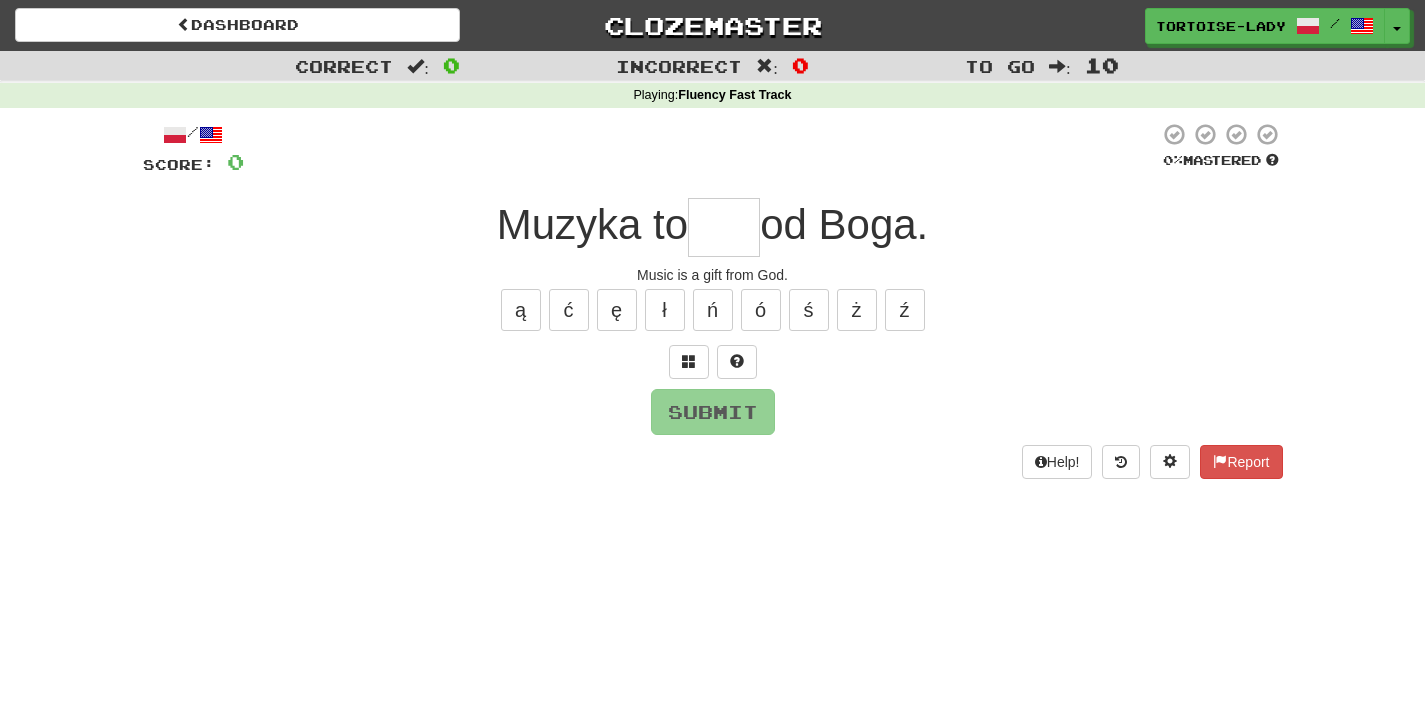 click at bounding box center (724, 227) 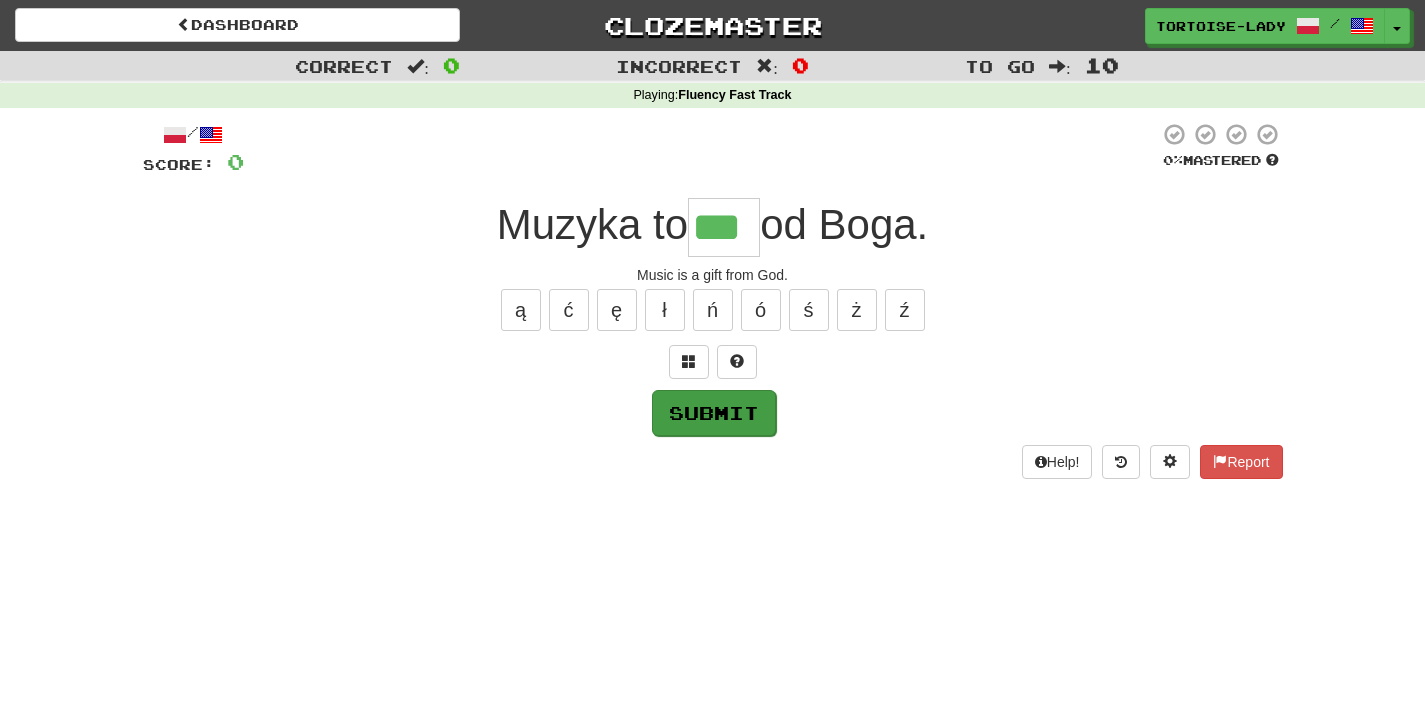 type on "***" 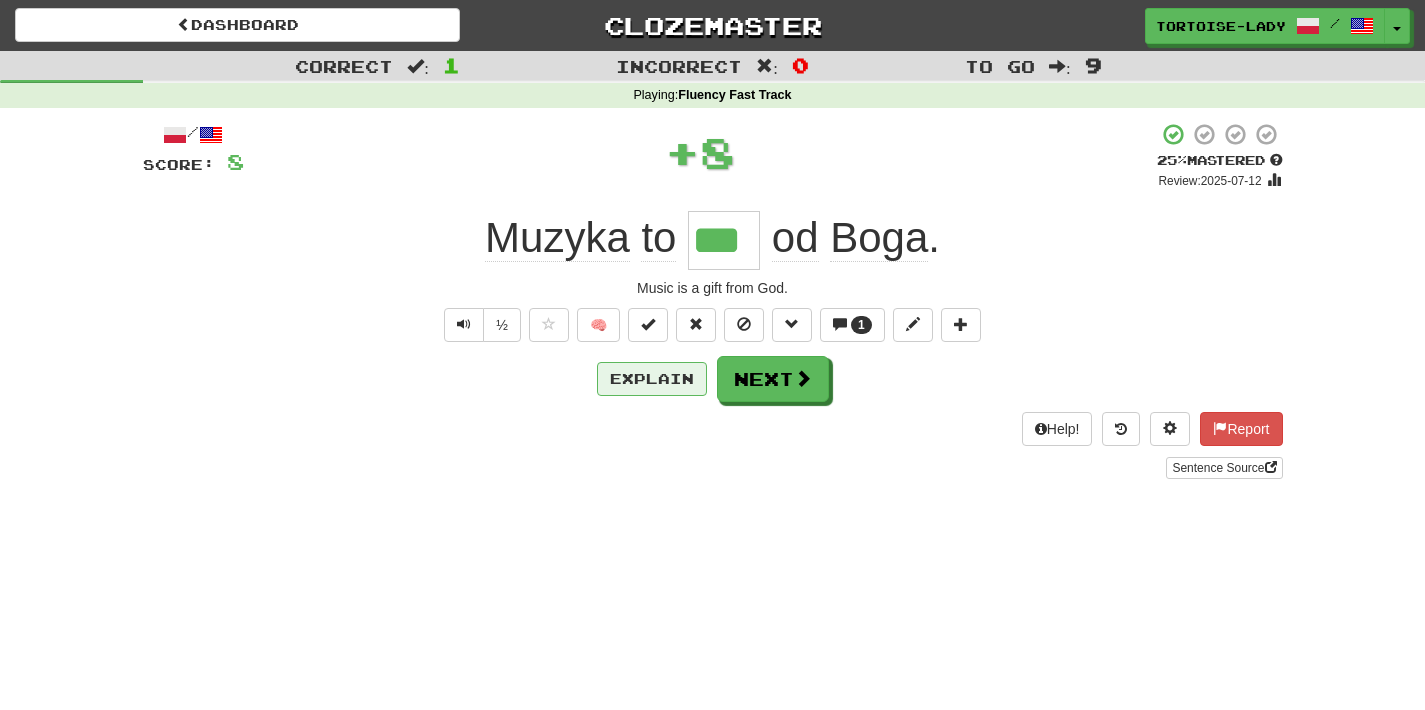 click on "Explain" at bounding box center [652, 379] 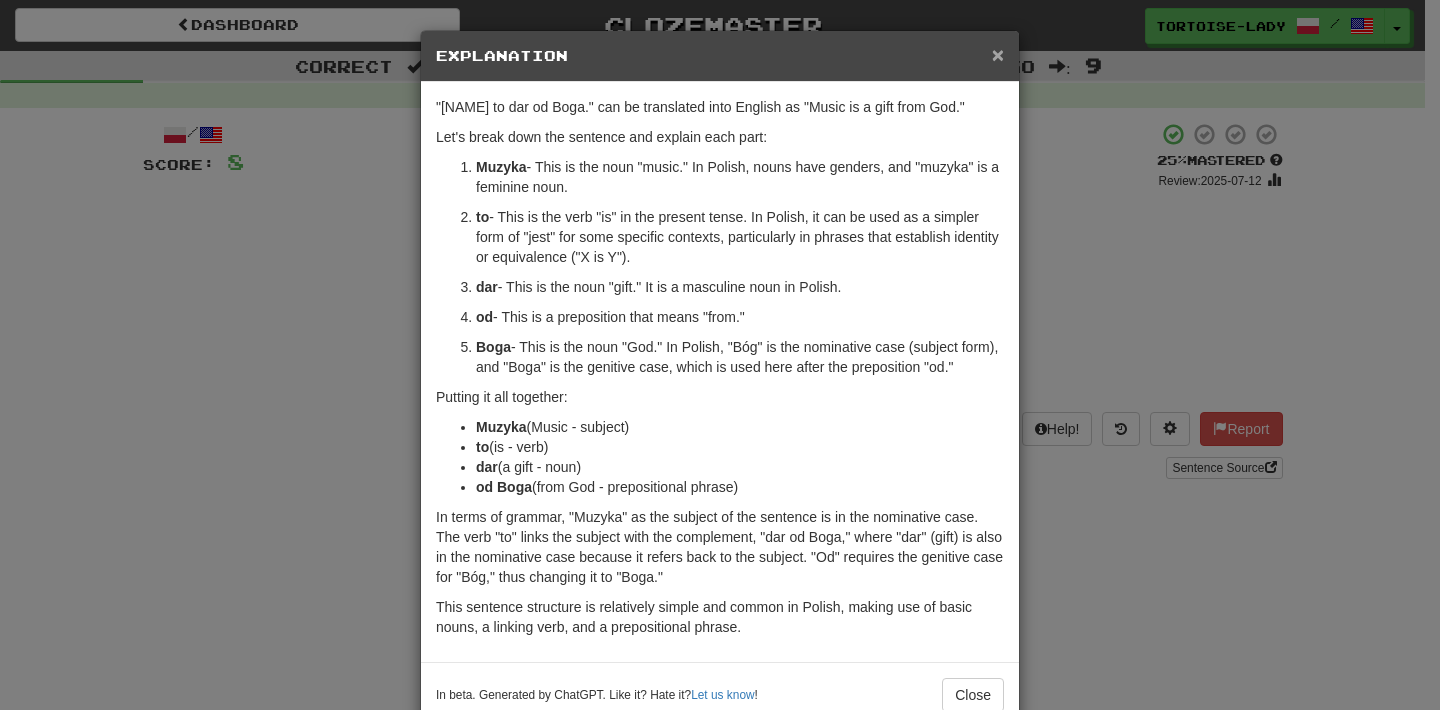 click on "×" at bounding box center (998, 54) 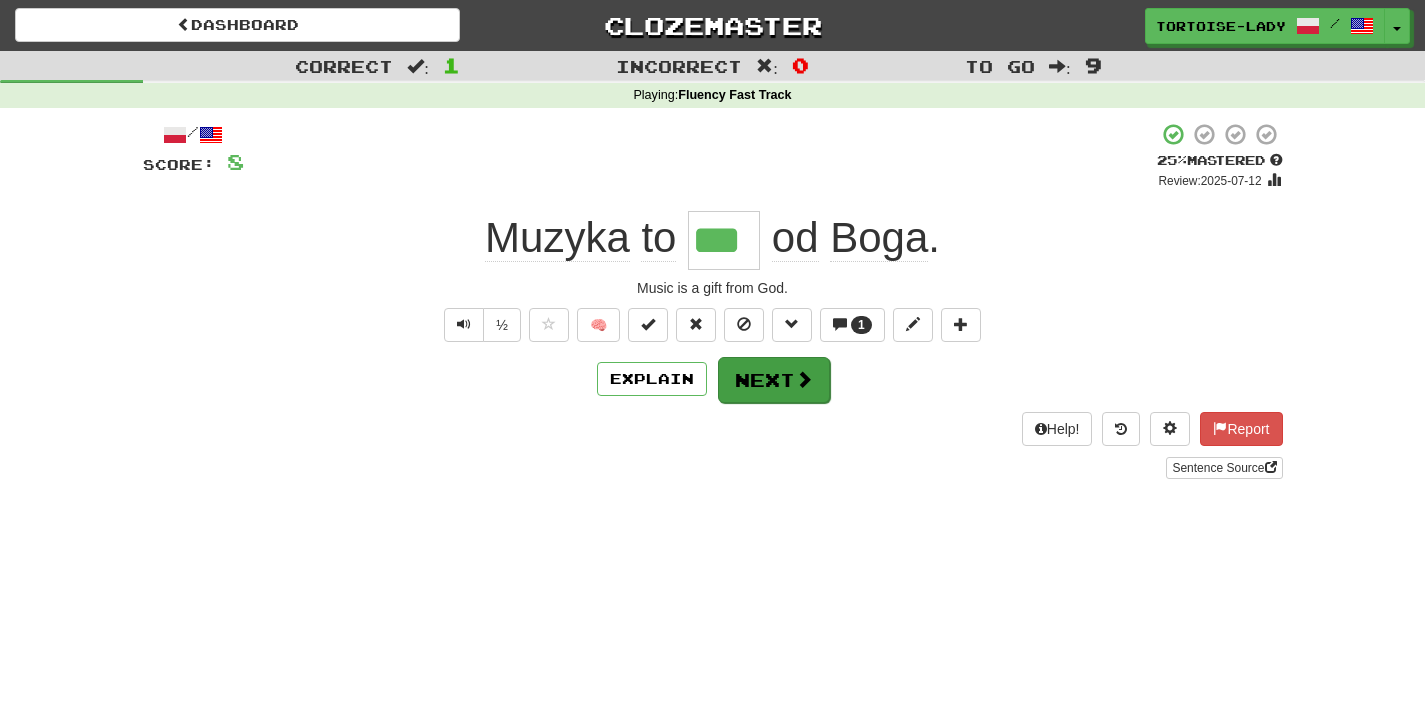 click at bounding box center (804, 379) 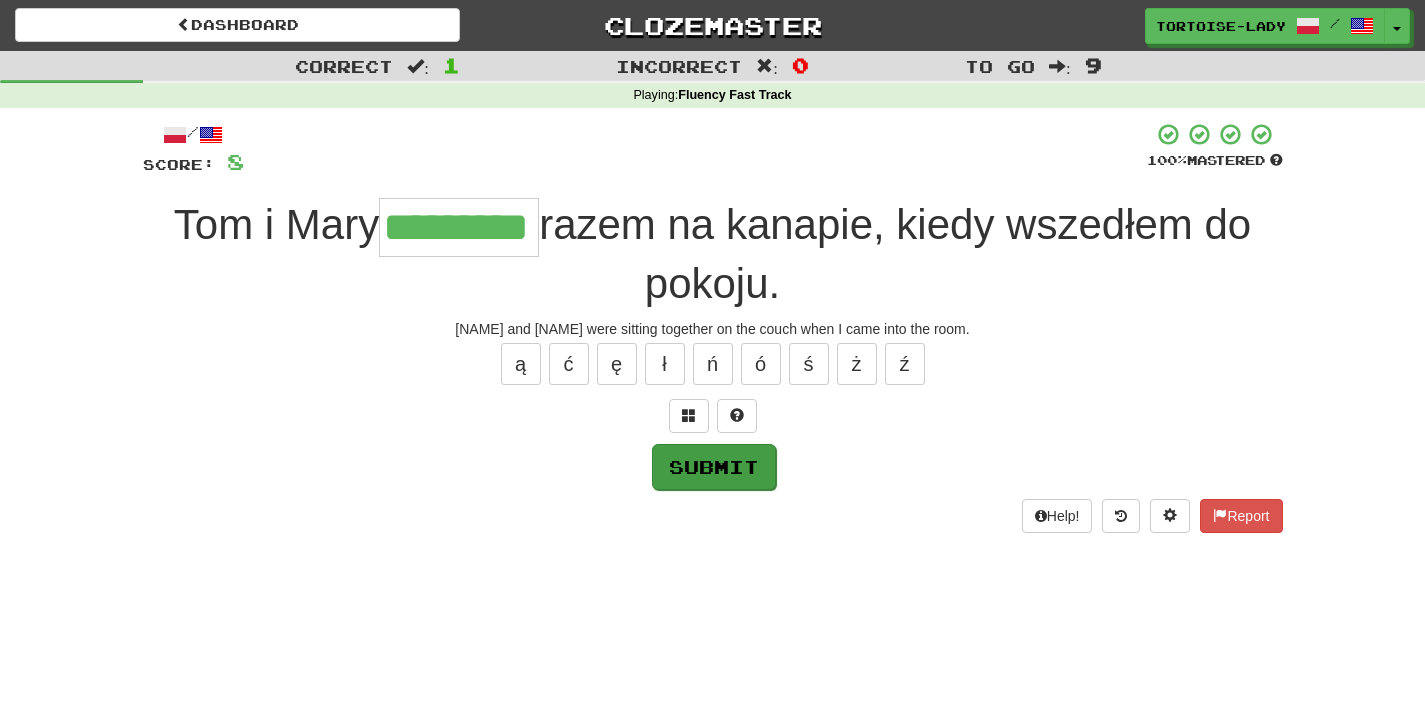 type on "*********" 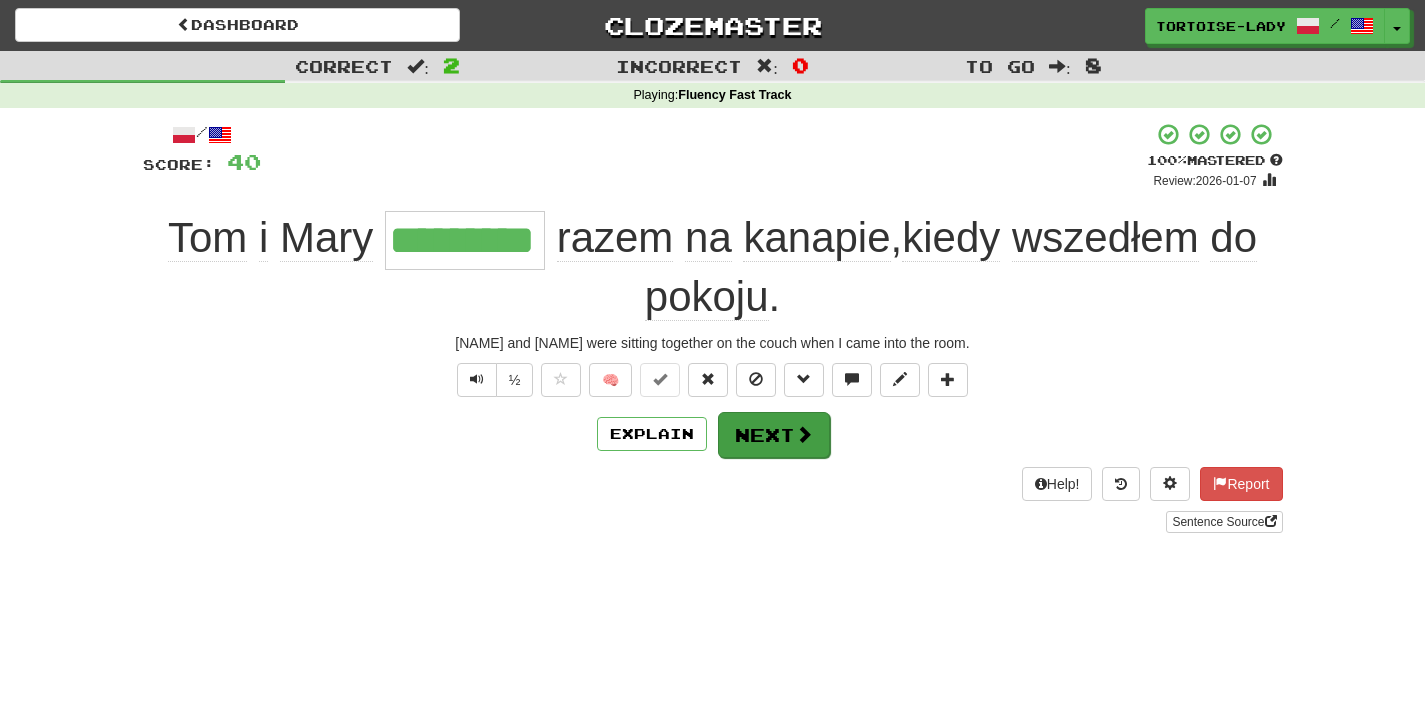 click on "Next" at bounding box center [774, 435] 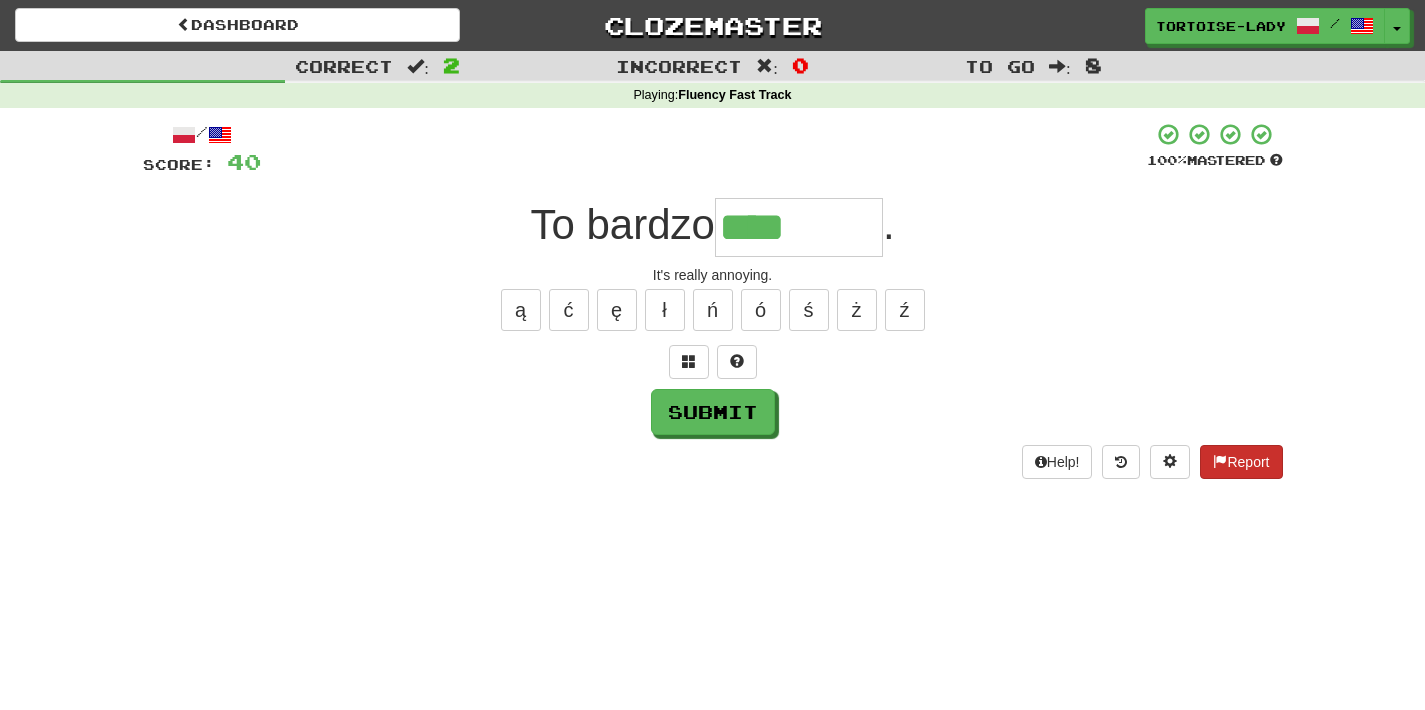 click at bounding box center (1220, 461) 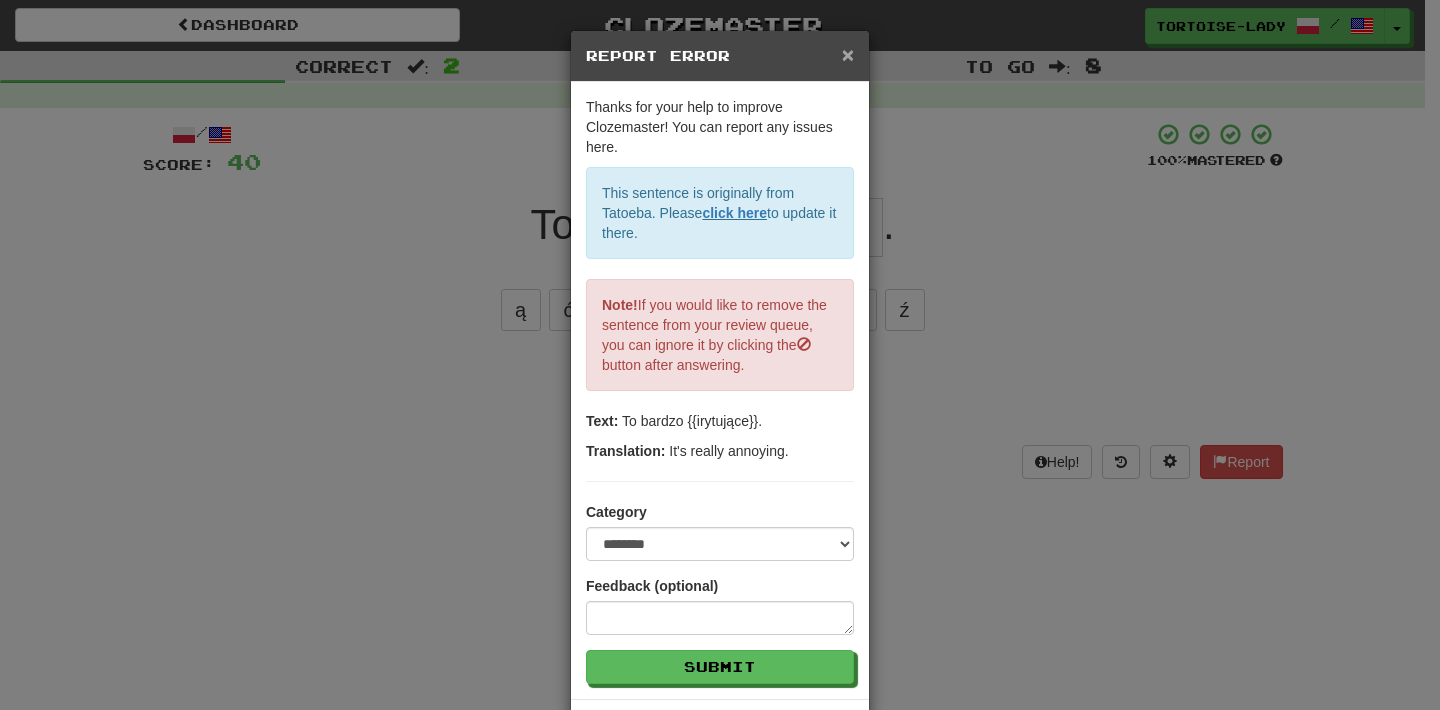 click on "×" at bounding box center [848, 54] 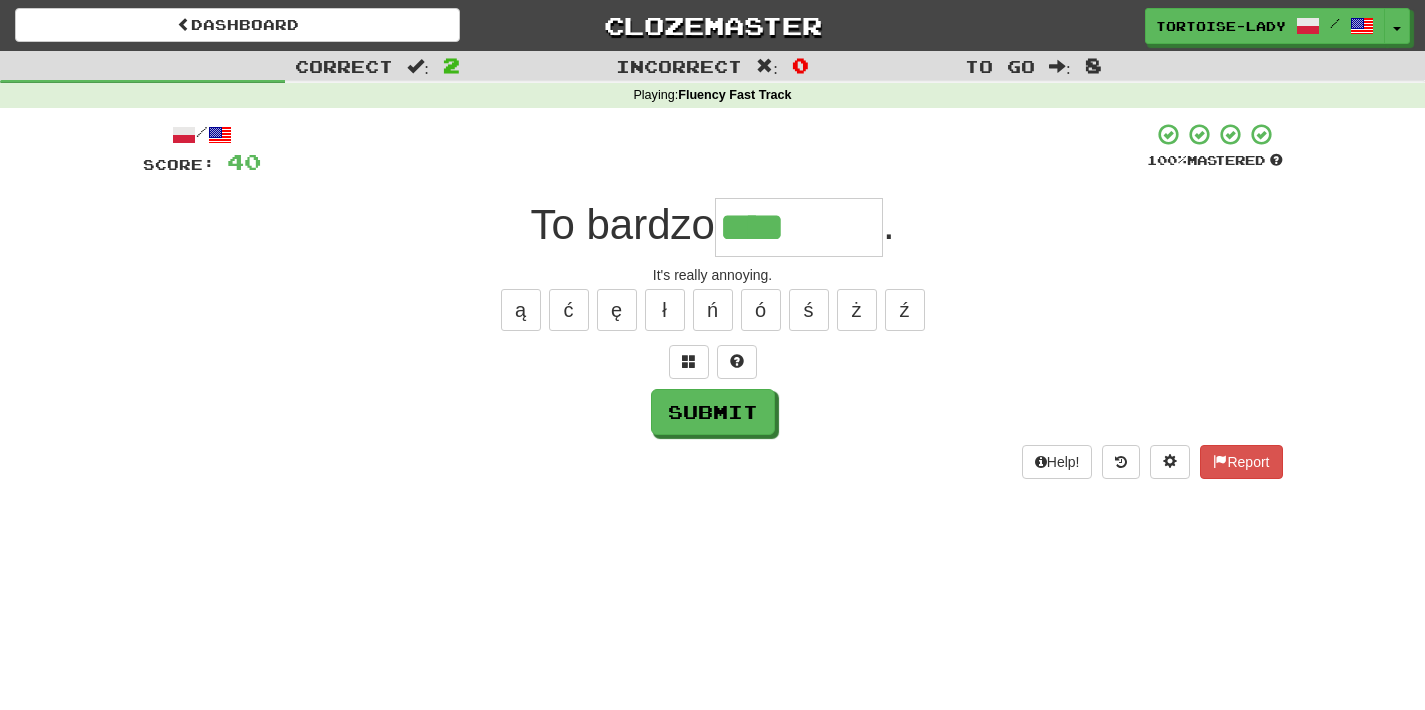 click on "****" at bounding box center (799, 227) 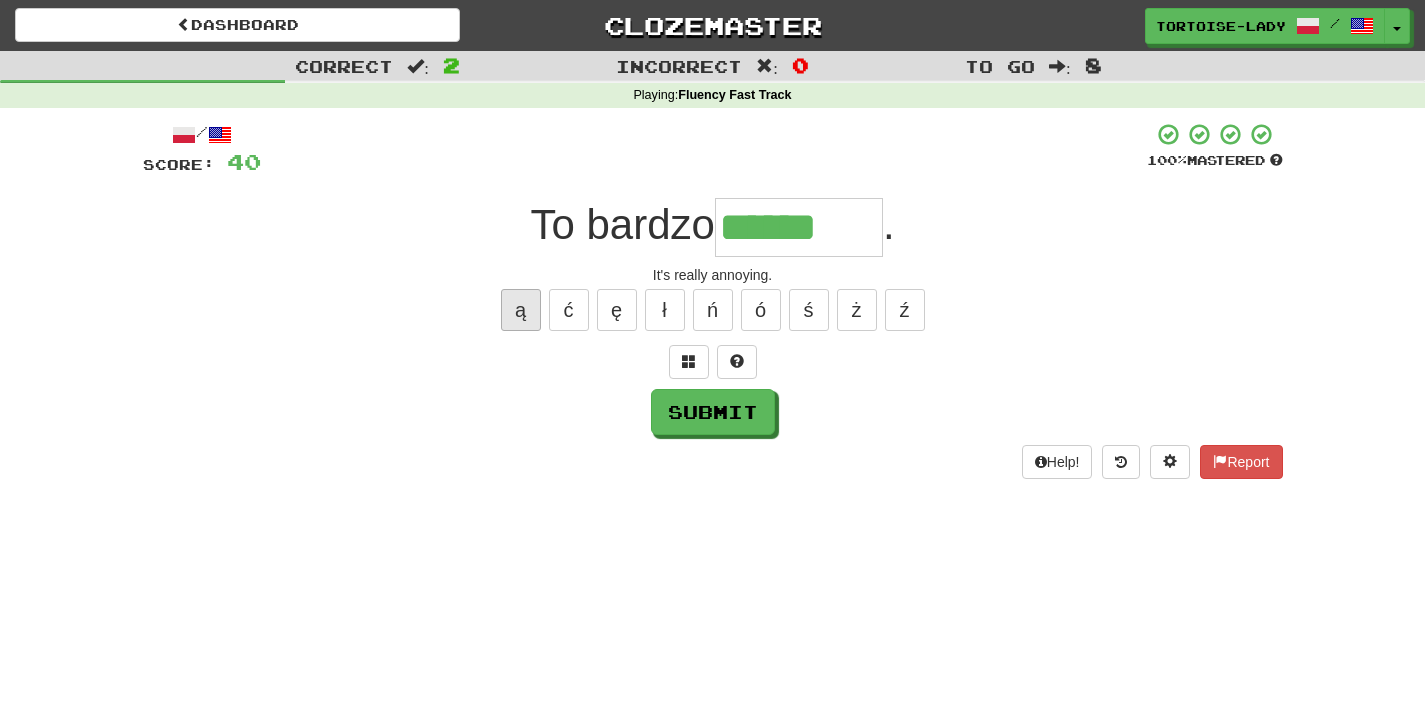 click on "ą" at bounding box center [521, 310] 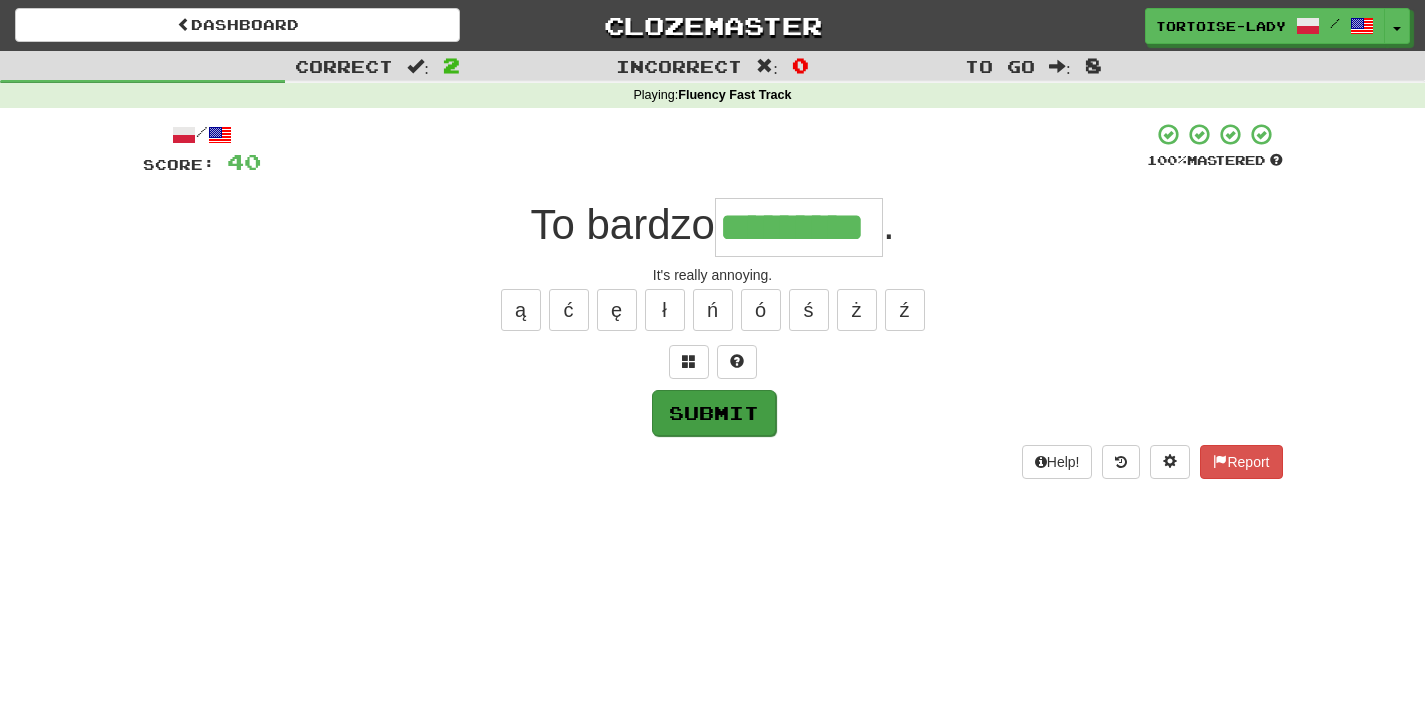 type on "*********" 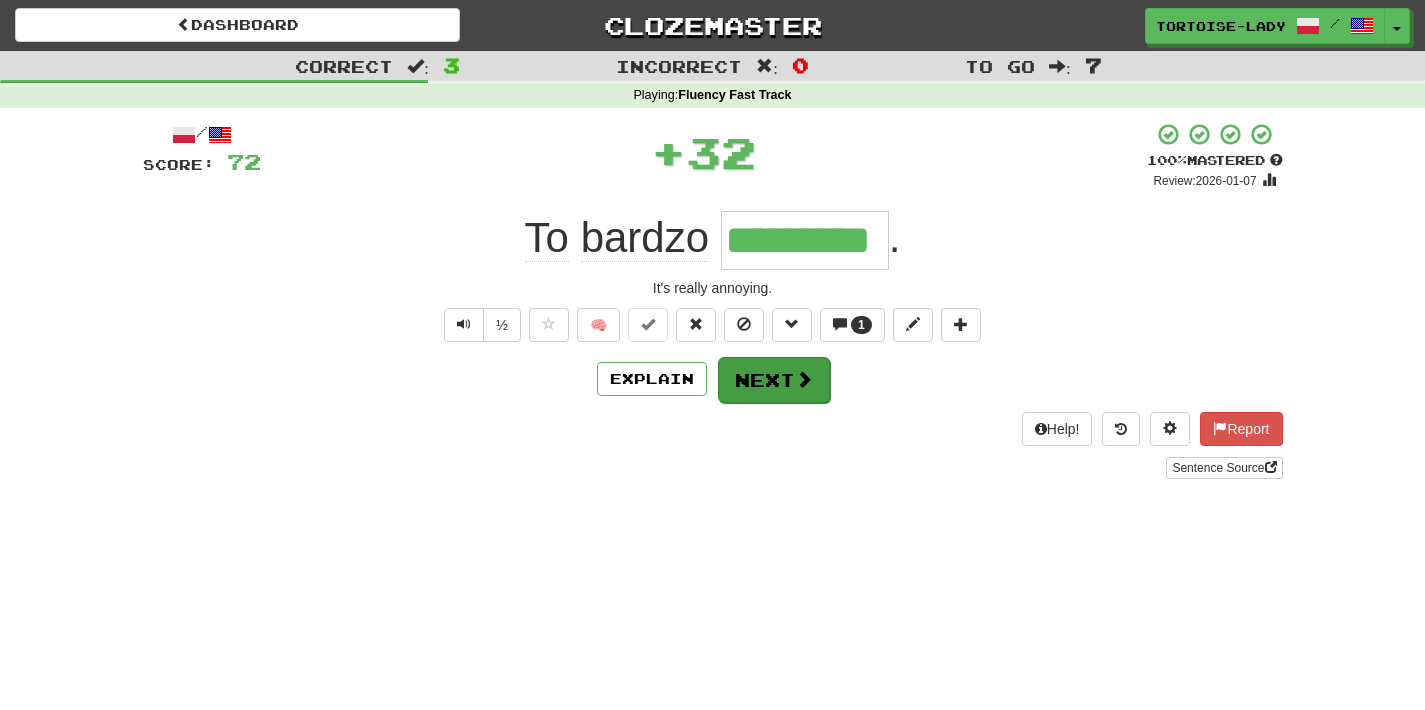 click on "Next" at bounding box center [774, 380] 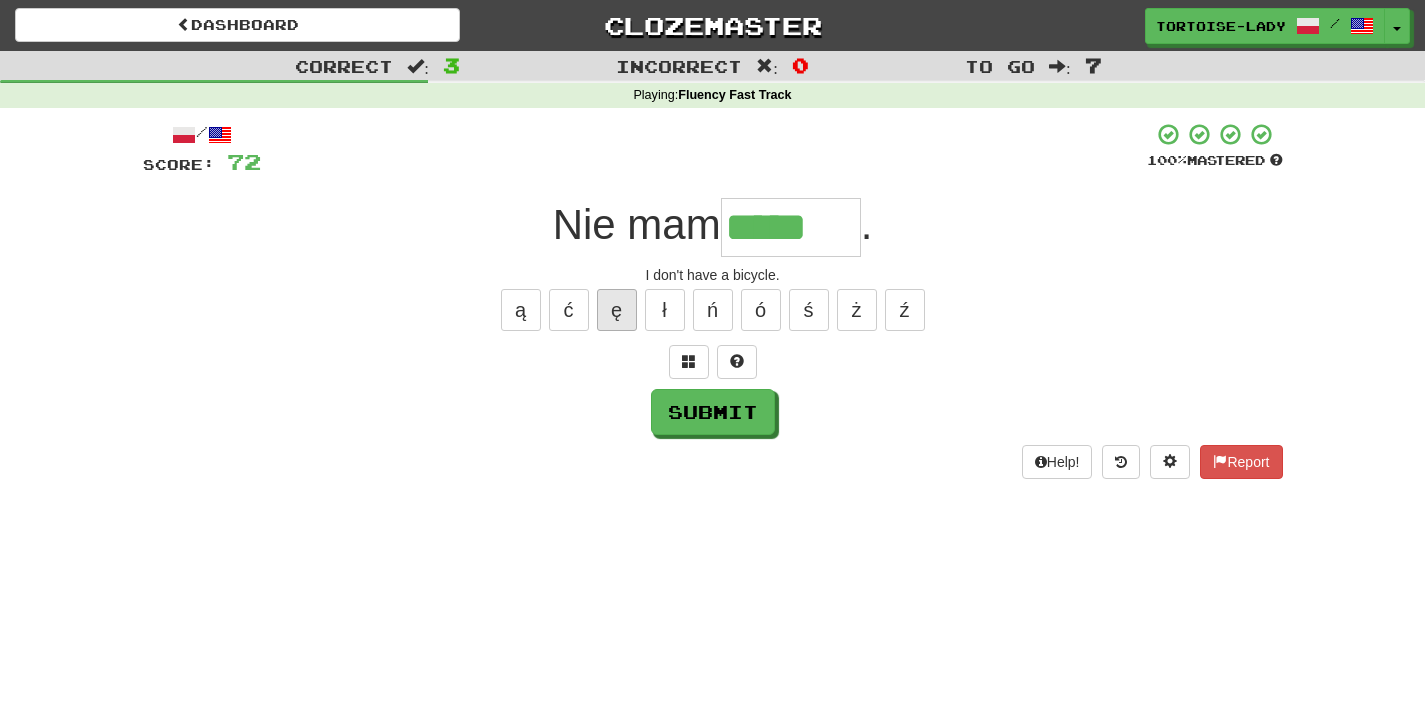 click on "ę" at bounding box center [617, 310] 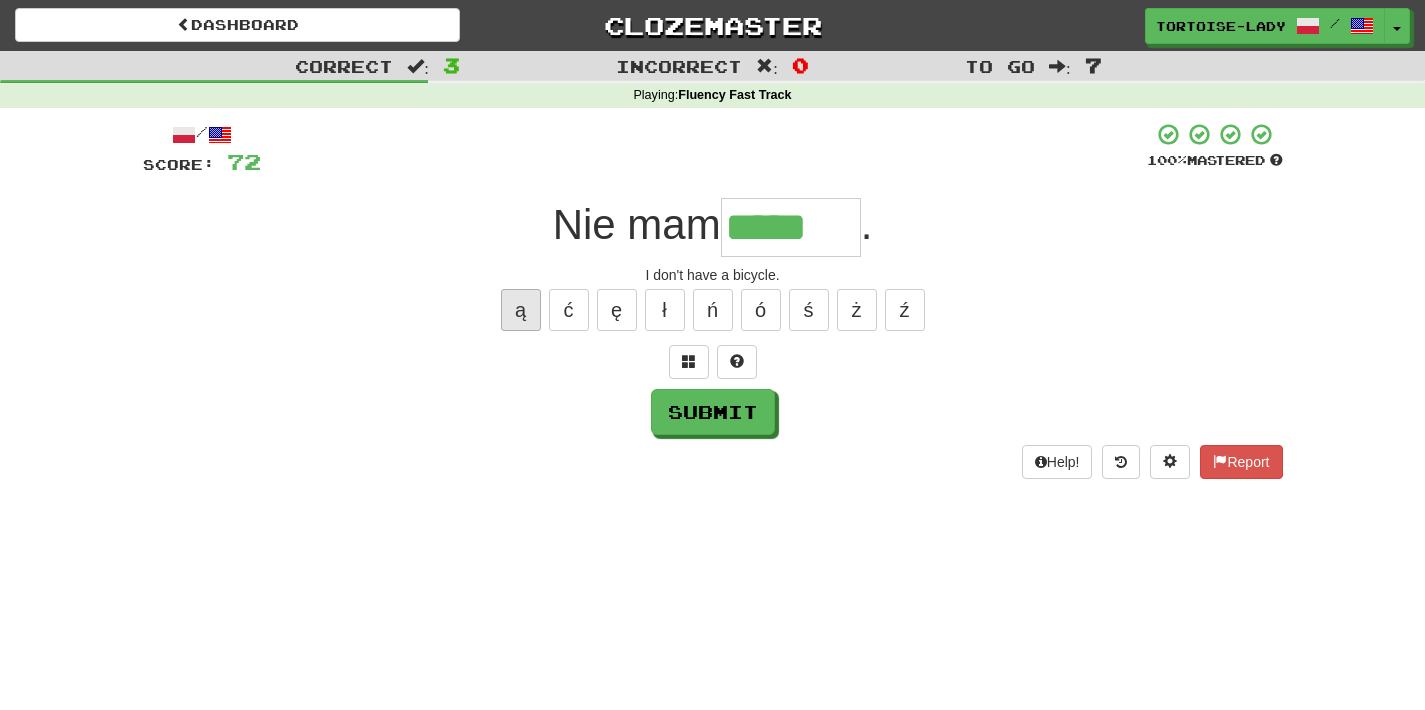 click on "ą" at bounding box center (521, 310) 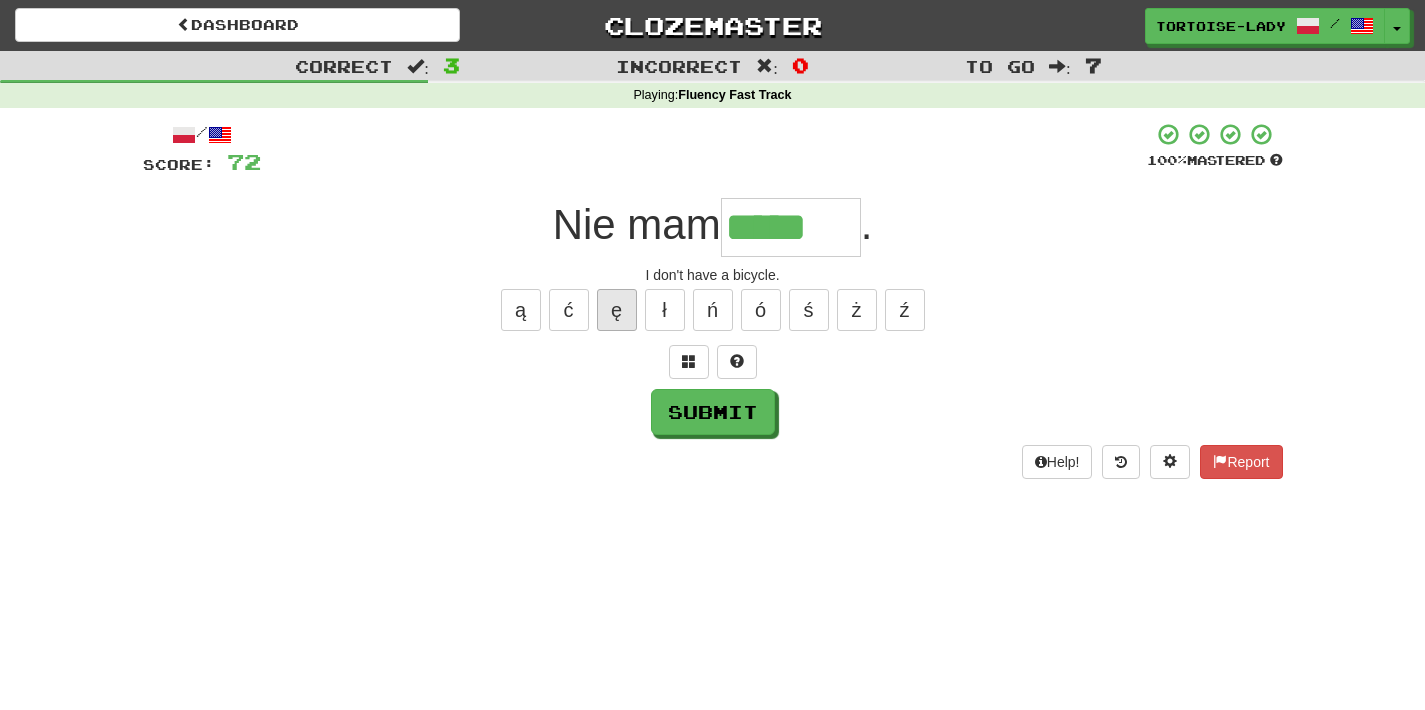 click on "ę" at bounding box center (617, 310) 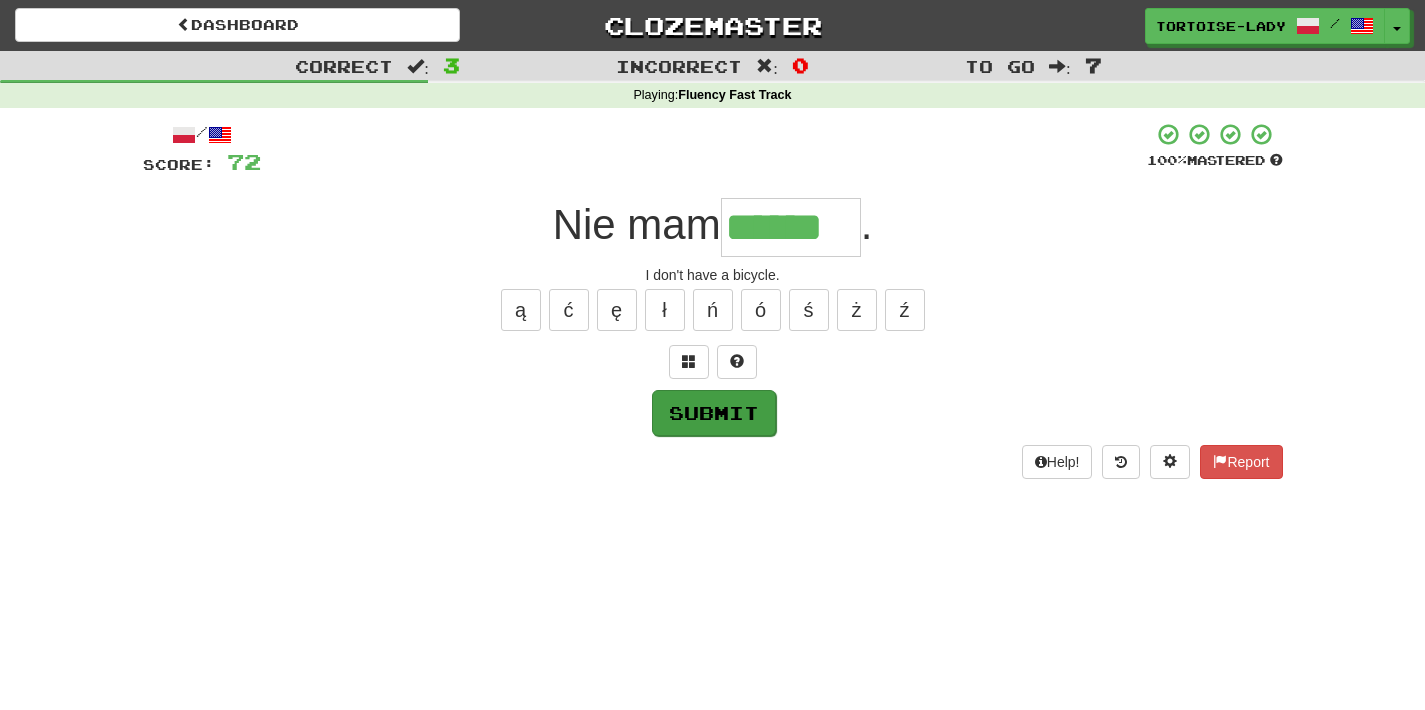 type on "******" 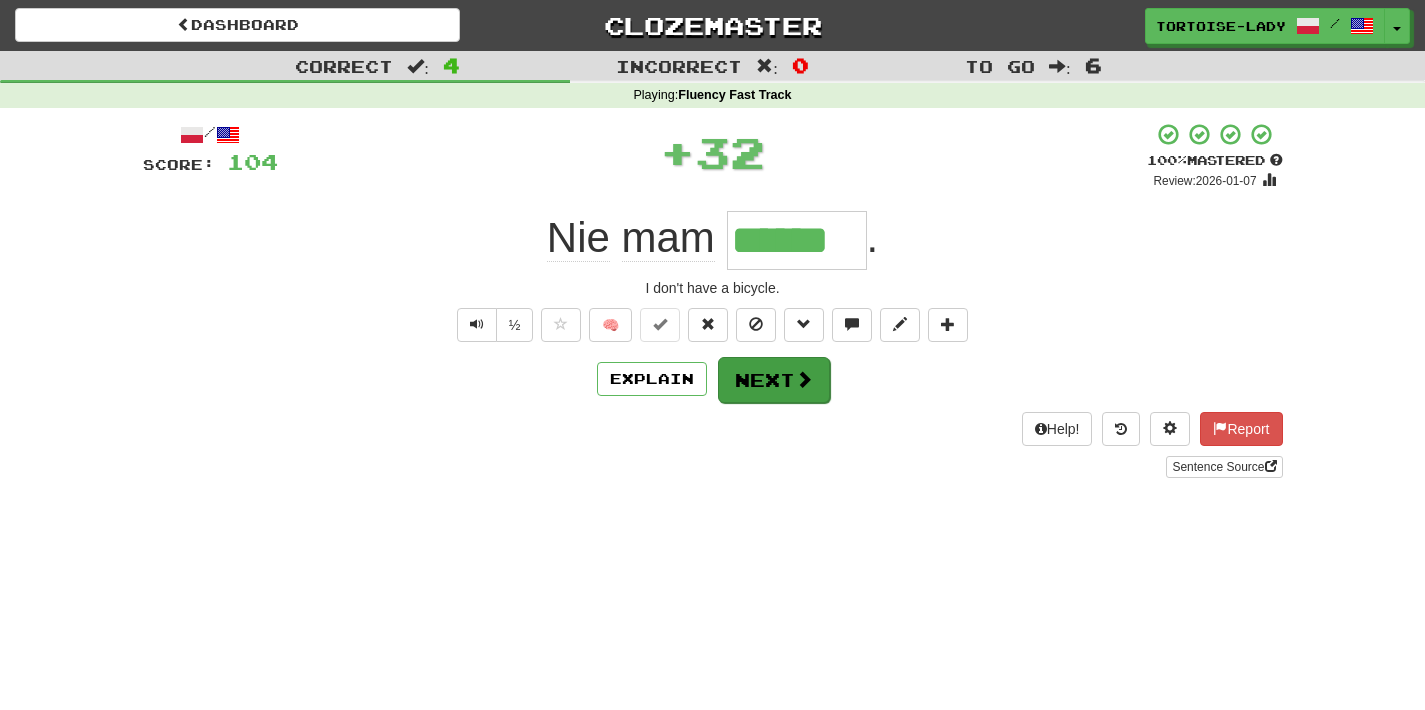 click on "Next" at bounding box center (774, 380) 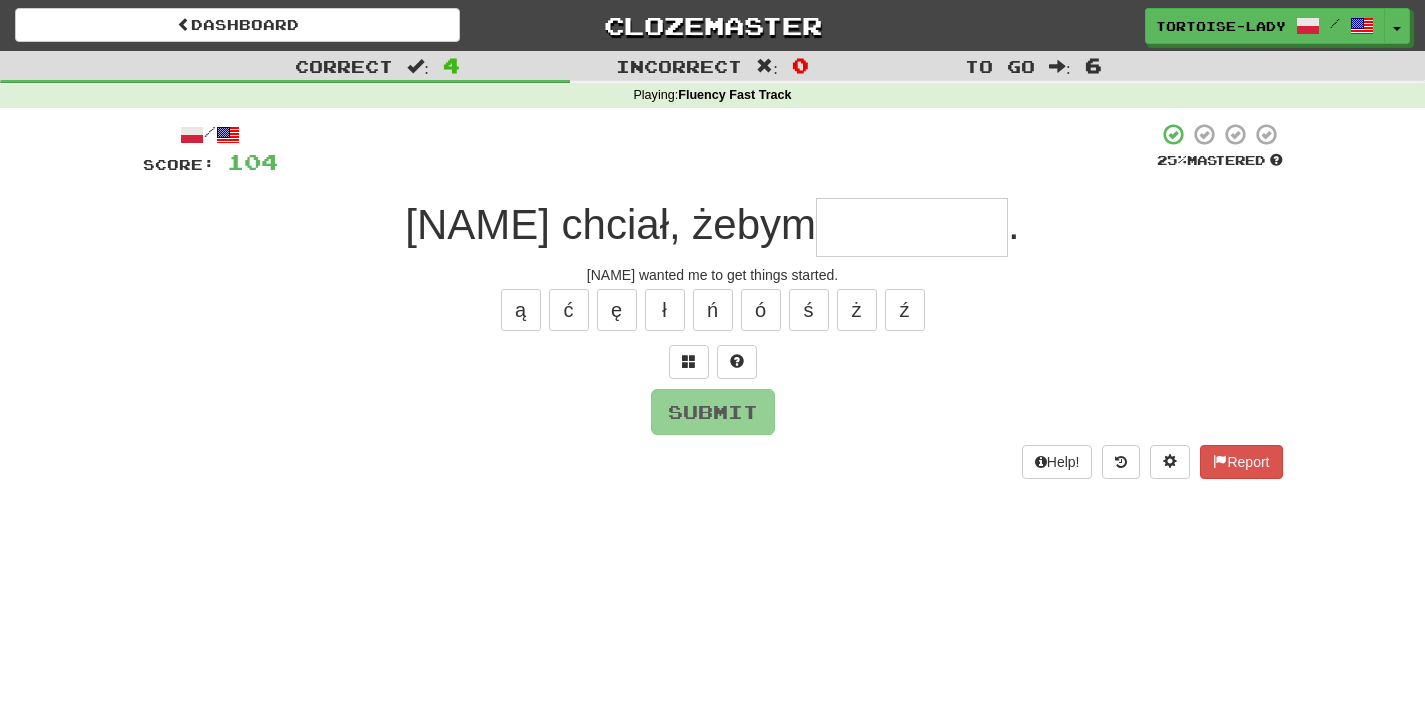 type on "*" 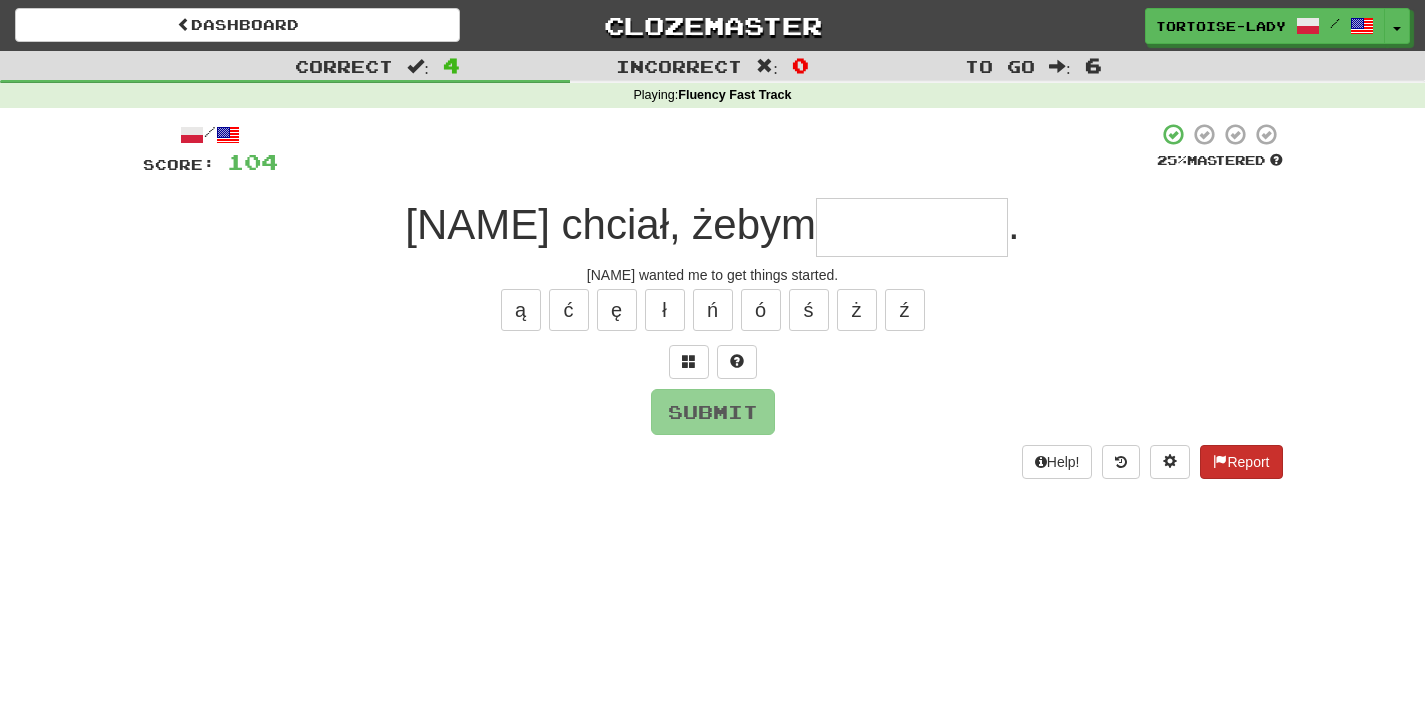click on "Report" at bounding box center [1241, 462] 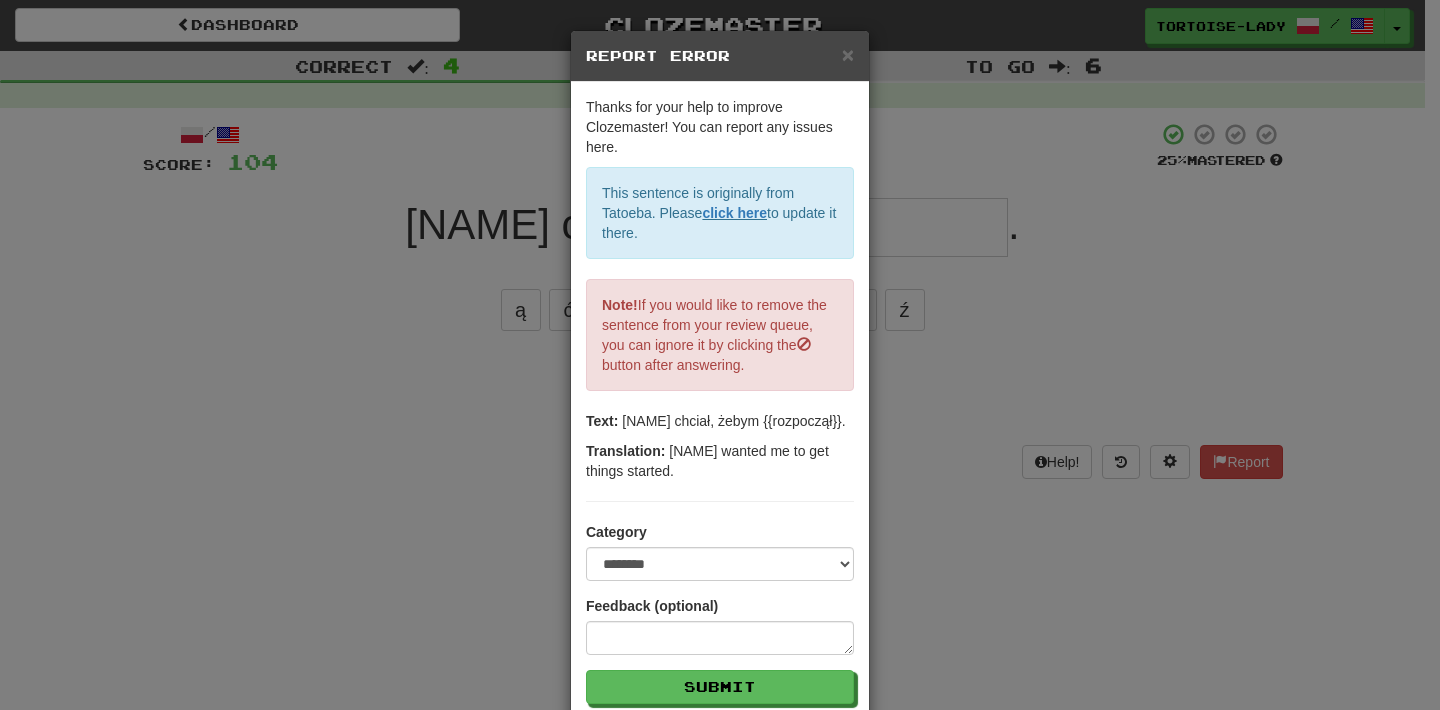 click on "× Report Error" at bounding box center [720, 56] 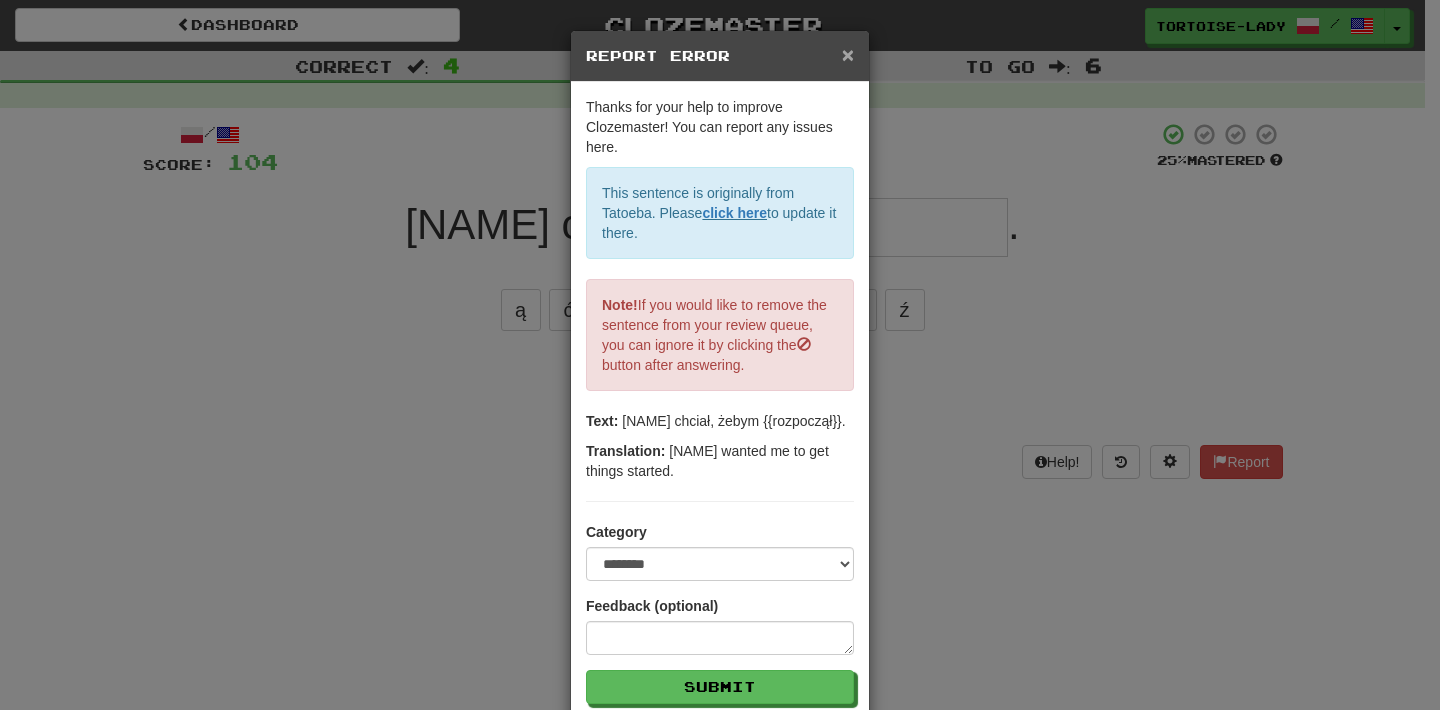 click on "×" at bounding box center [848, 54] 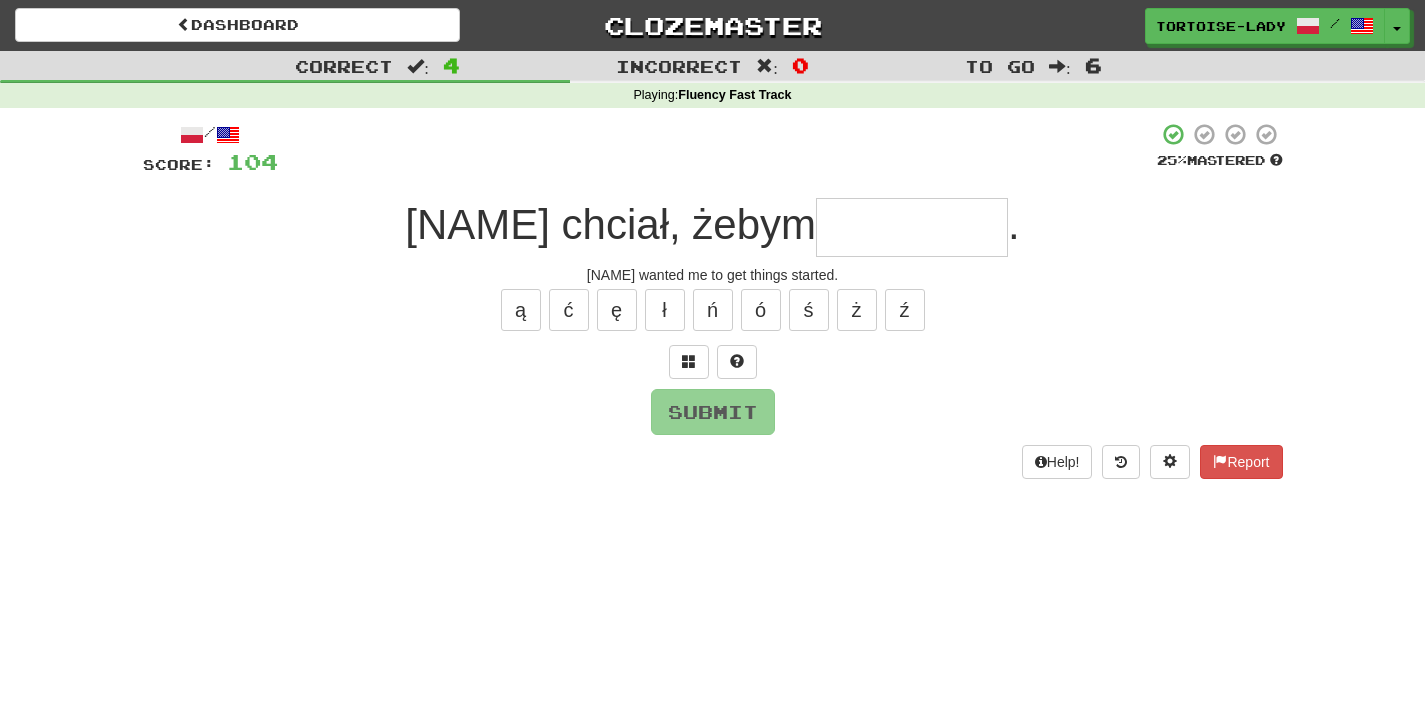 click at bounding box center [912, 227] 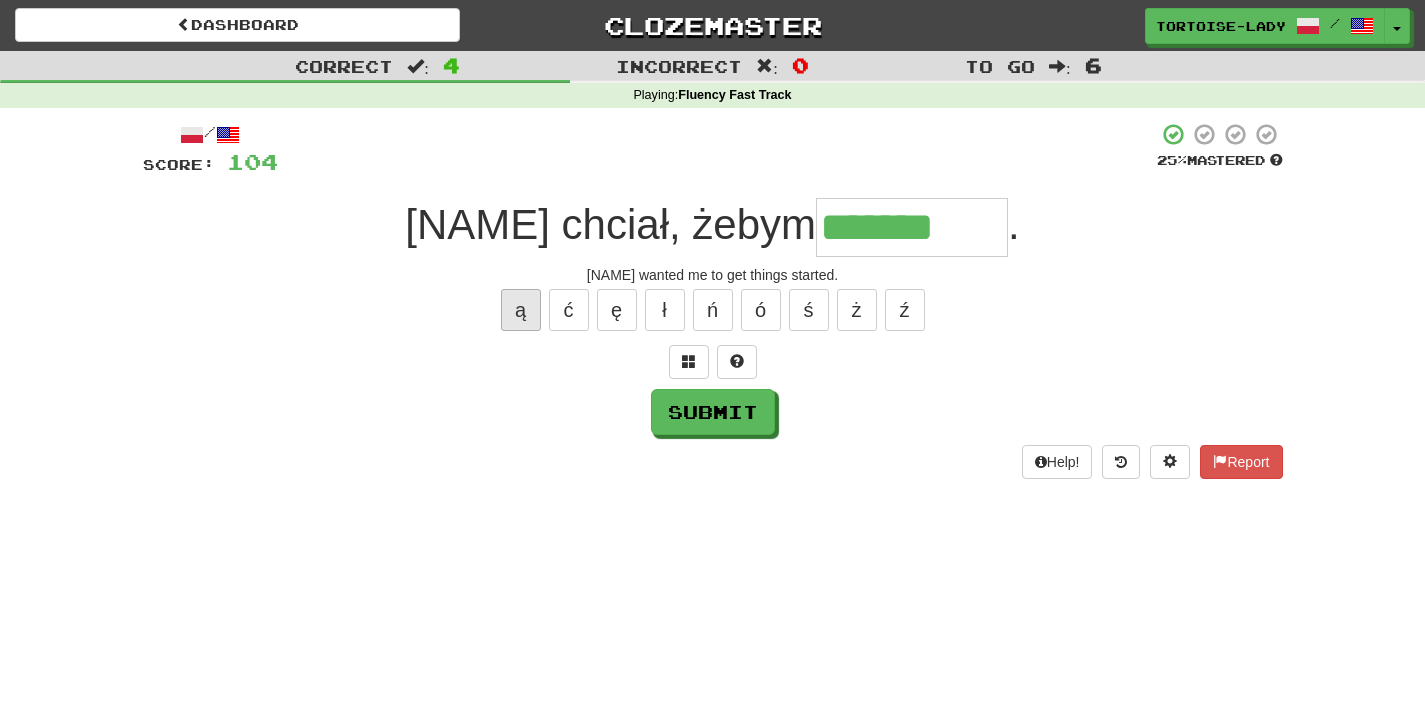 click on "ą" at bounding box center [521, 310] 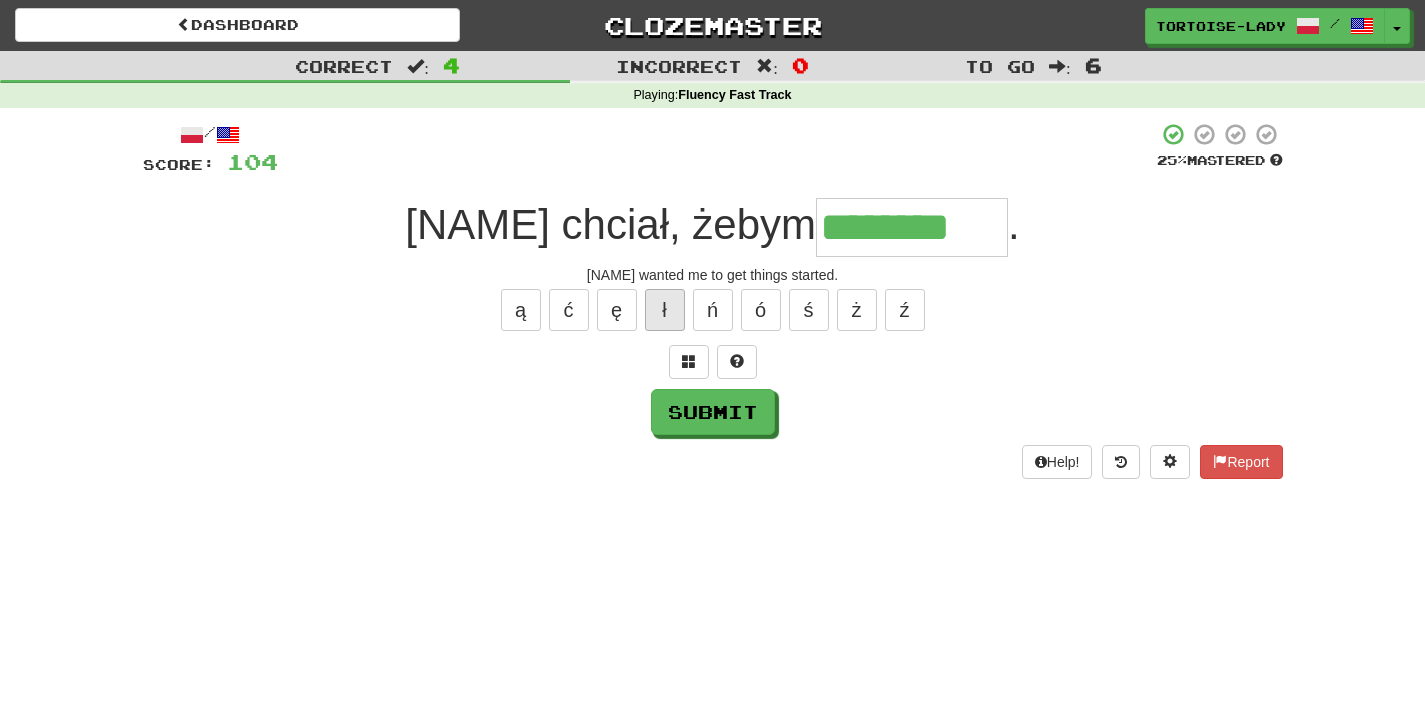 click on "ł" at bounding box center [665, 310] 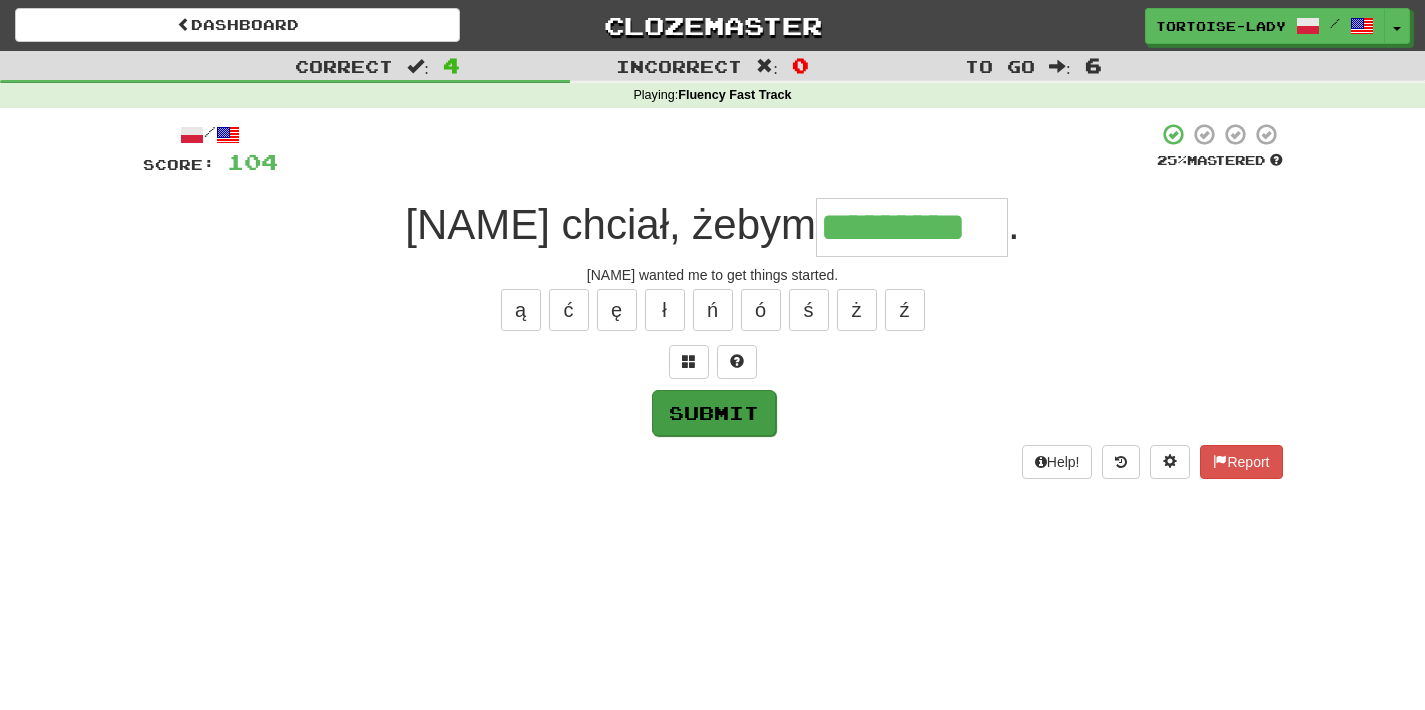 click on "Submit" at bounding box center [714, 413] 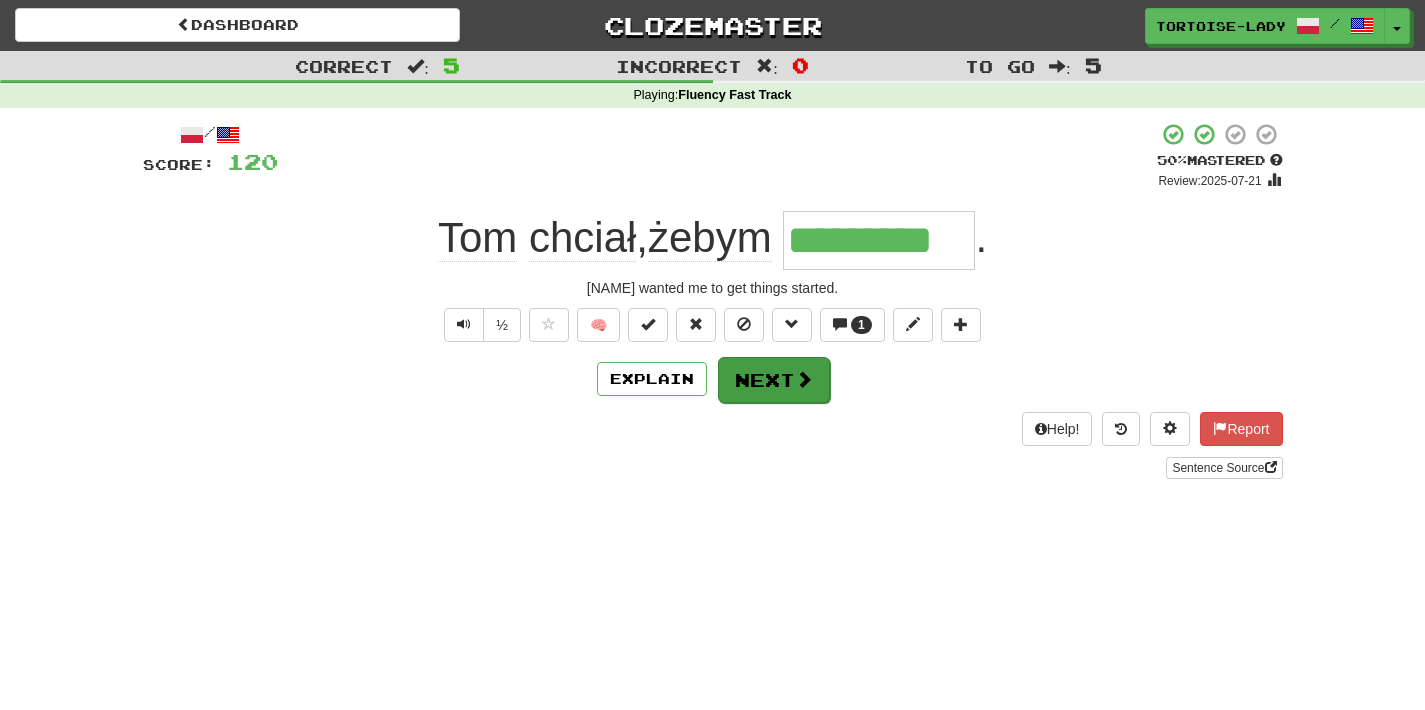click on "Next" at bounding box center (774, 380) 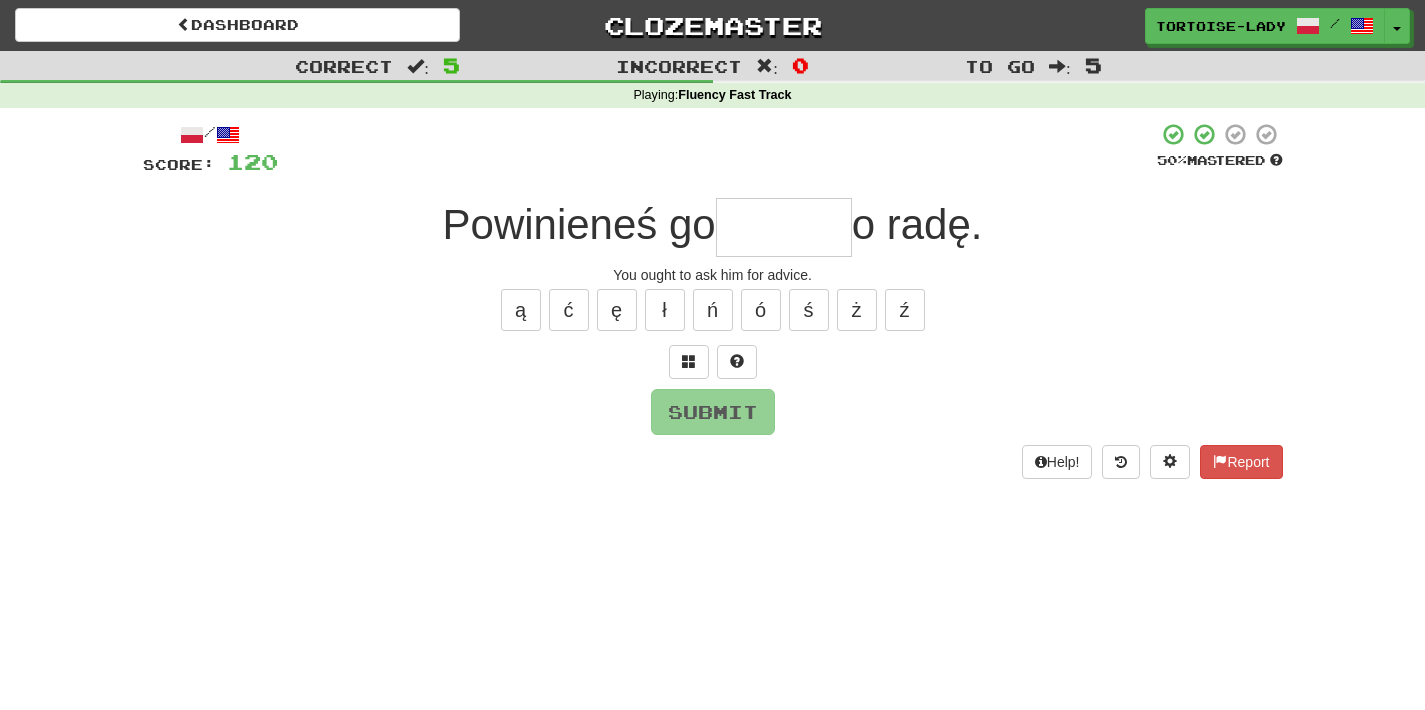 type on "*" 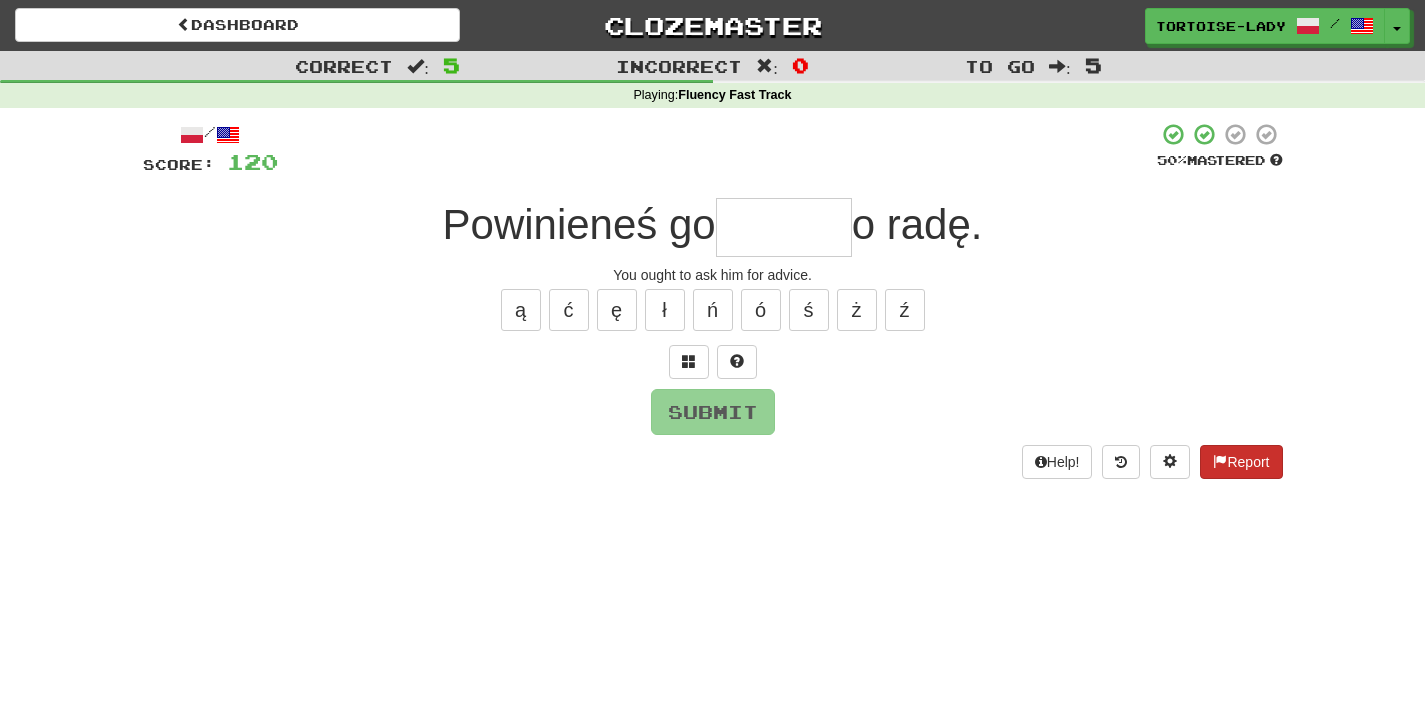 click on "Report" at bounding box center (1241, 462) 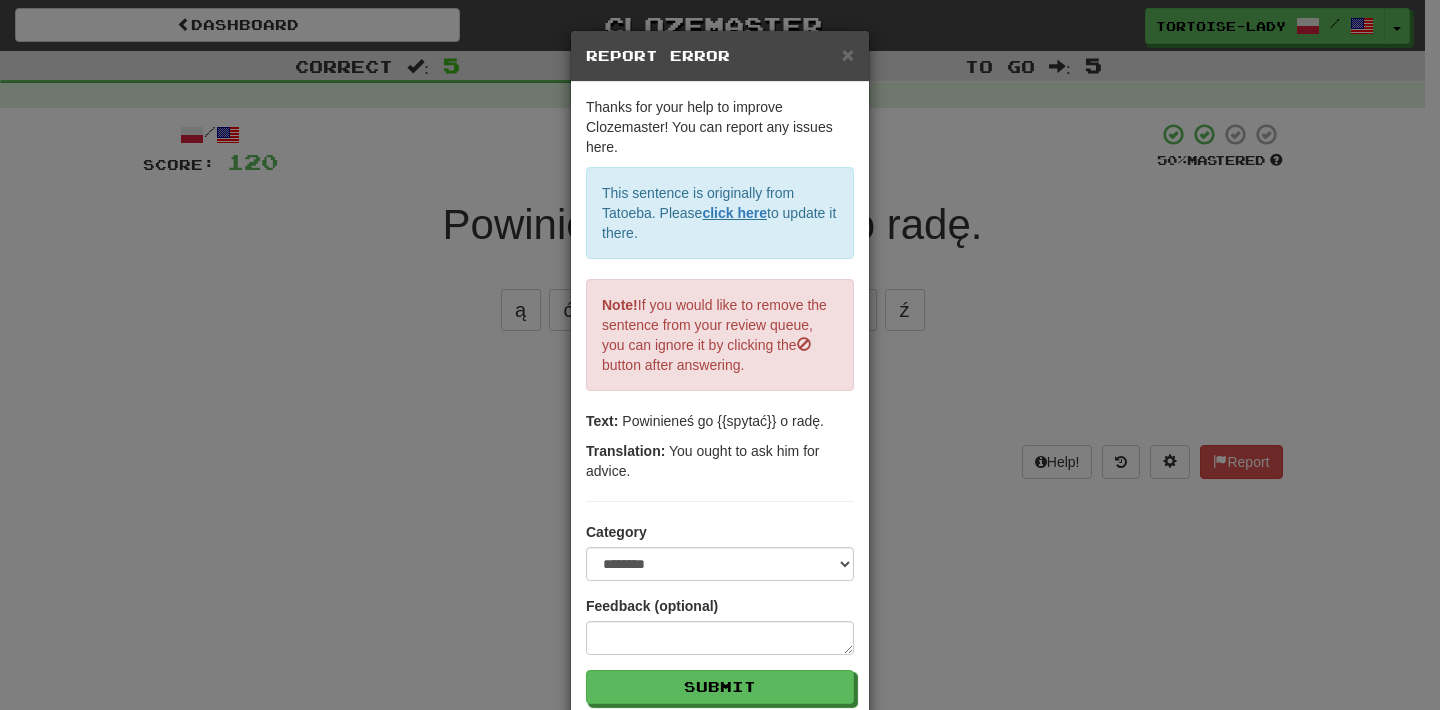 click on "× Report Error" at bounding box center (720, 56) 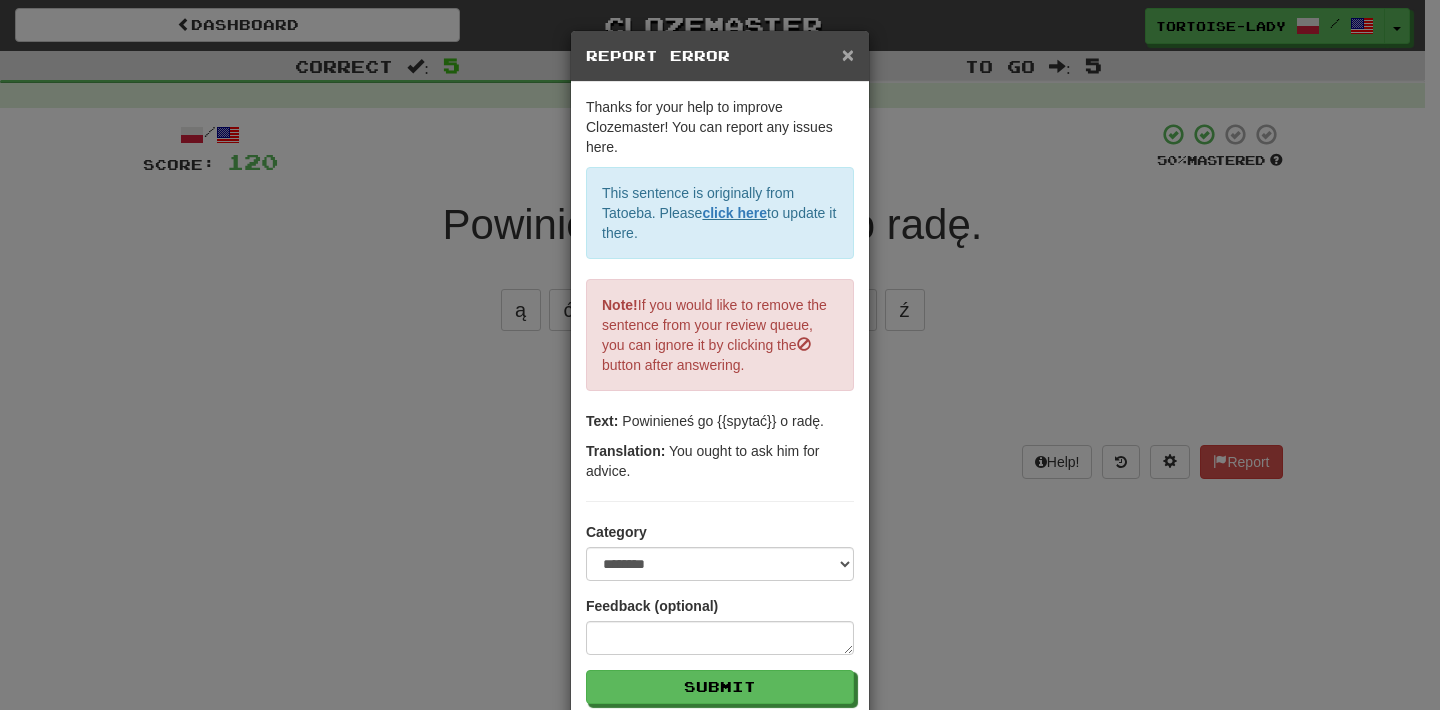 click on "×" at bounding box center (848, 54) 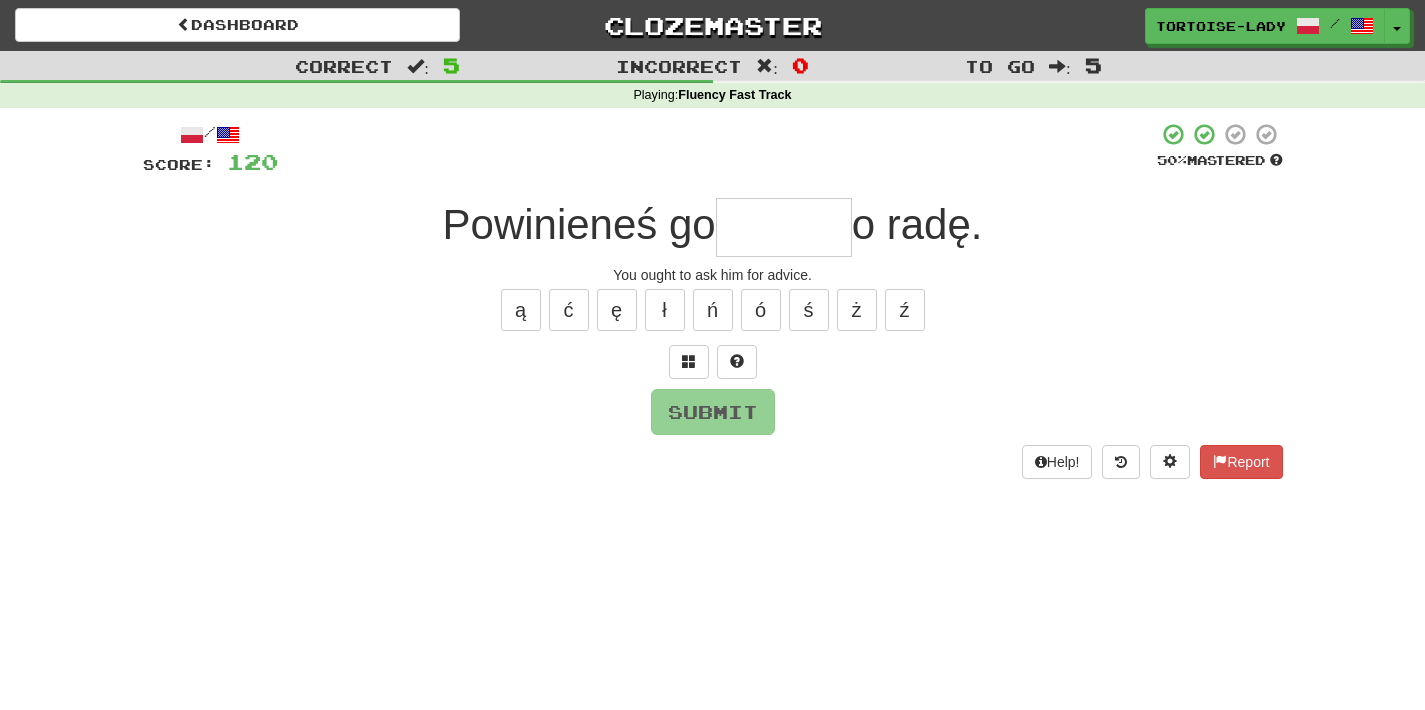 click at bounding box center [784, 227] 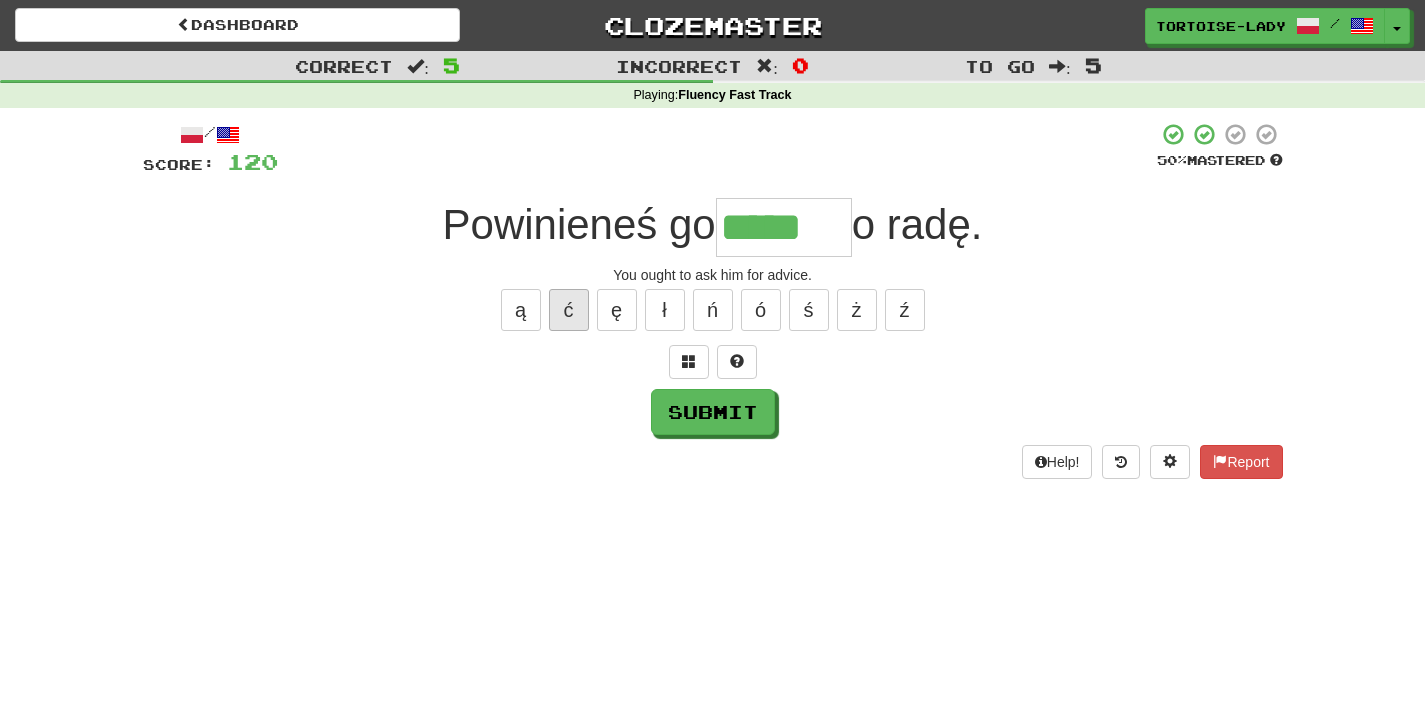 click on "ć" at bounding box center (569, 310) 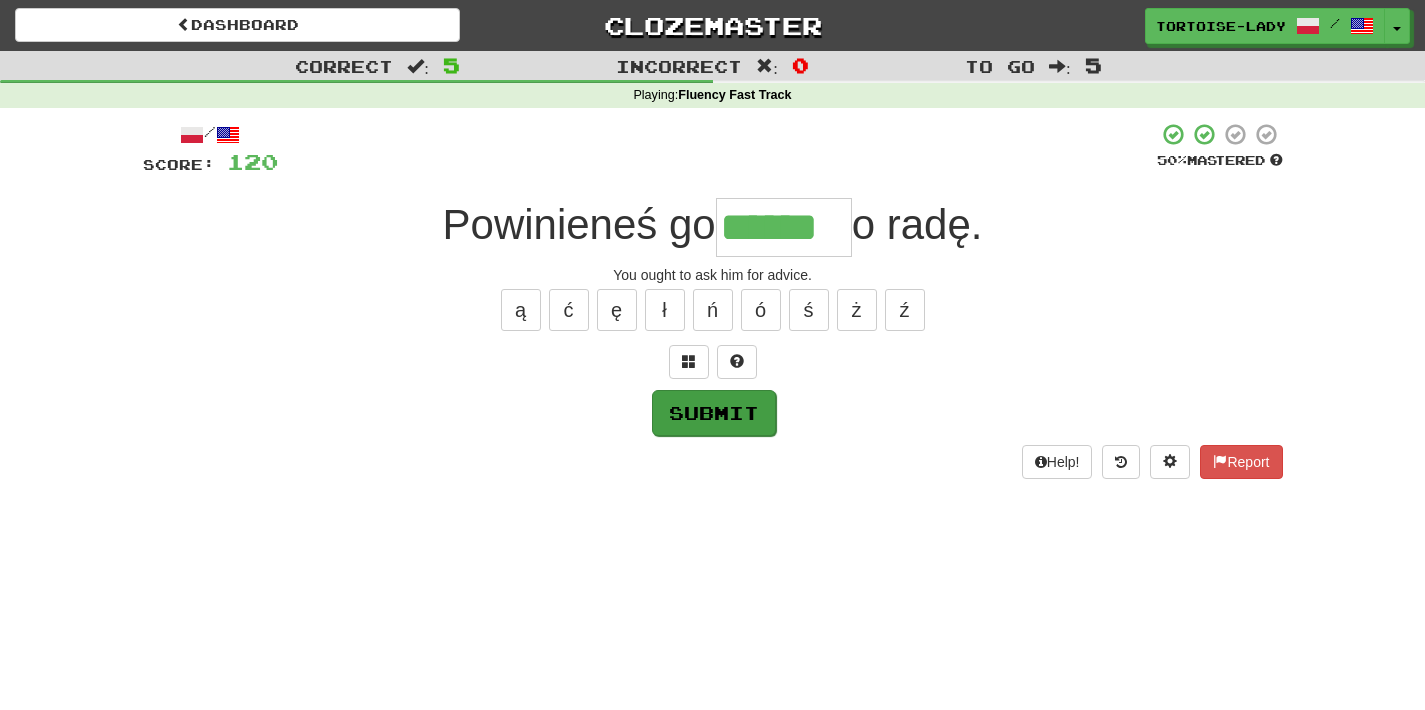 click on "Submit" at bounding box center [714, 413] 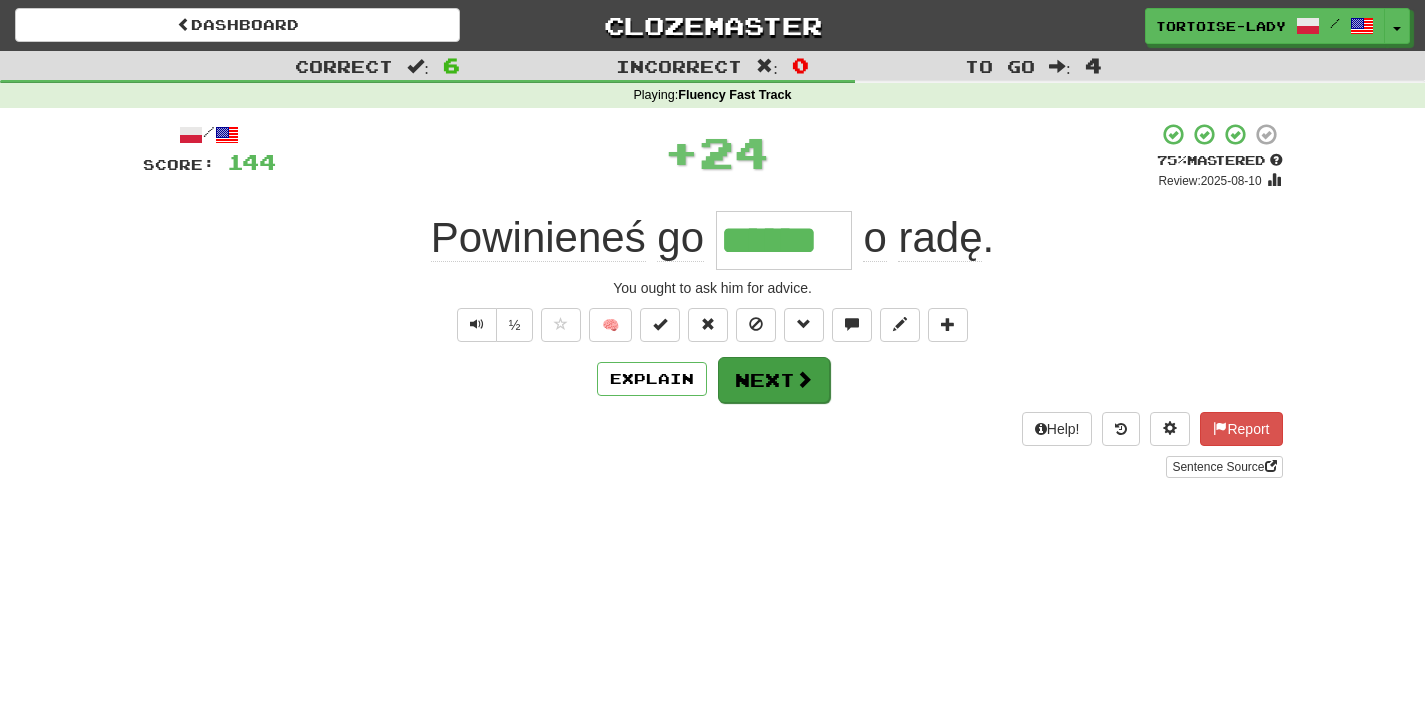 click on "Next" at bounding box center (774, 380) 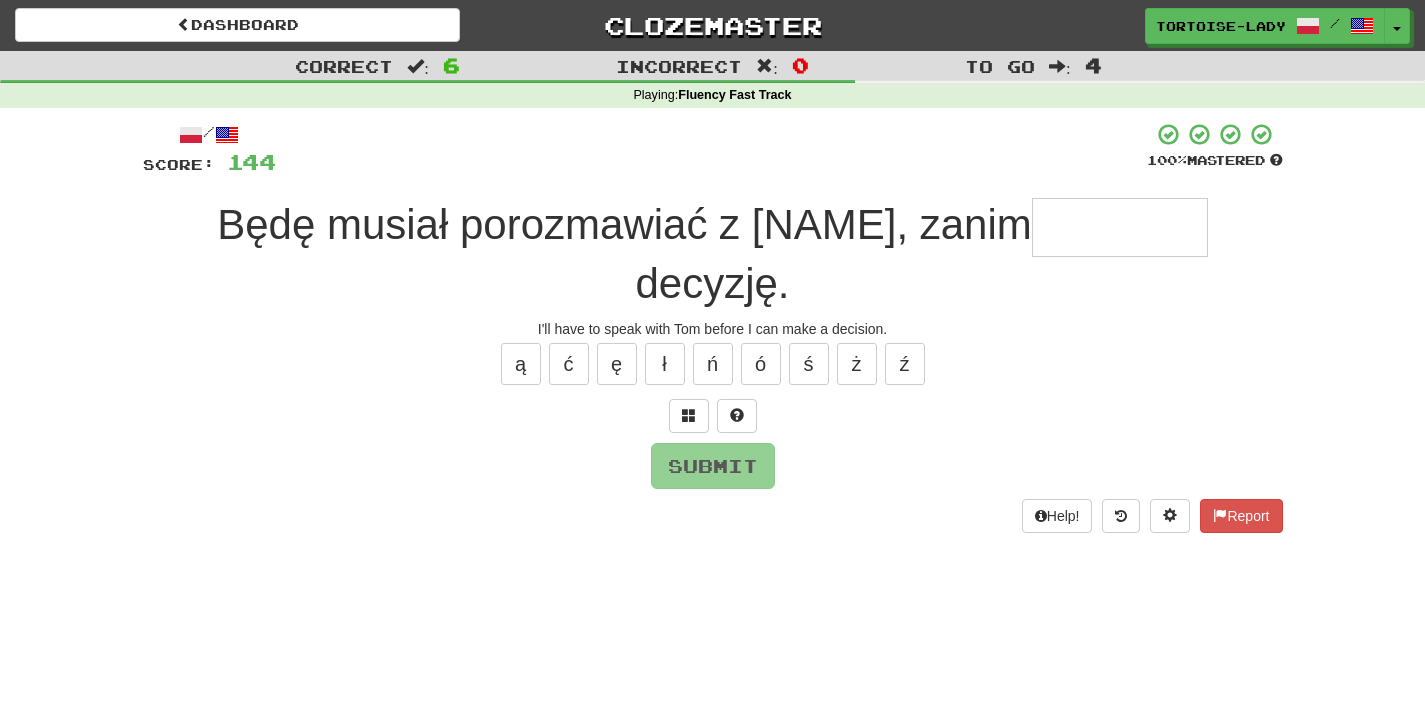 type on "*" 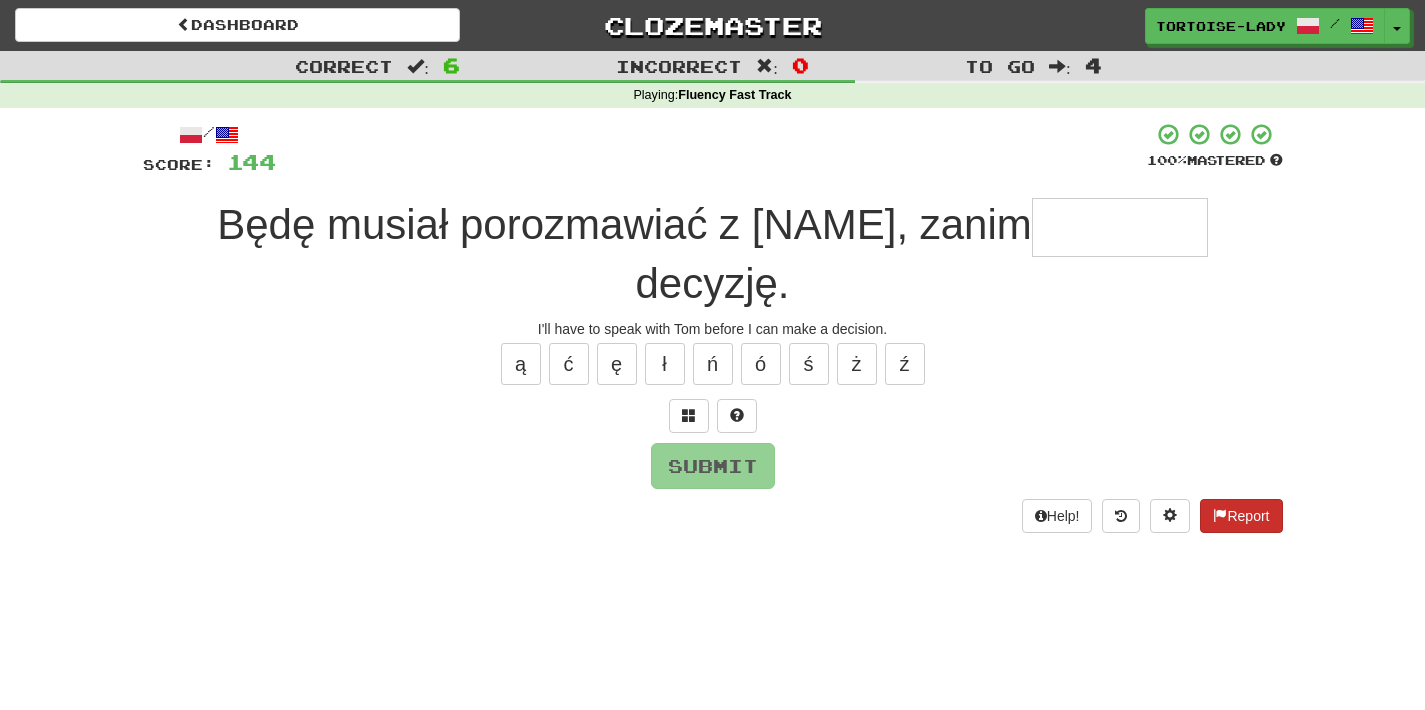 click on "Report" at bounding box center (1241, 516) 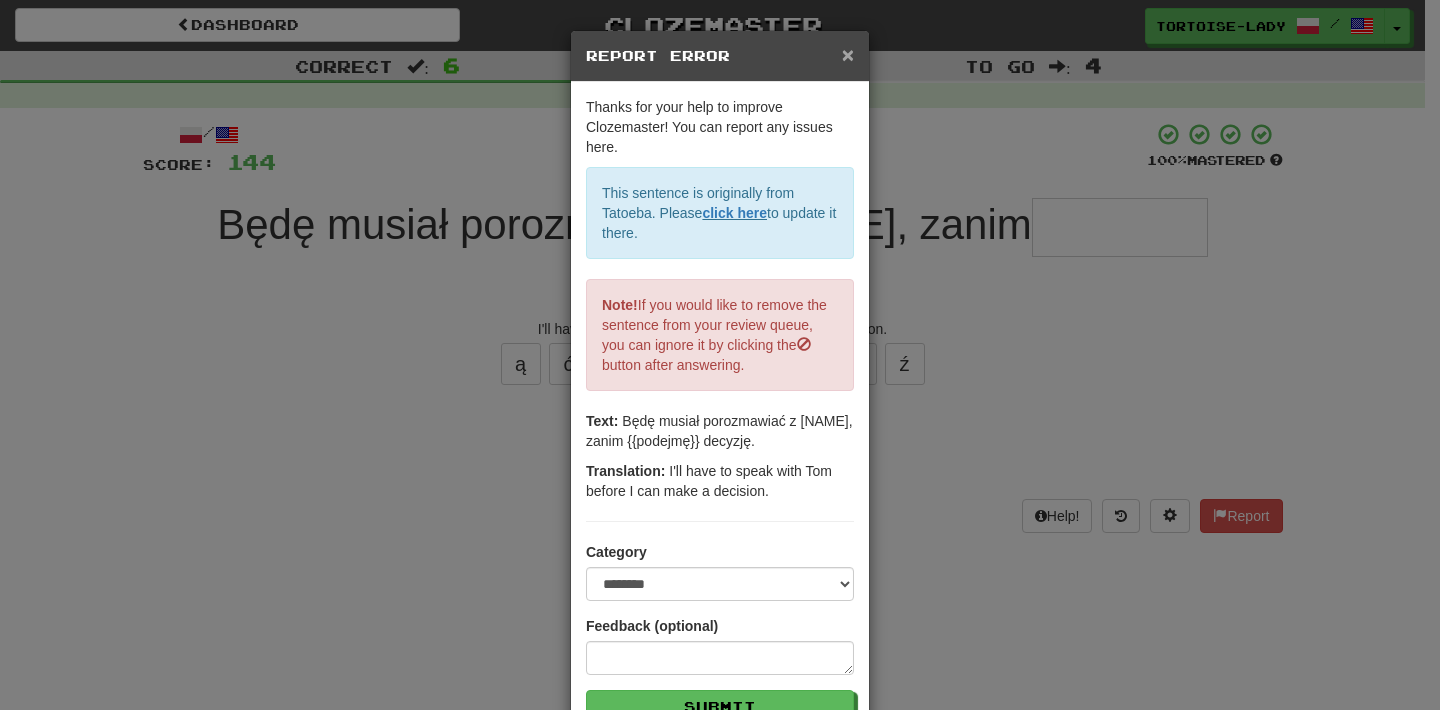 click on "×" at bounding box center [848, 54] 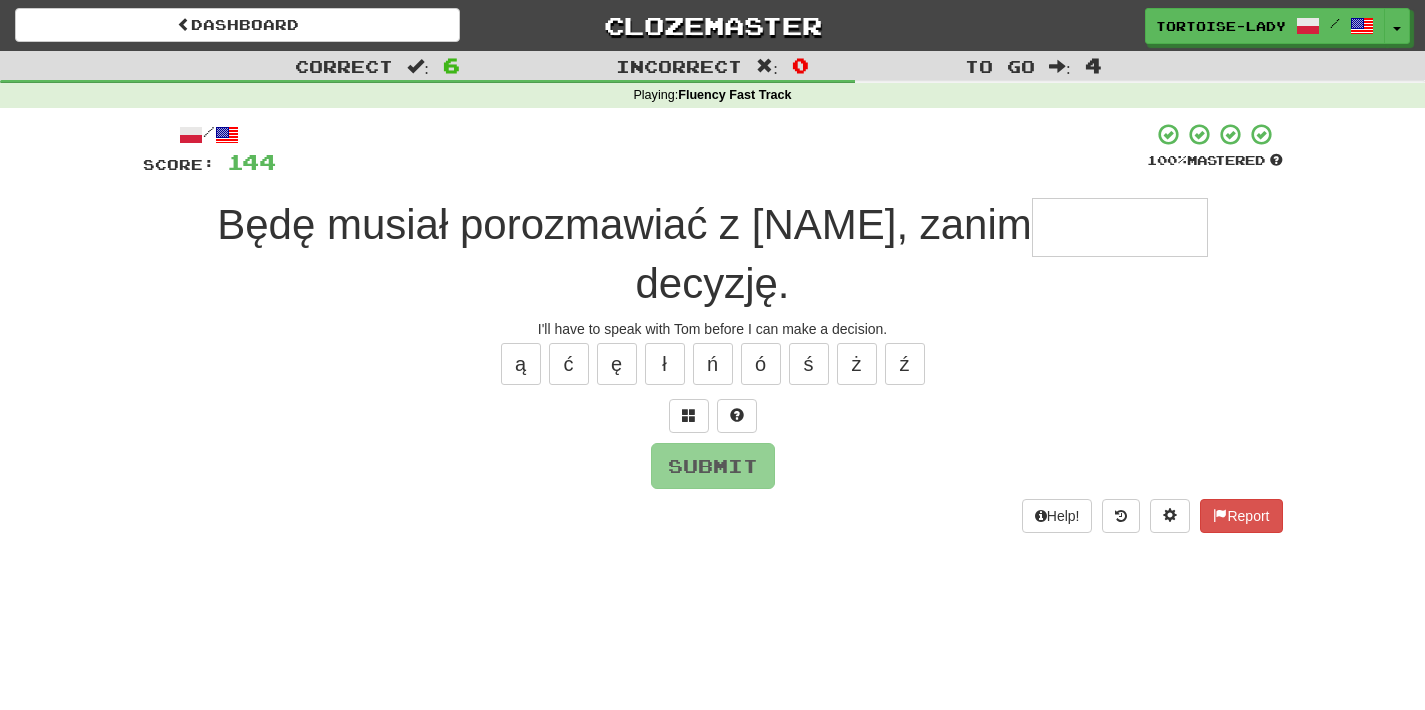 click at bounding box center (1120, 227) 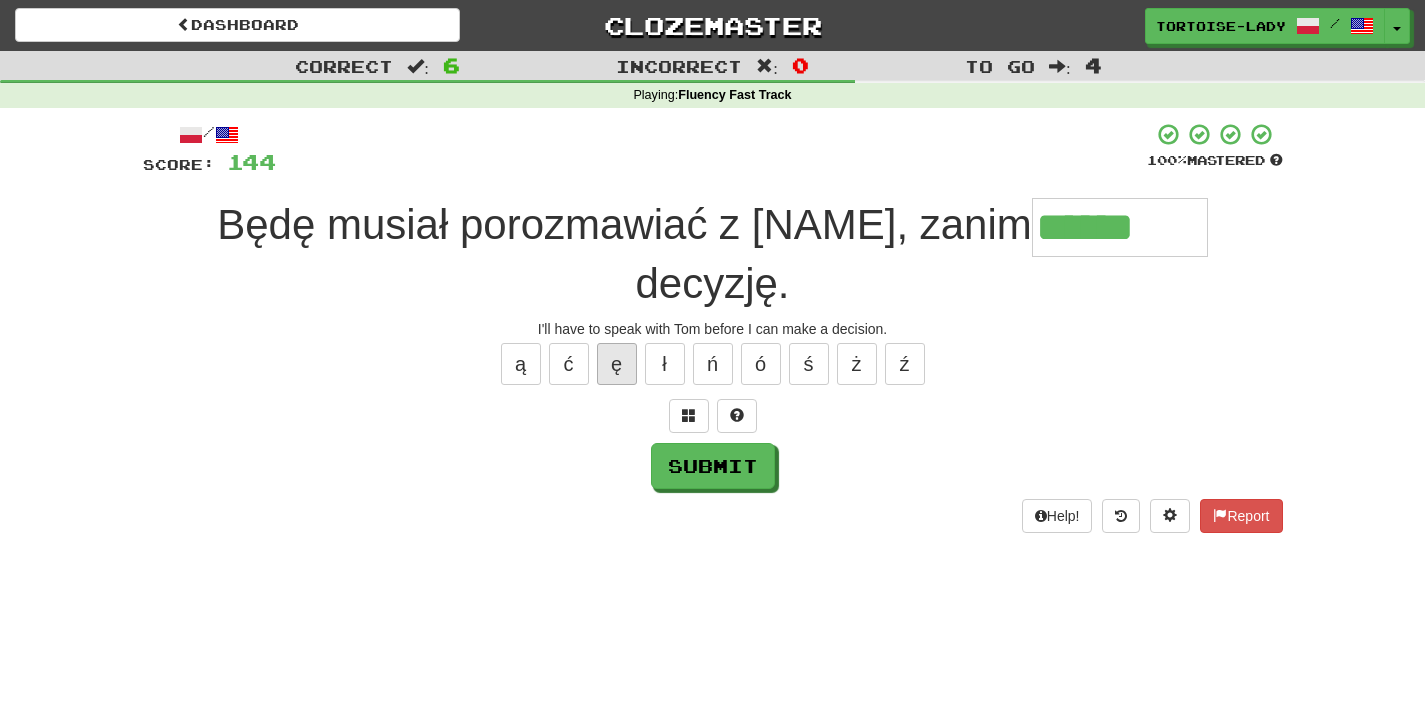 click on "ę" at bounding box center (617, 364) 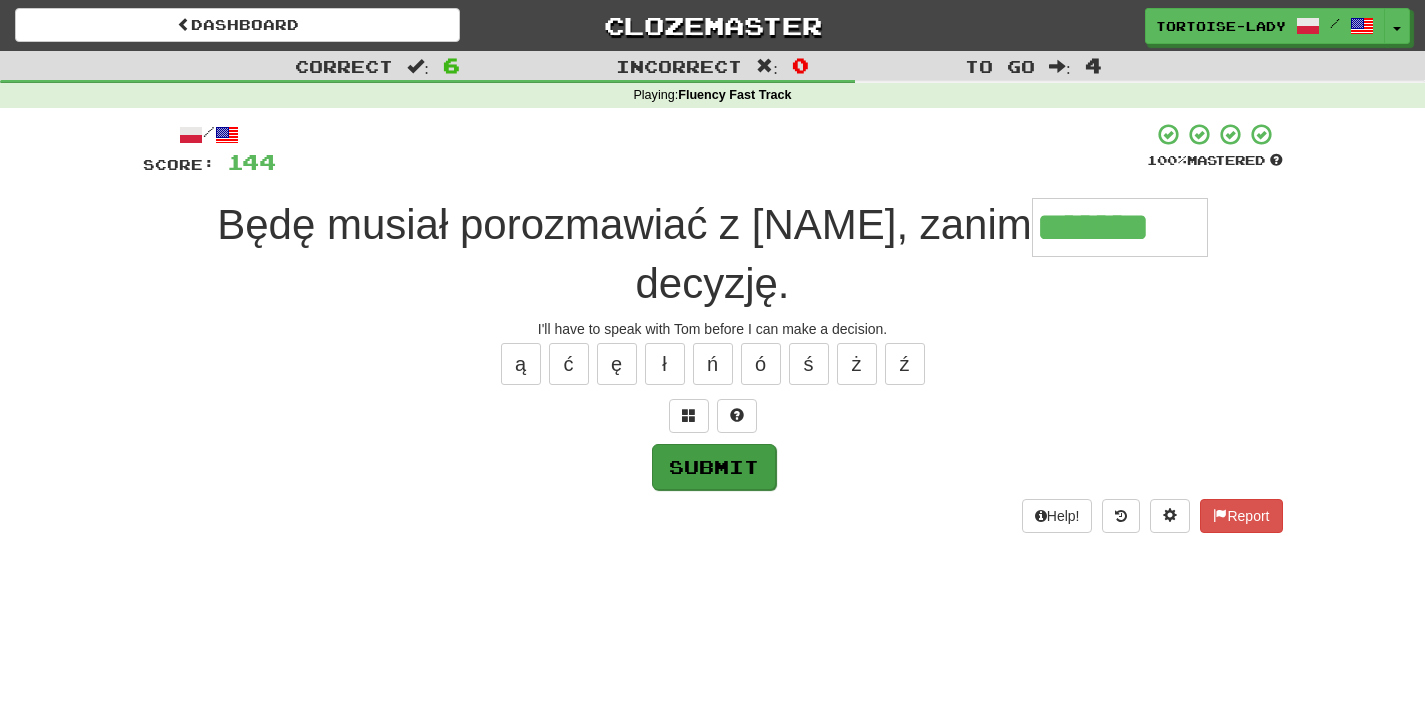 click on "Submit" at bounding box center (714, 467) 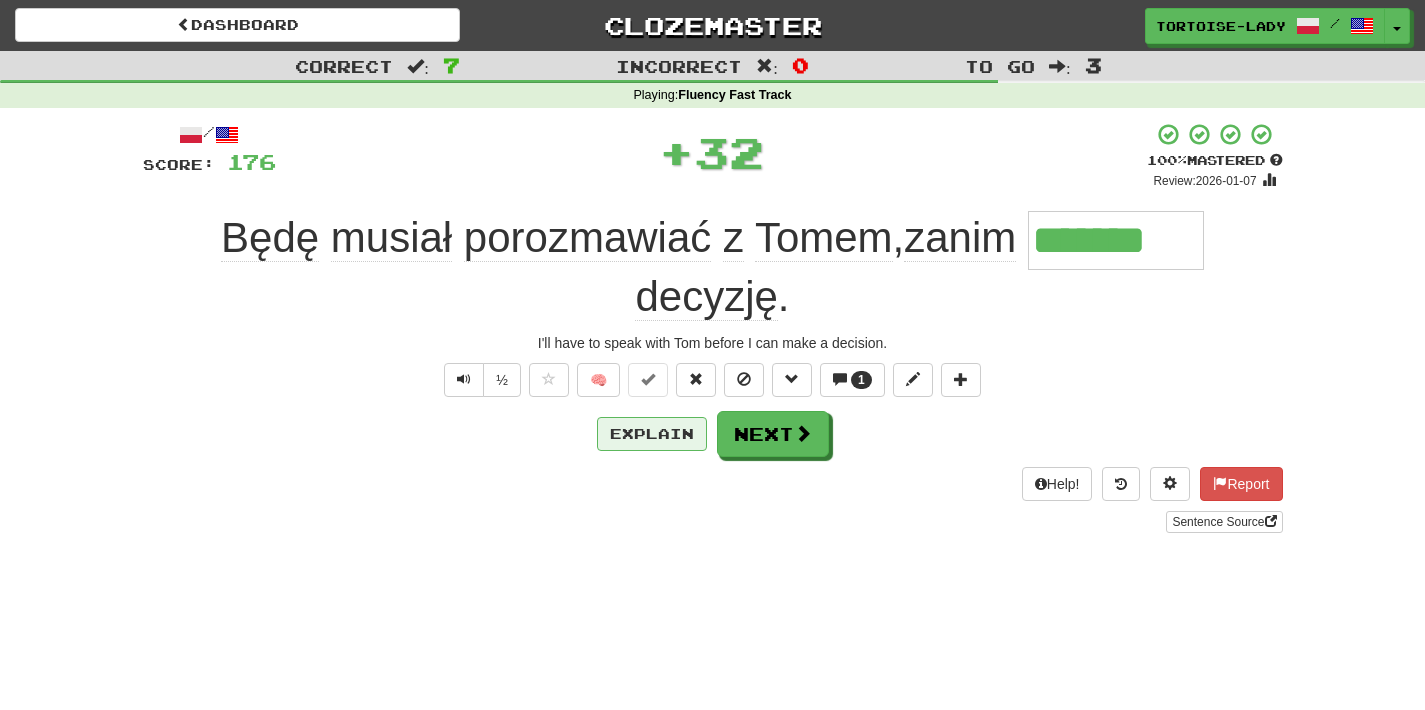 click on "Explain" at bounding box center (652, 434) 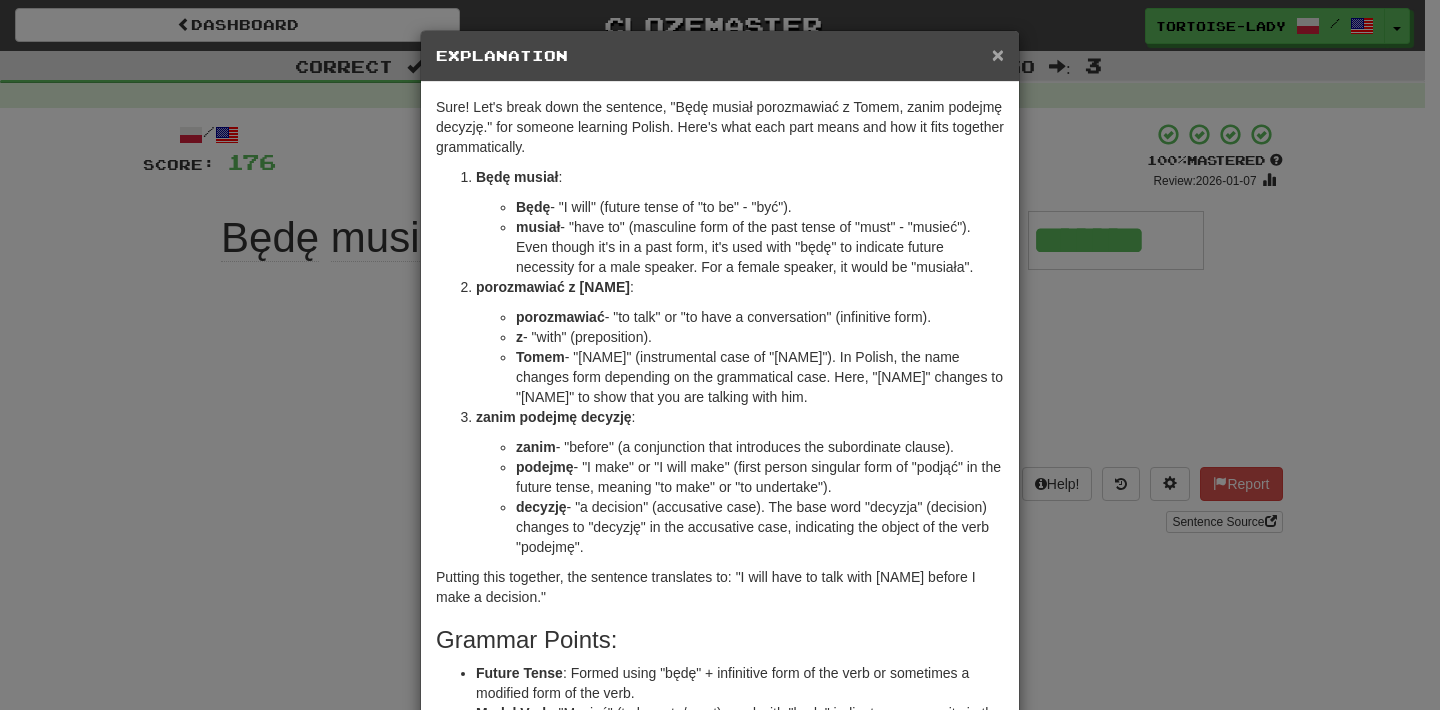 click on "×" at bounding box center [998, 54] 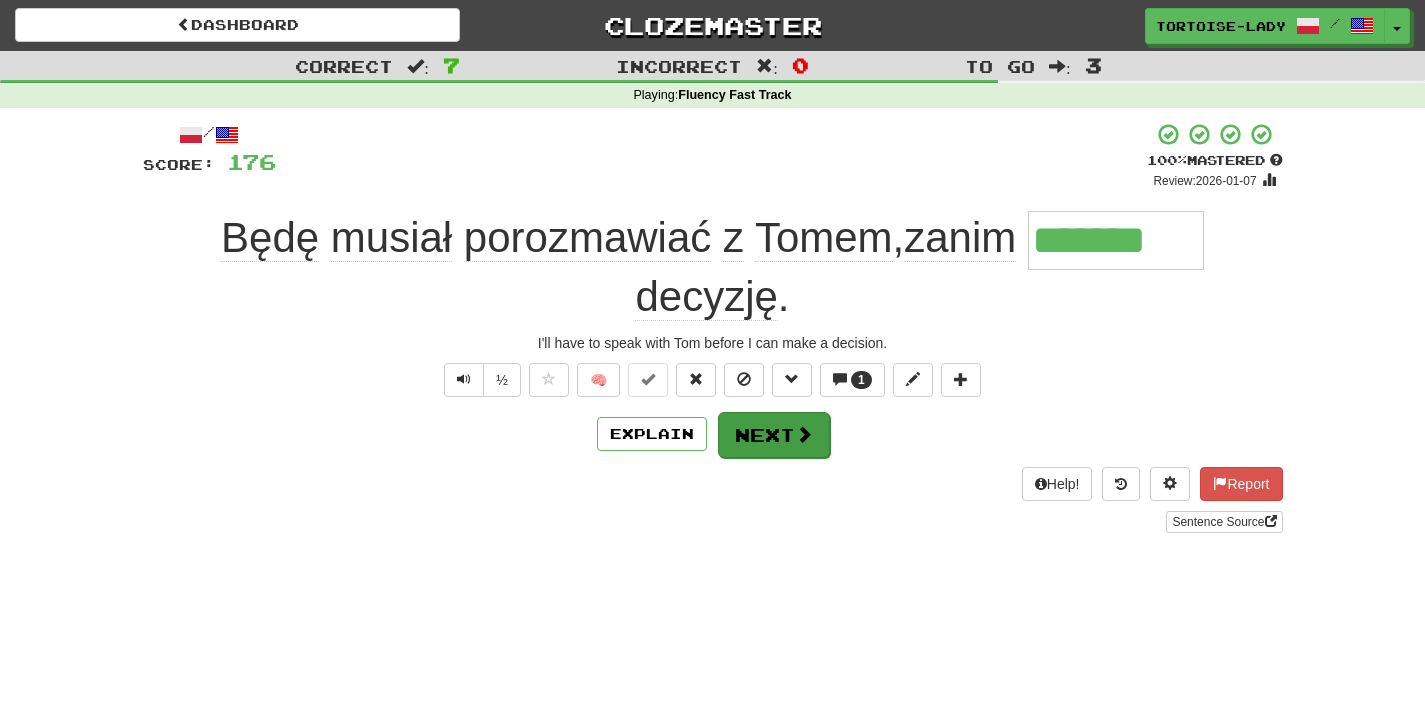 click on "Next" at bounding box center [774, 435] 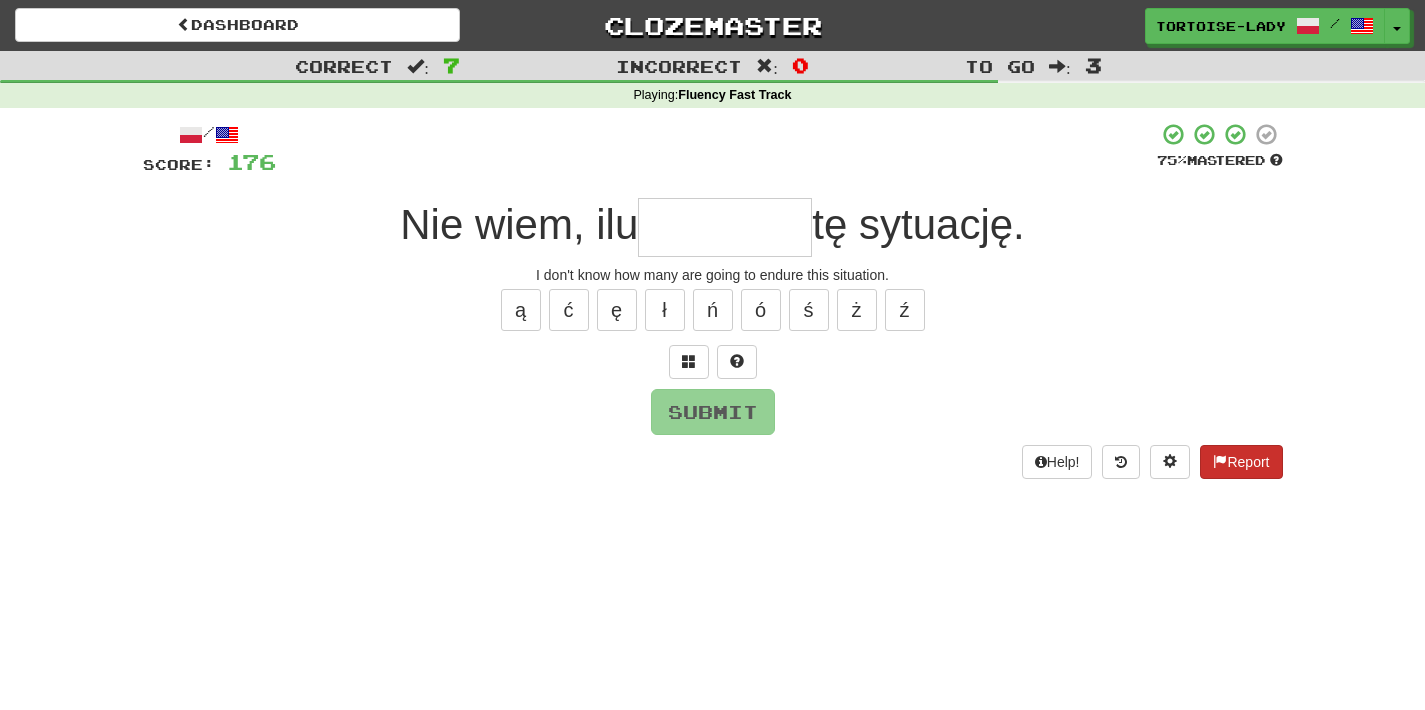 click on "Report" at bounding box center (1241, 462) 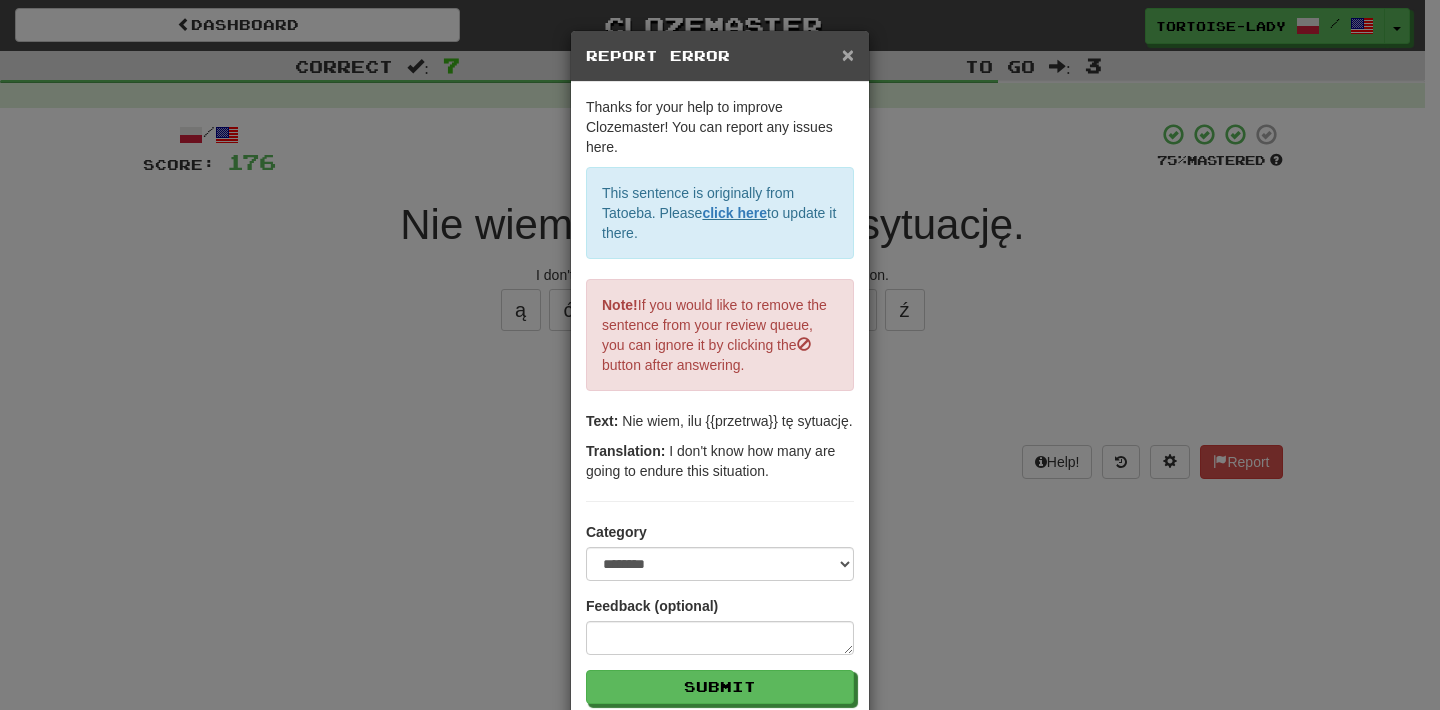 click on "×" at bounding box center (848, 54) 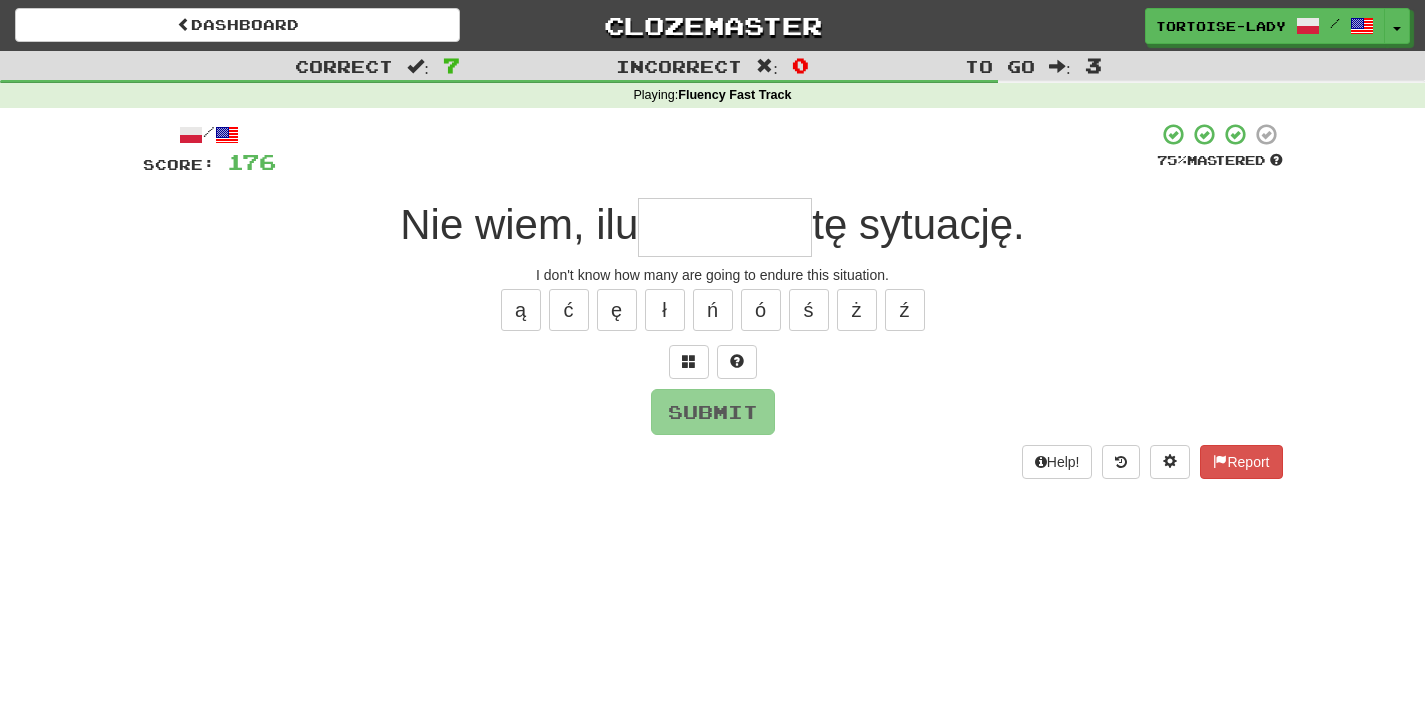 click at bounding box center (725, 227) 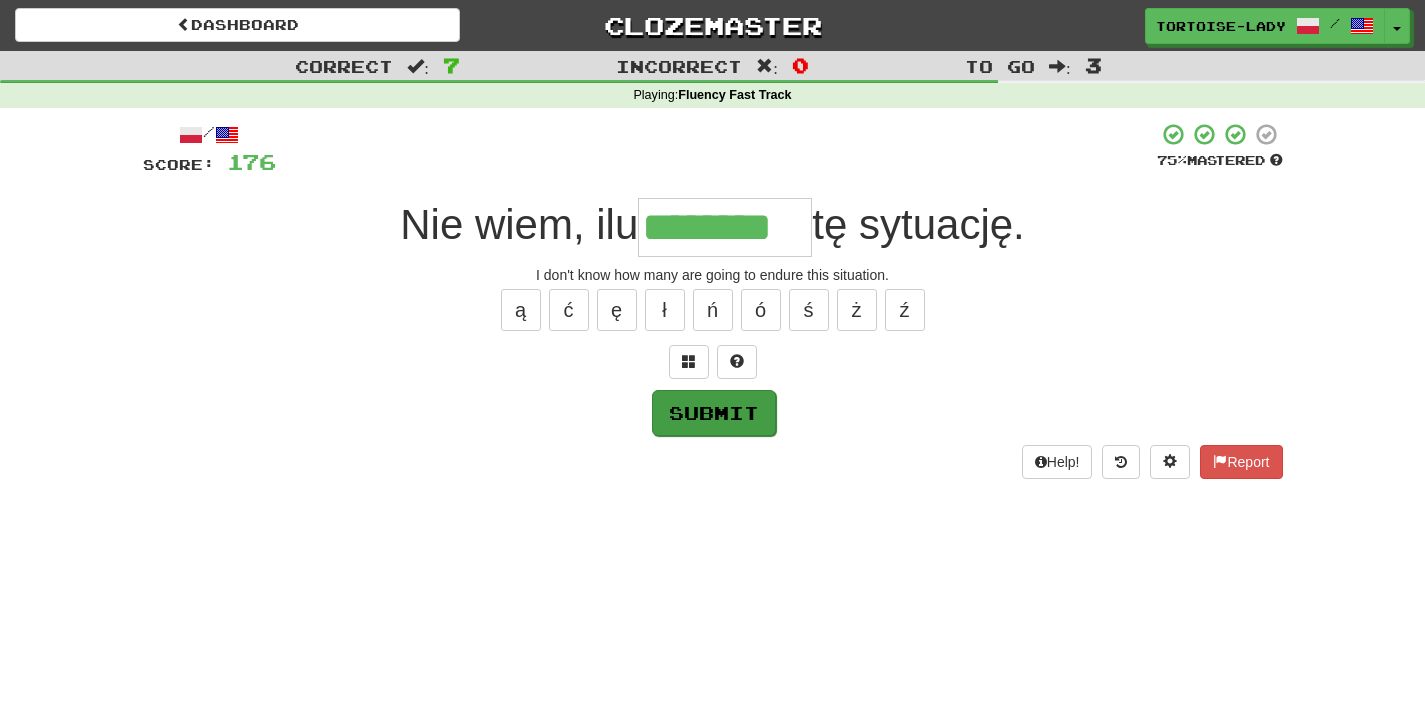 type on "********" 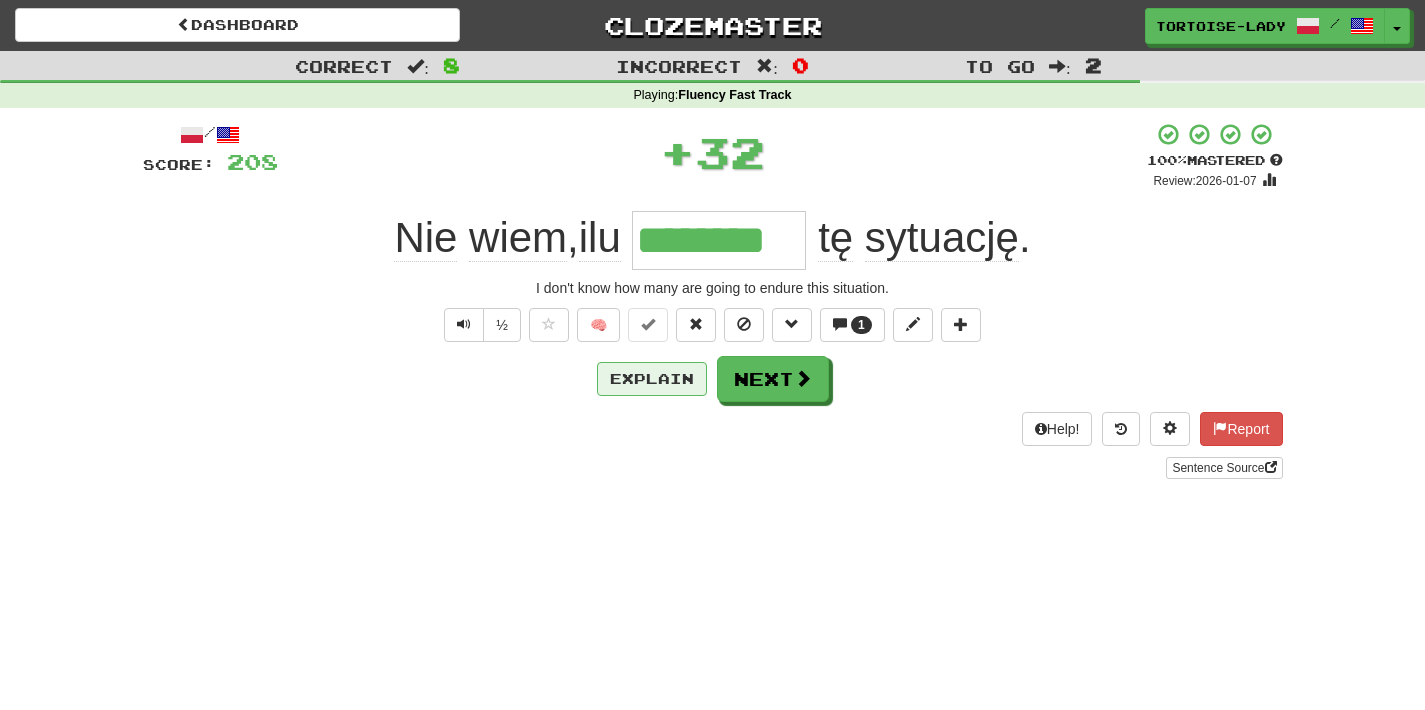 click on "Explain" at bounding box center (652, 379) 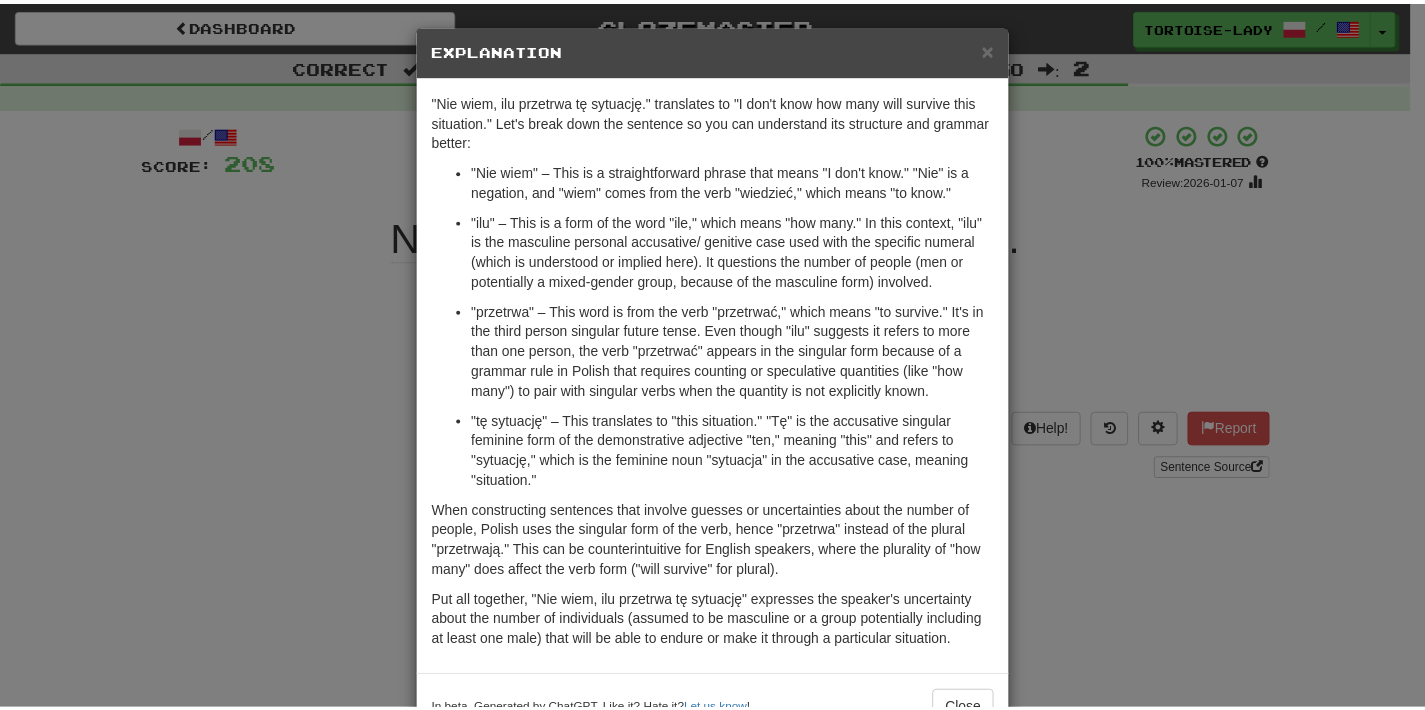 scroll, scrollTop: 12, scrollLeft: 0, axis: vertical 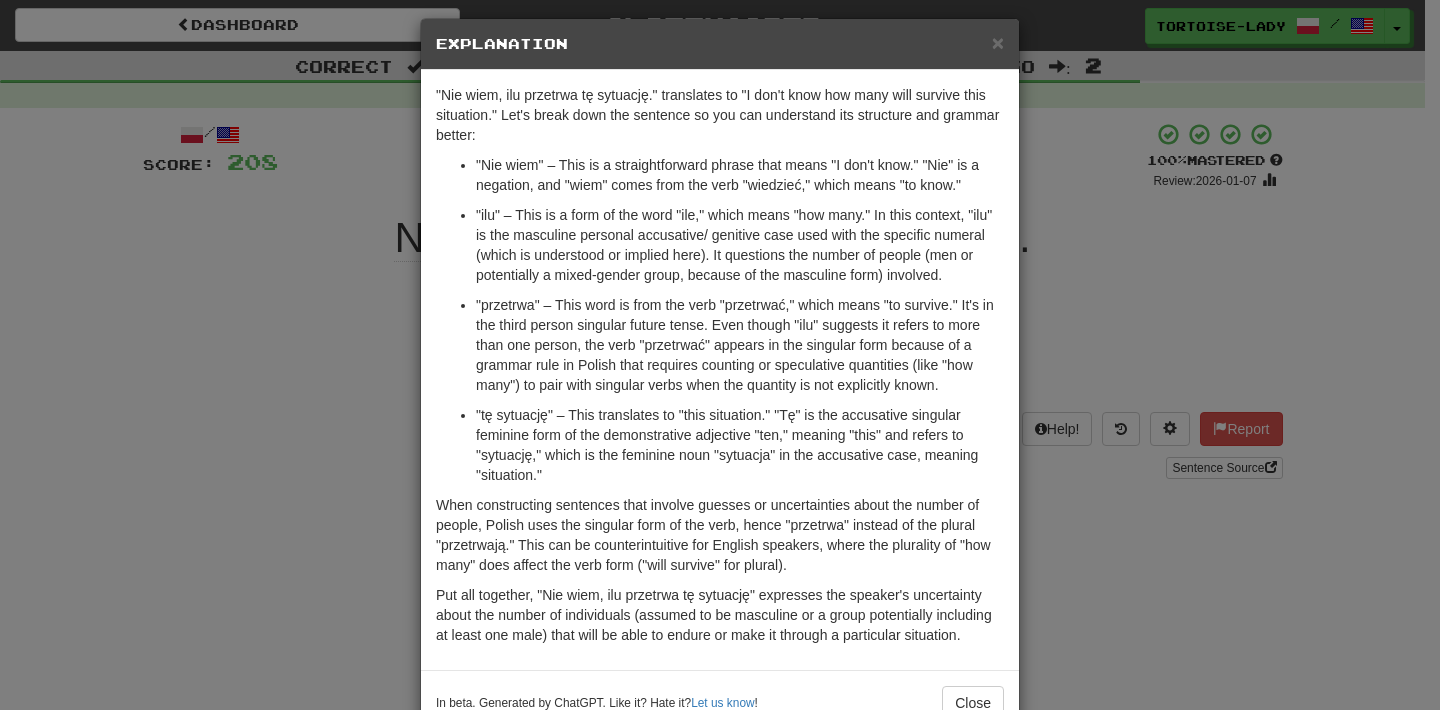 click on "Explanation" at bounding box center [720, 44] 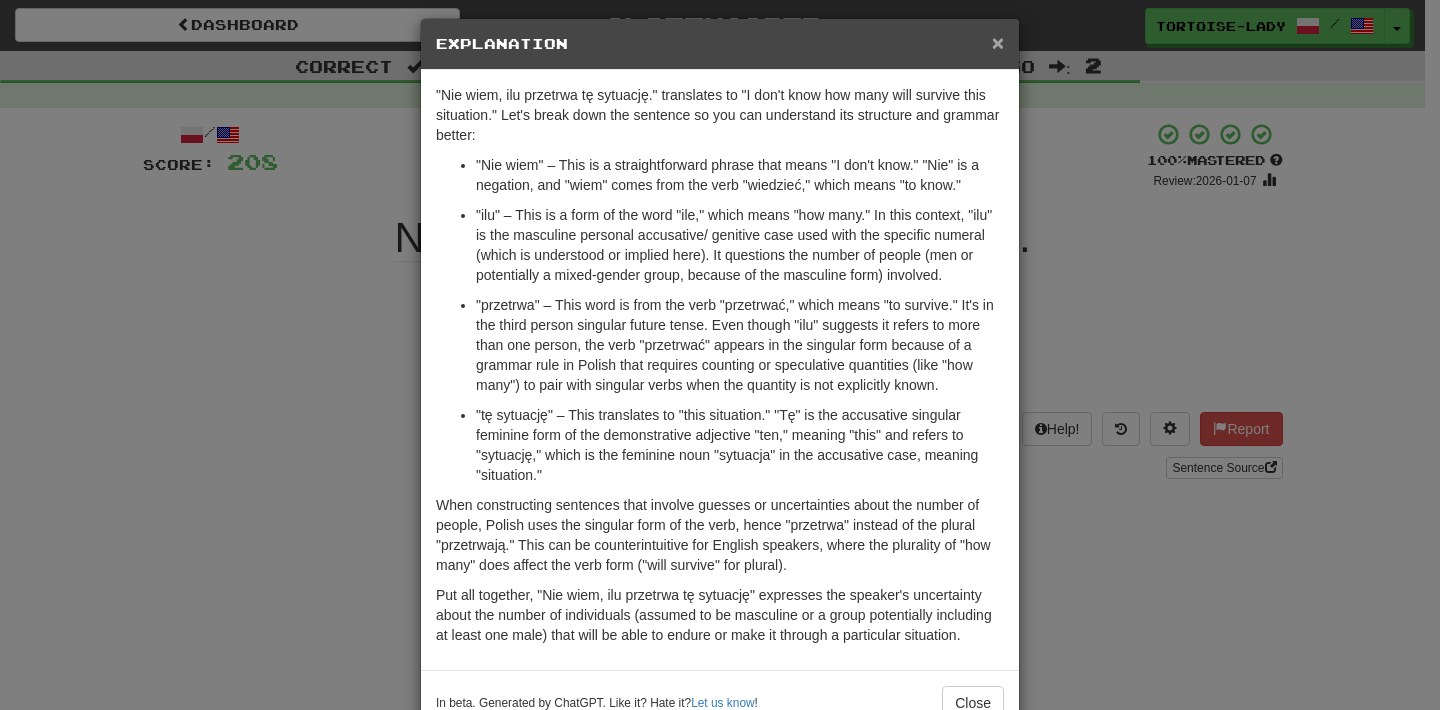 click on "×" at bounding box center [998, 42] 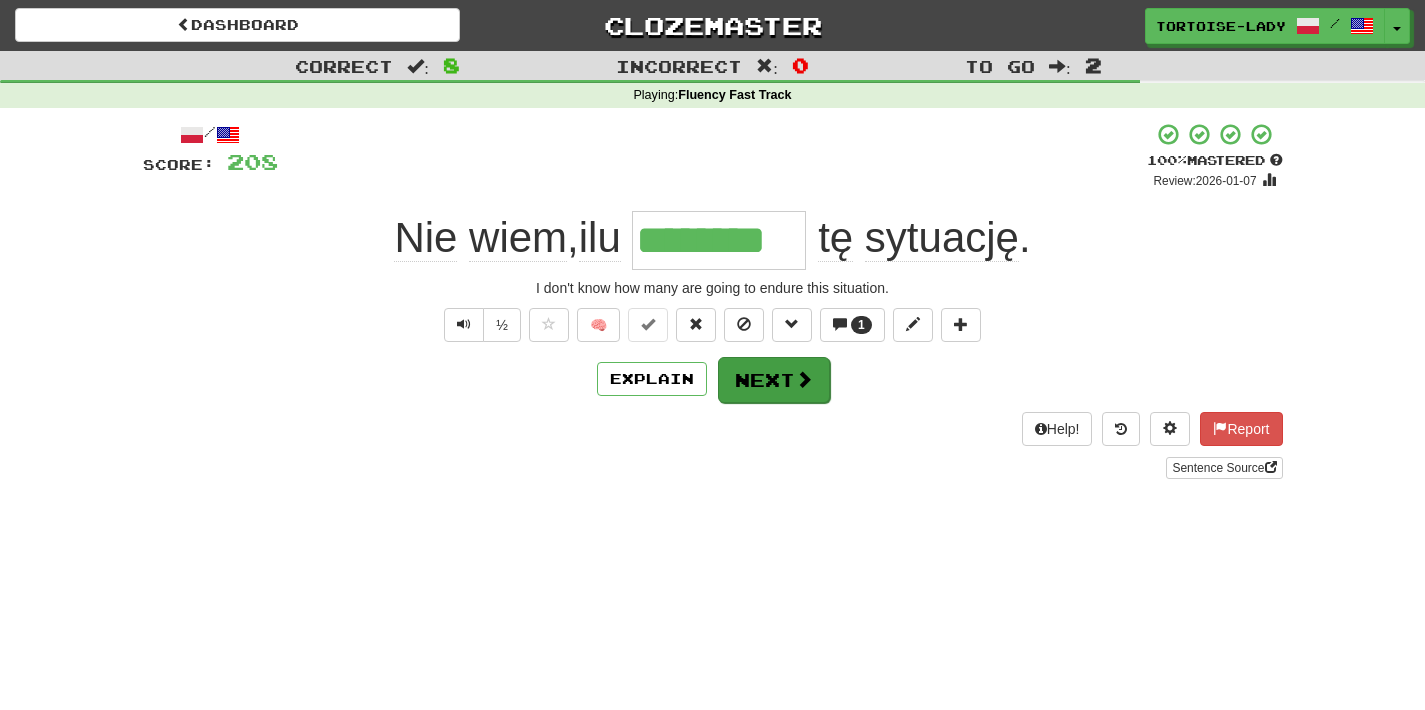 click on "Next" at bounding box center (774, 380) 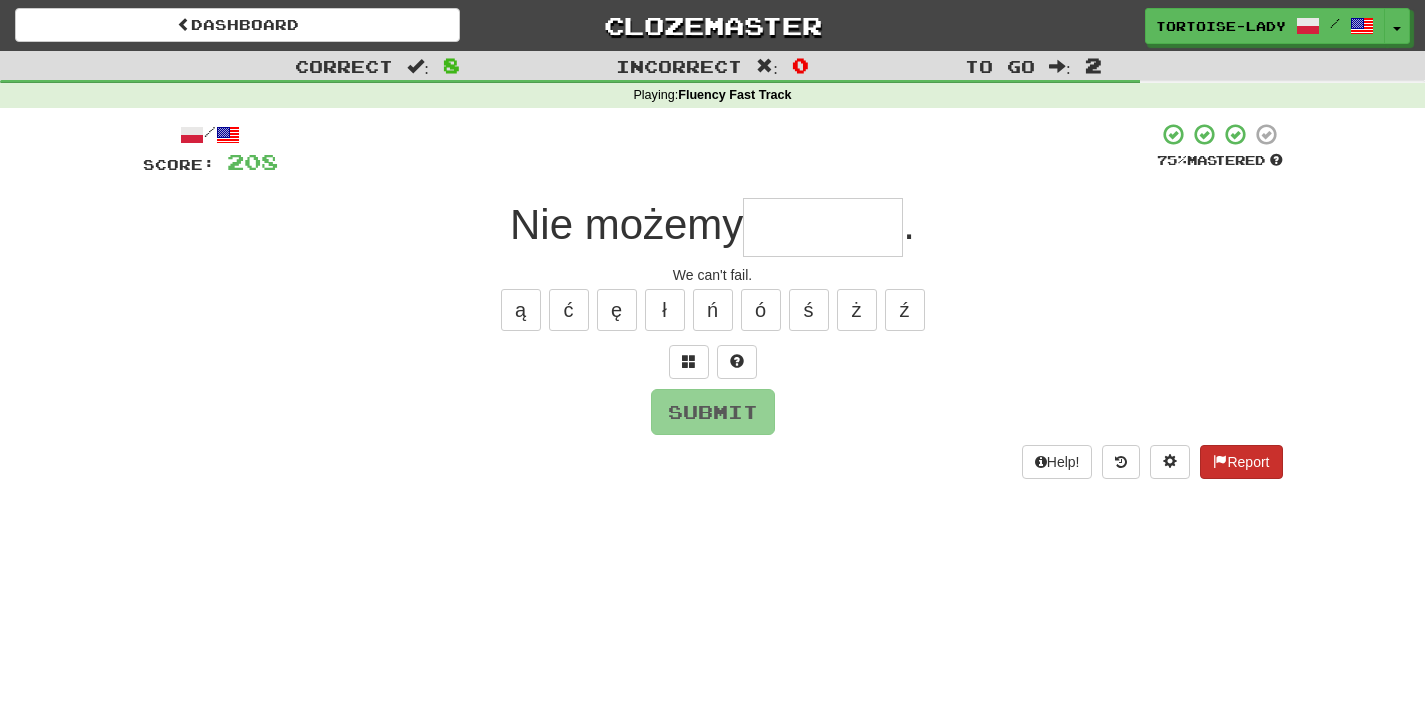 click on "Report" at bounding box center [1241, 462] 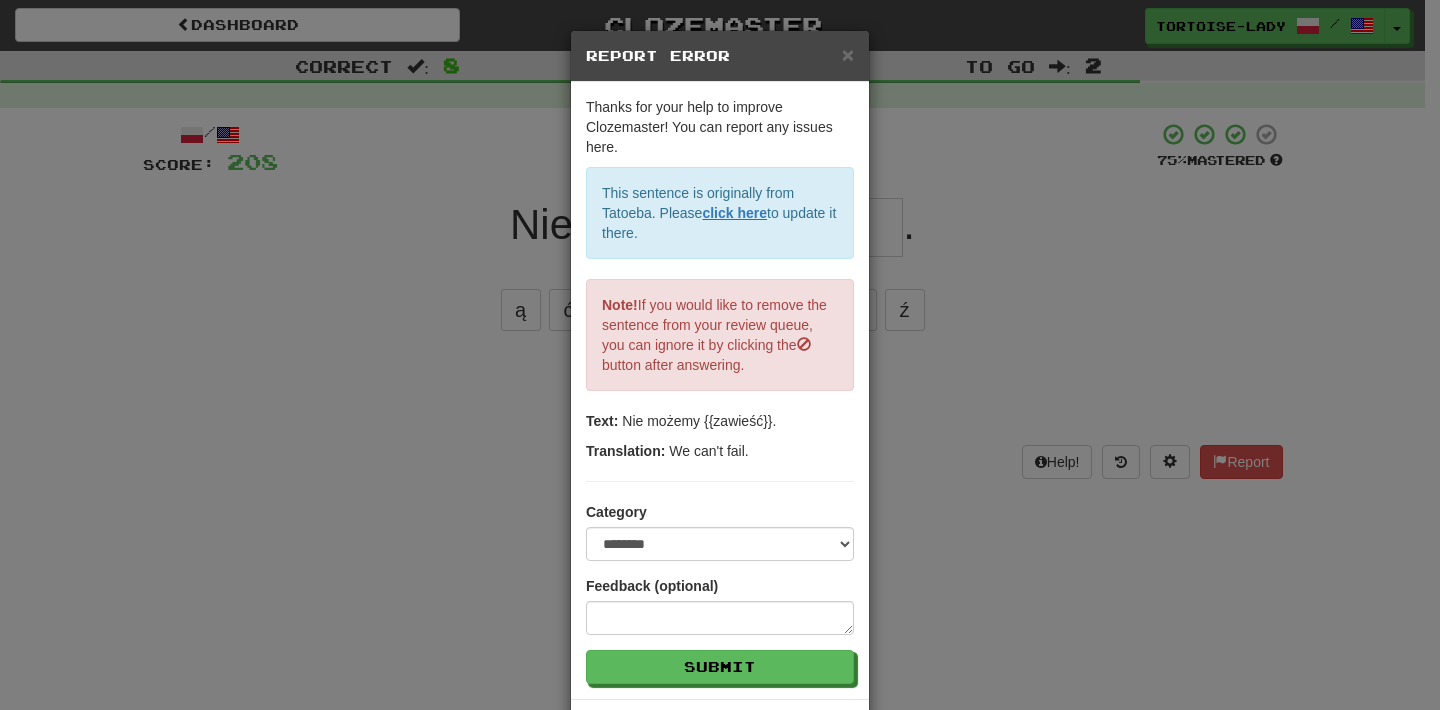 click on "× Report Error" at bounding box center (720, 56) 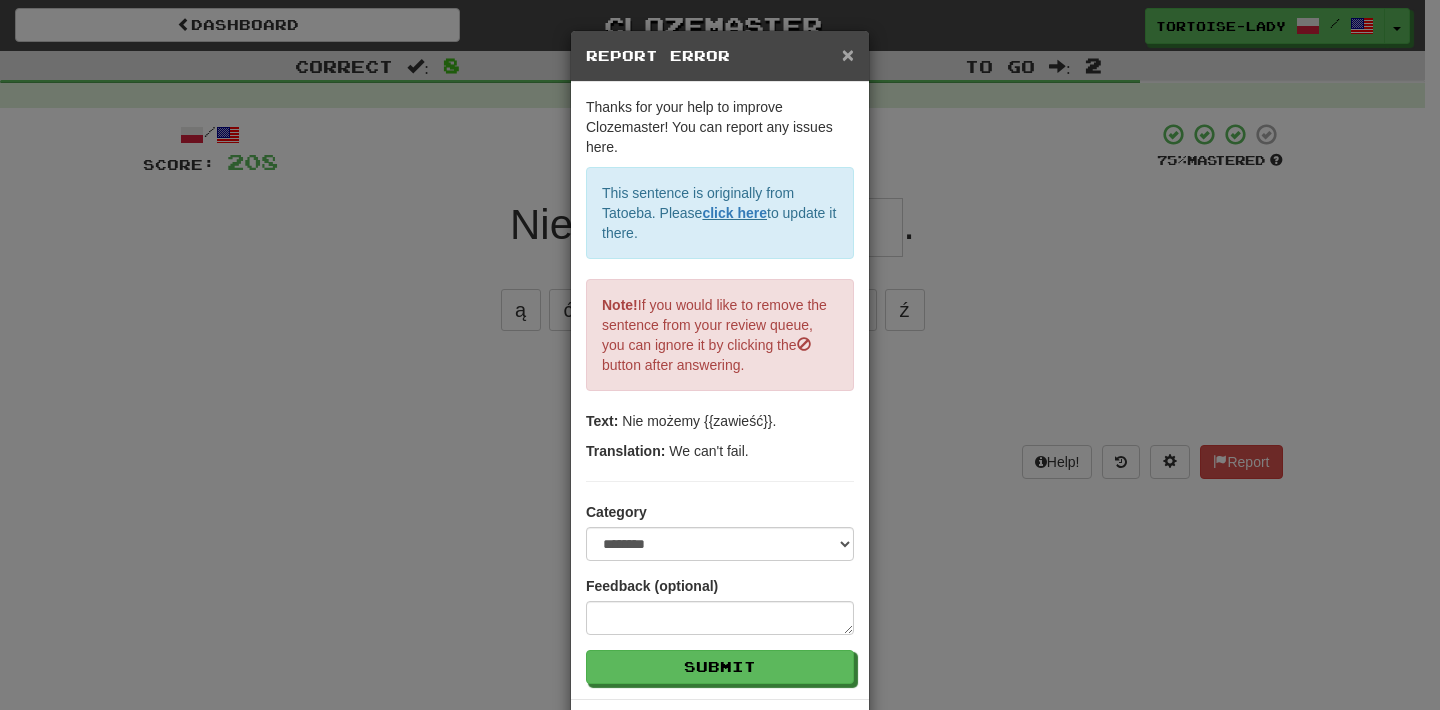 click on "×" at bounding box center [848, 54] 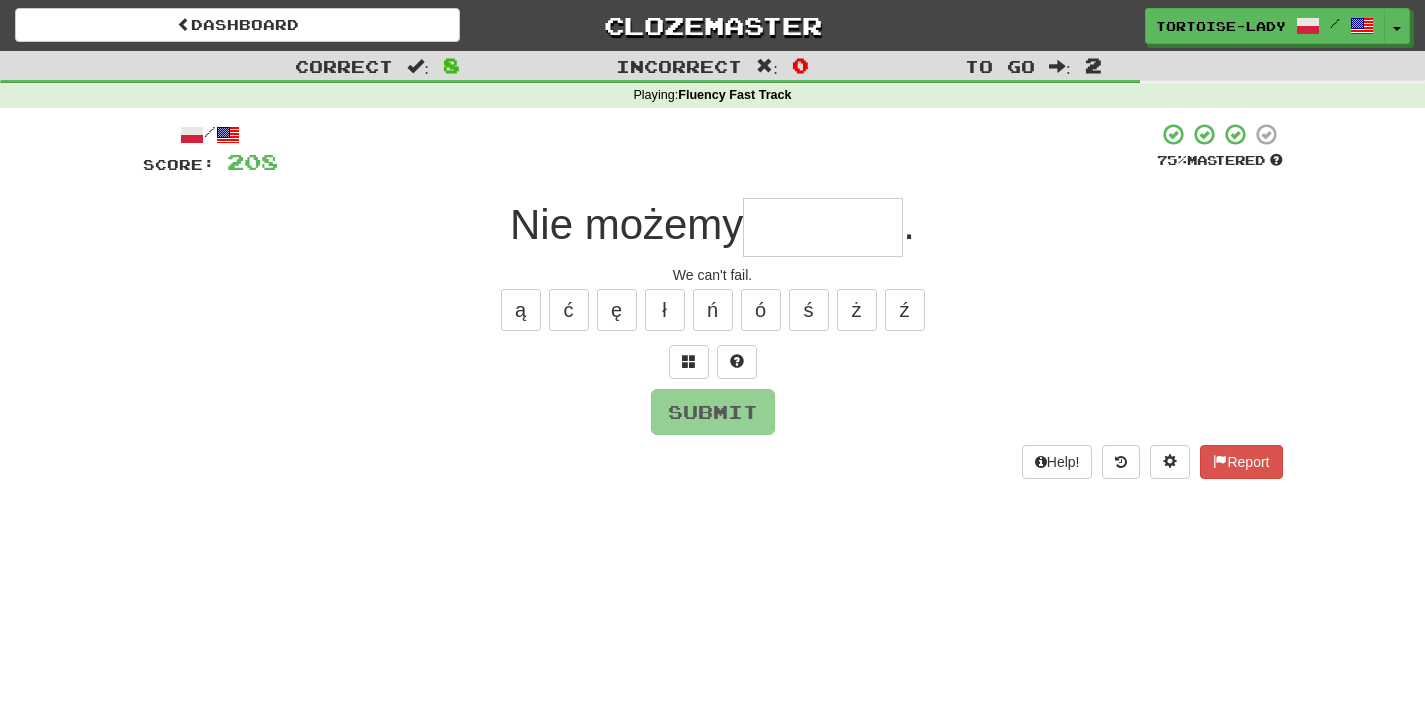 click at bounding box center (823, 227) 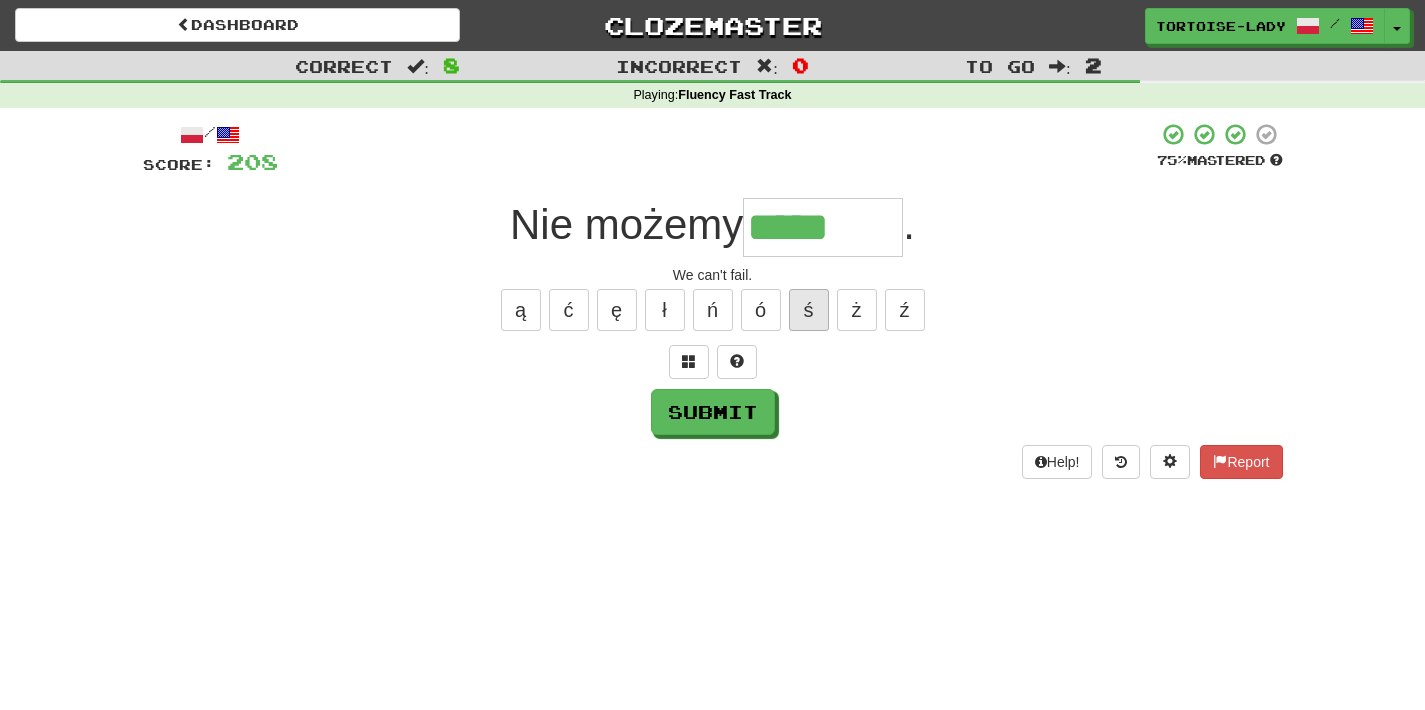 click on "ś" at bounding box center (809, 310) 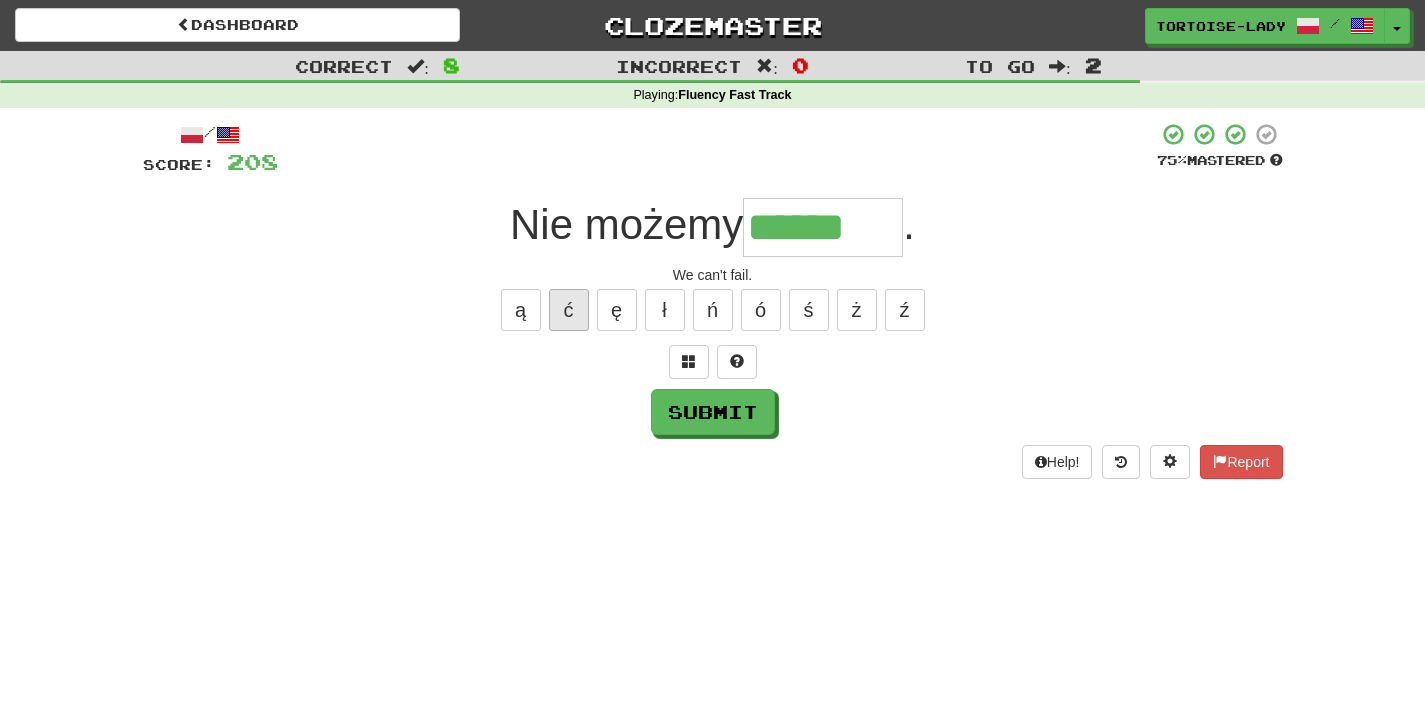 click on "ć" at bounding box center (569, 310) 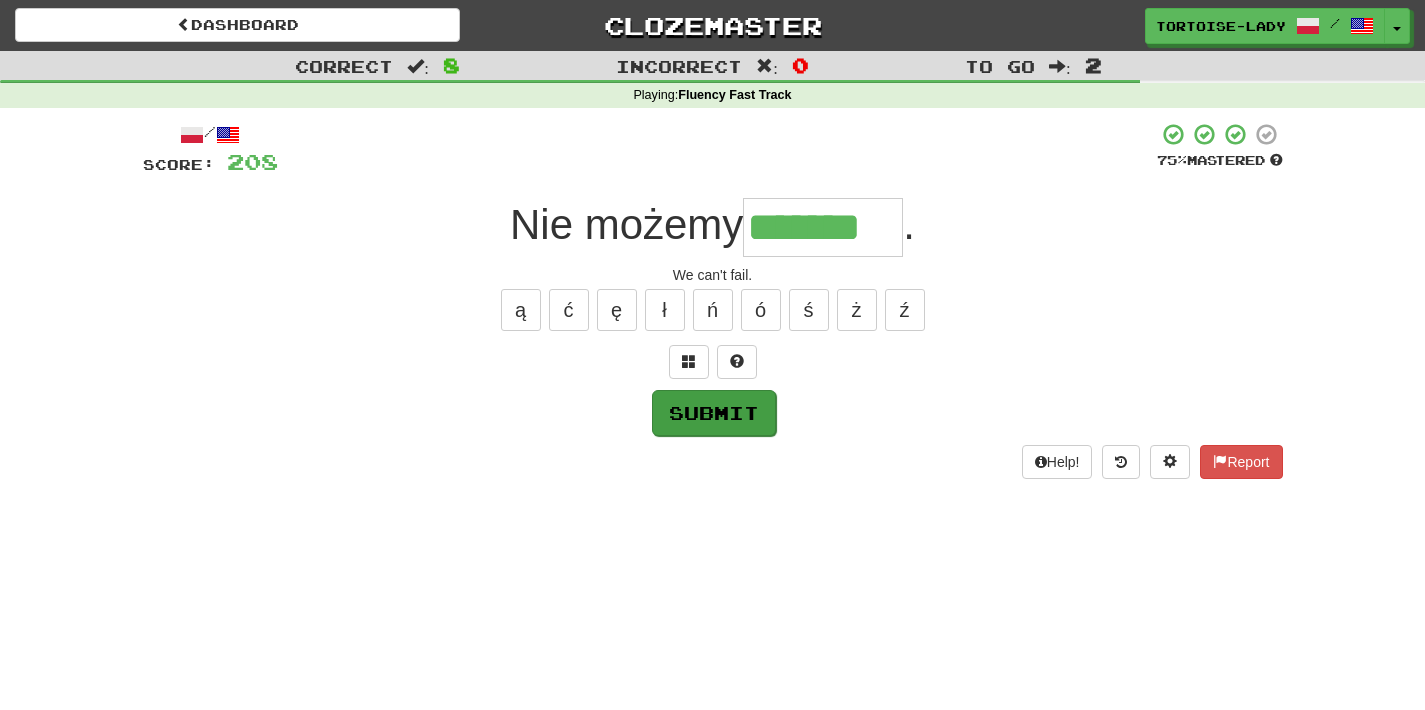 click on "Submit" at bounding box center [714, 413] 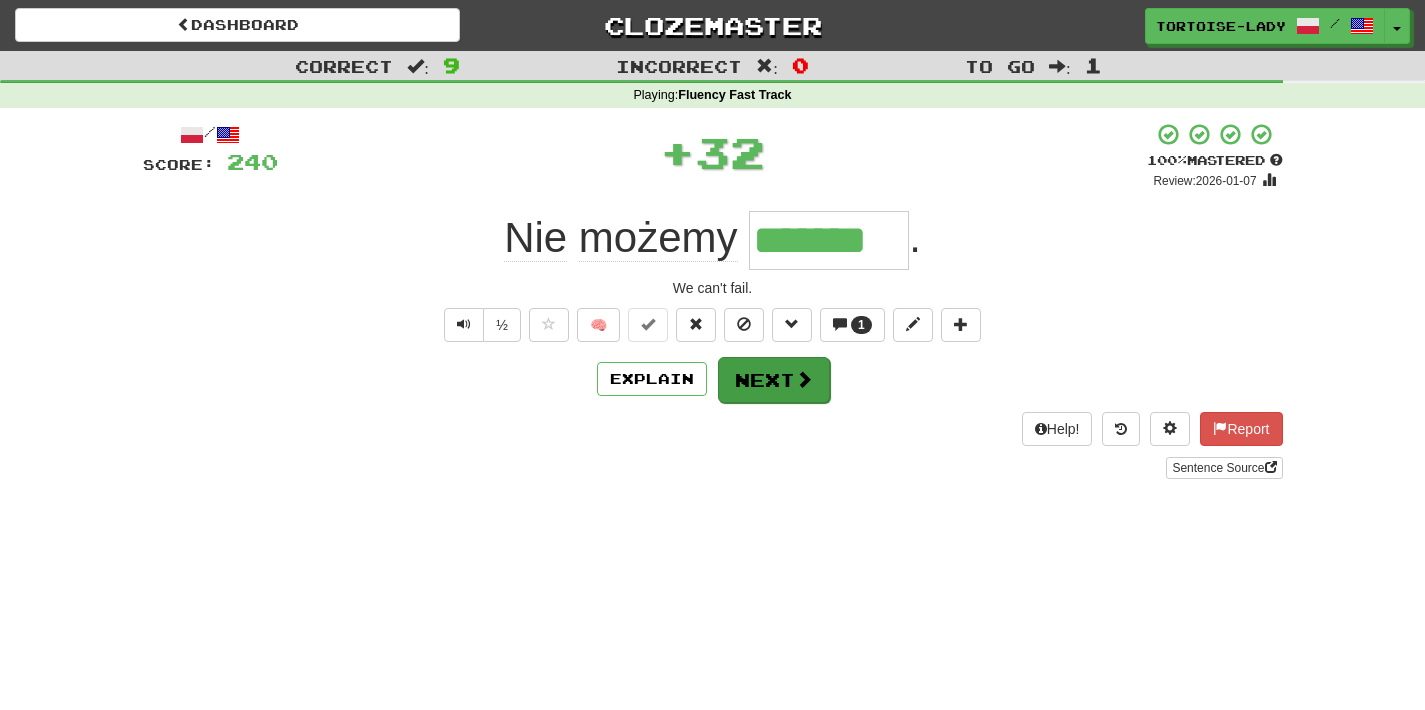 click at bounding box center (804, 379) 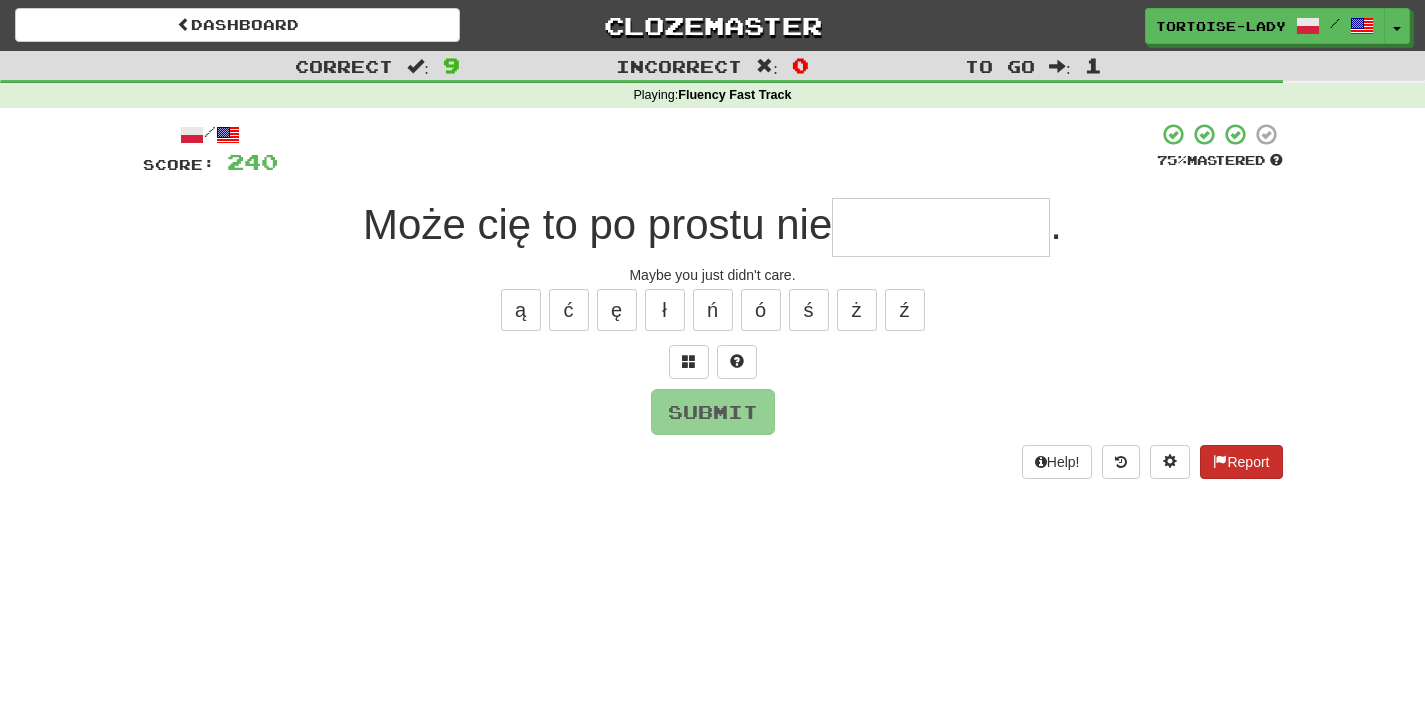 click on "Report" at bounding box center [1241, 462] 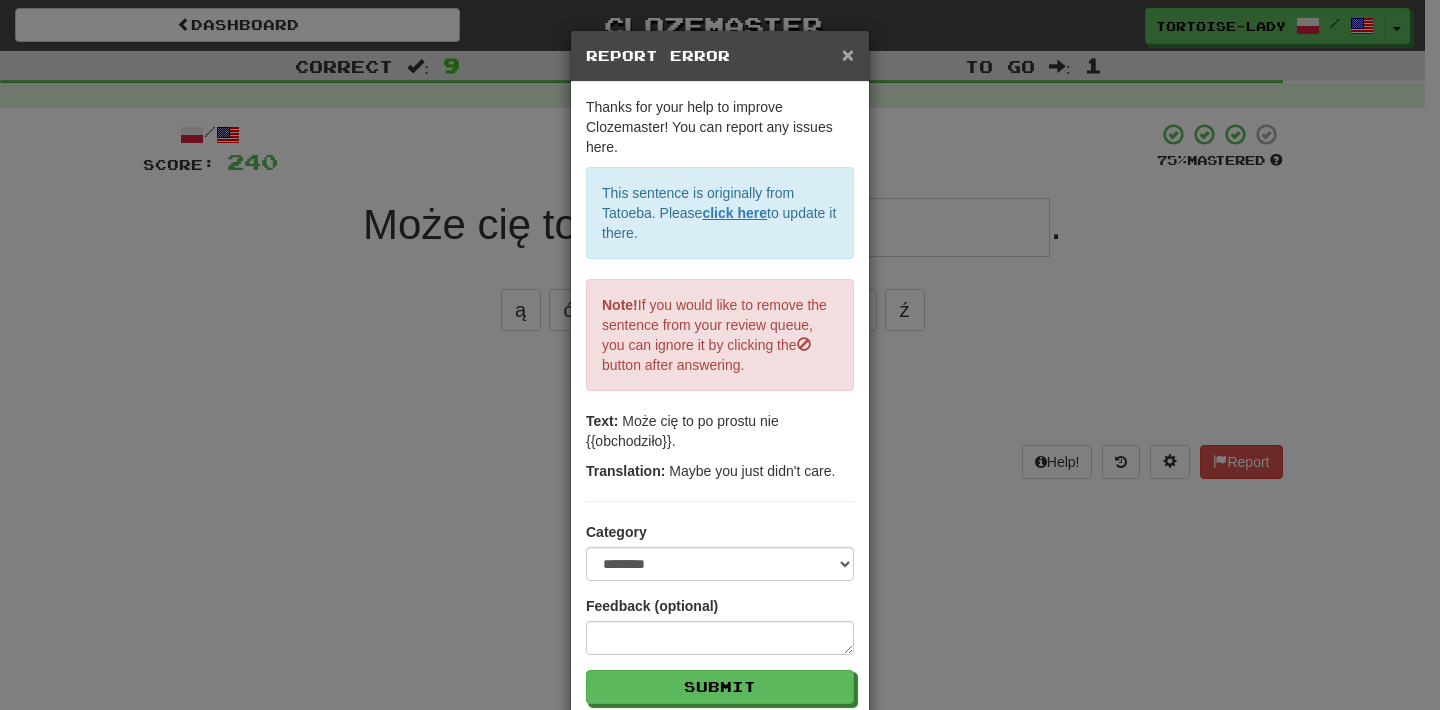 click on "×" at bounding box center [848, 54] 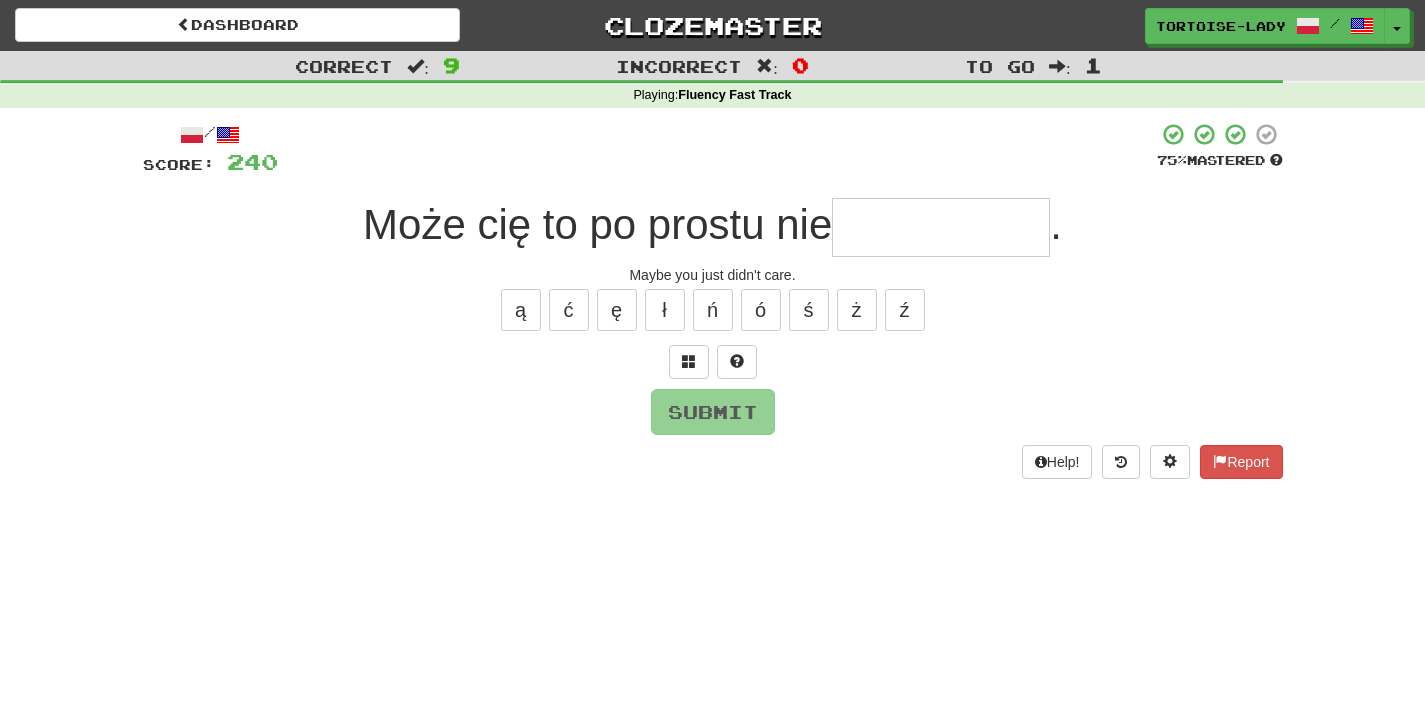 click at bounding box center [941, 227] 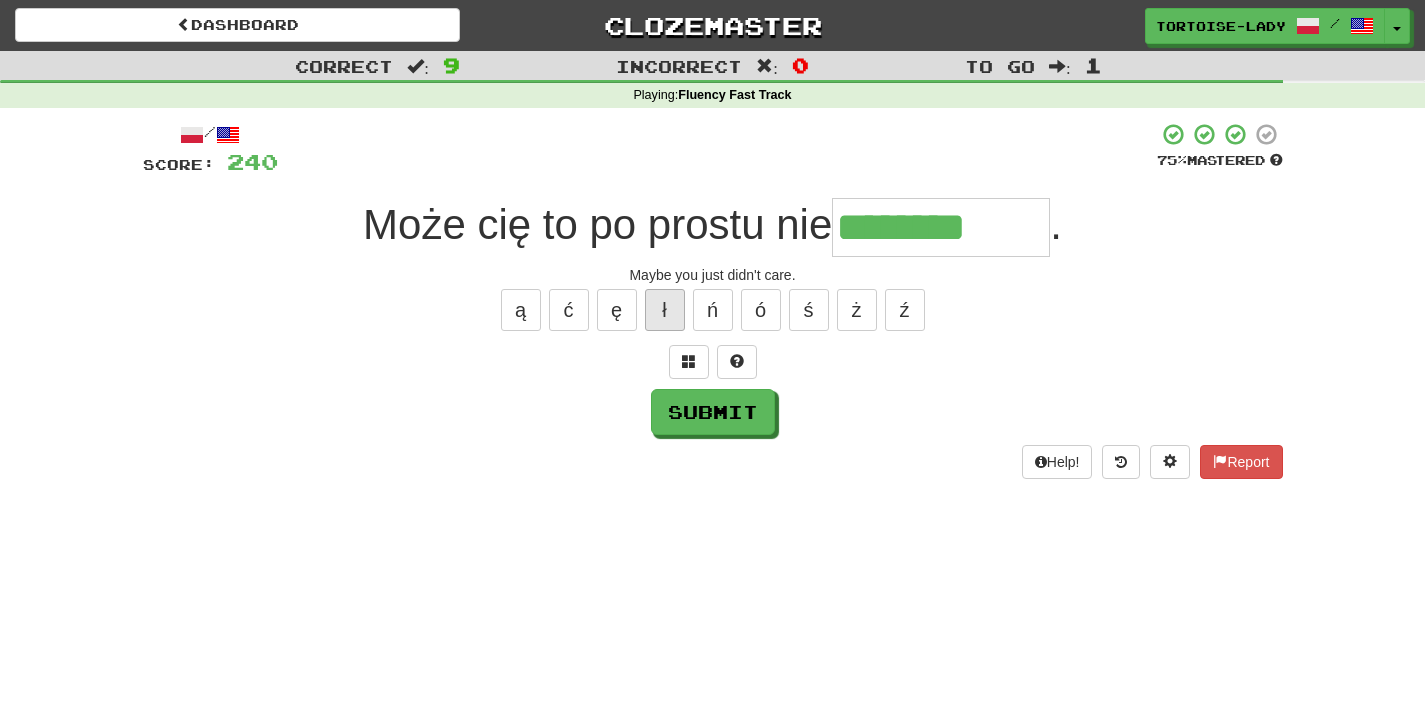 click on "ł" at bounding box center [665, 310] 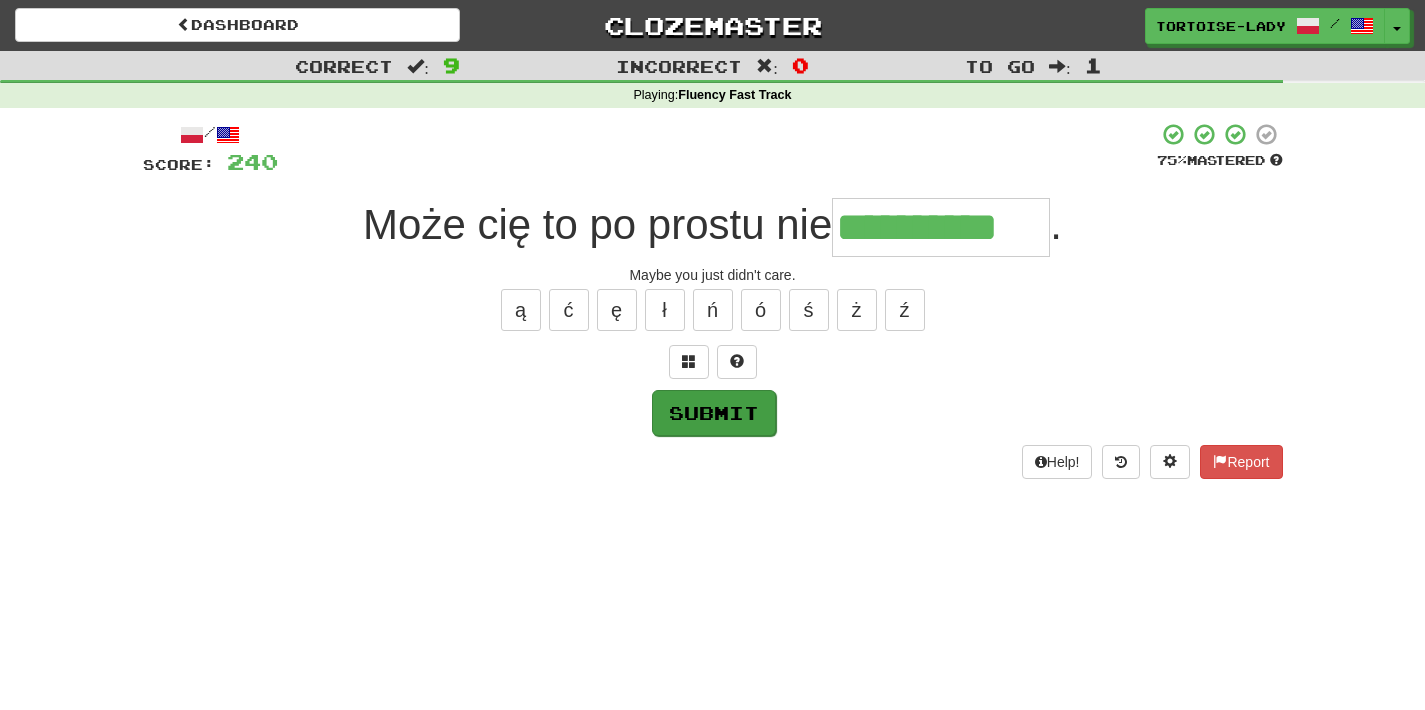 type on "**********" 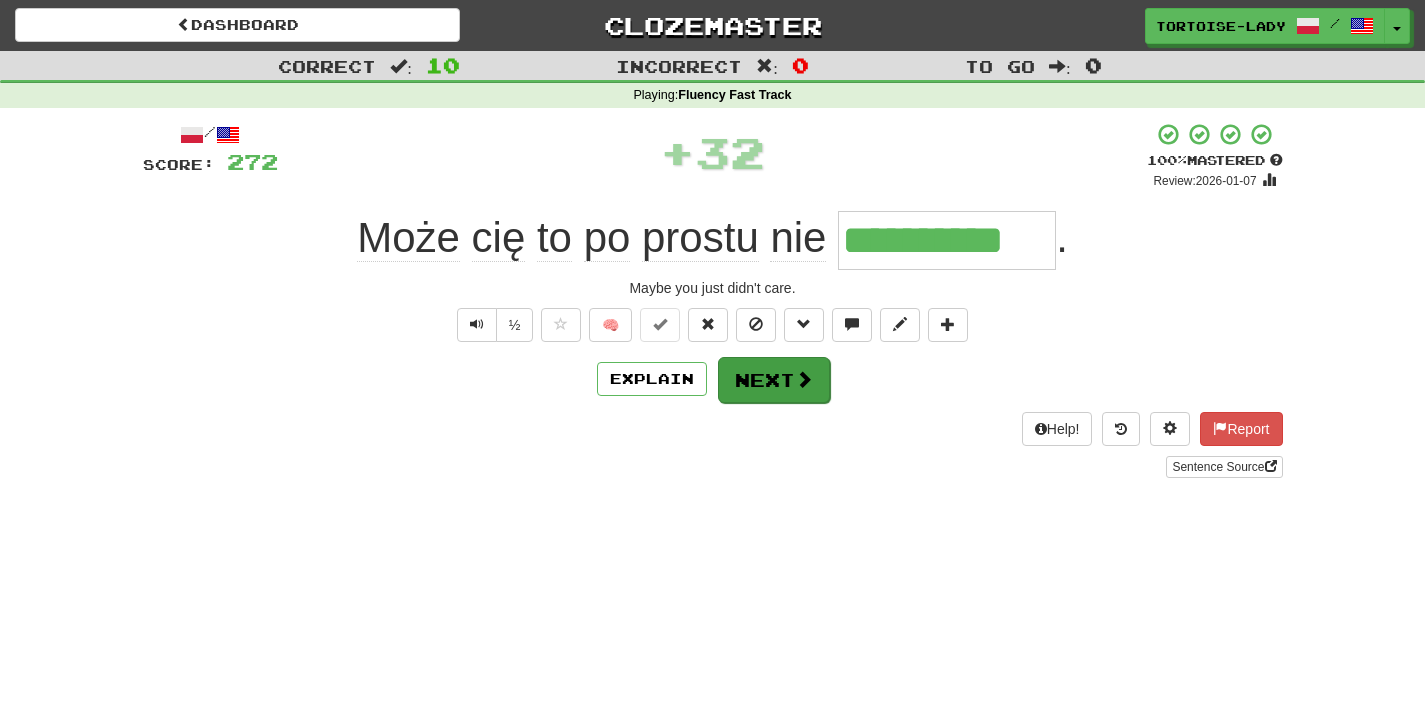 click on "Next" at bounding box center (774, 380) 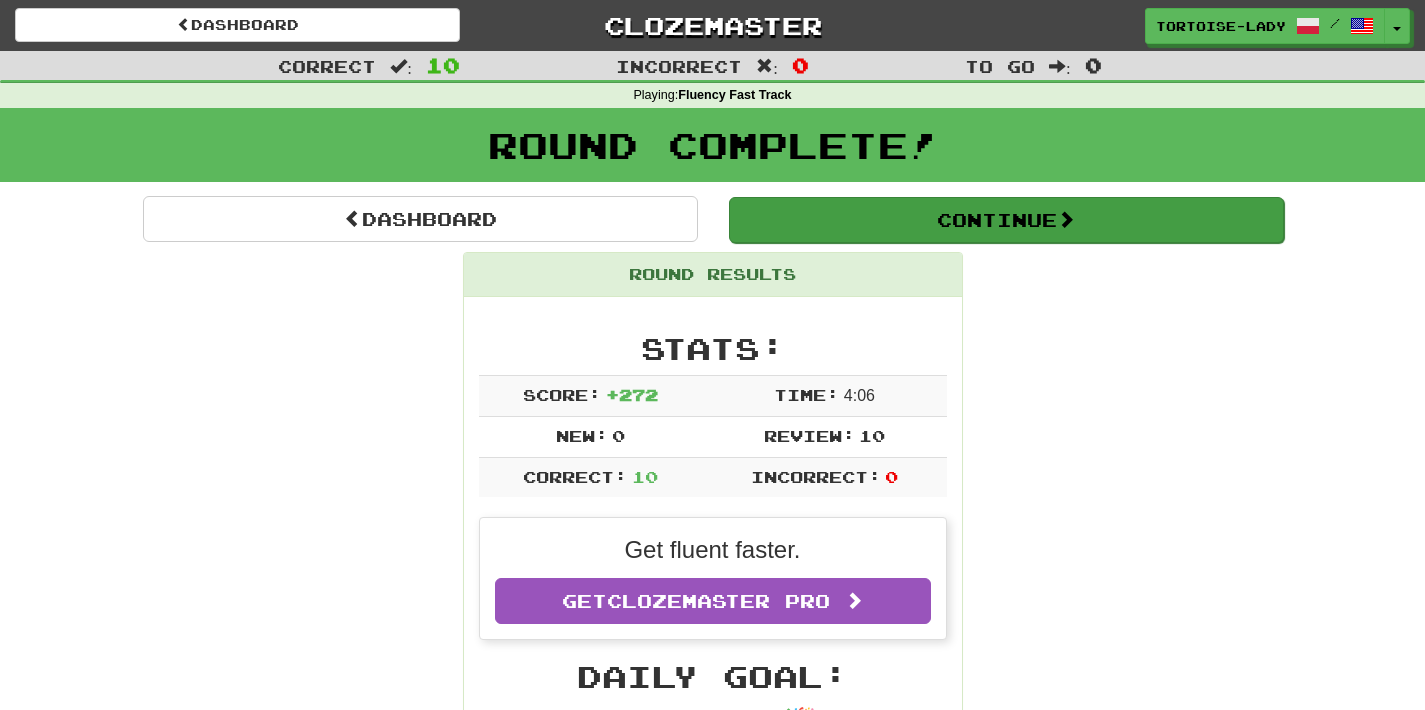 click on "Continue" at bounding box center [1006, 220] 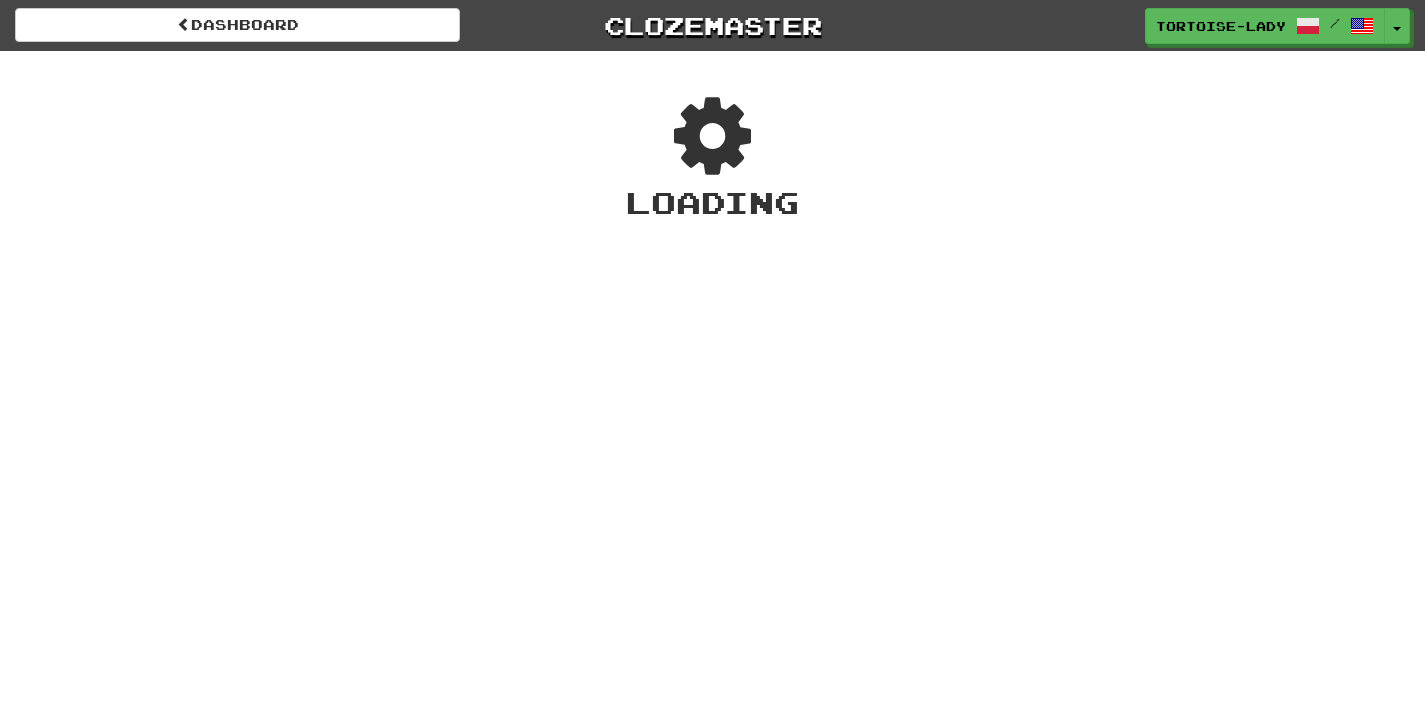 scroll, scrollTop: 0, scrollLeft: 0, axis: both 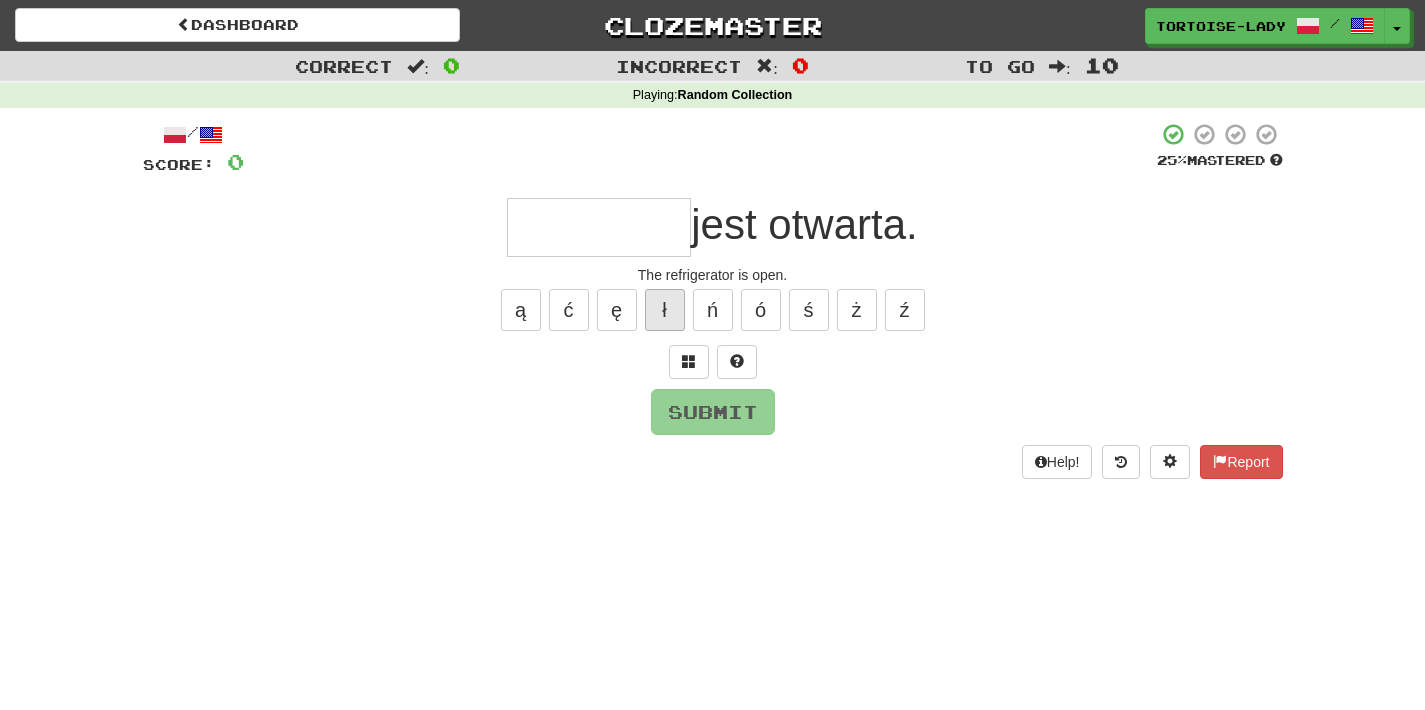 click on "ł" at bounding box center [665, 310] 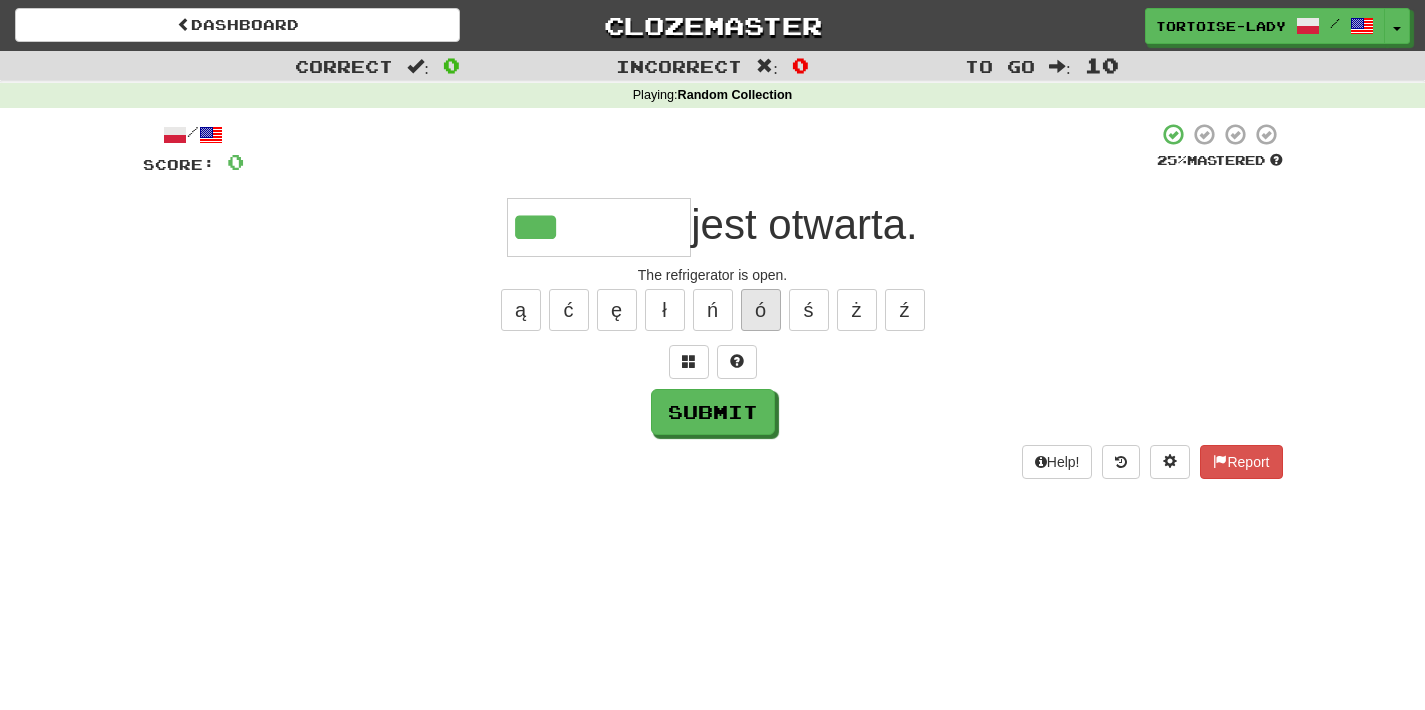 click on "ó" at bounding box center (761, 310) 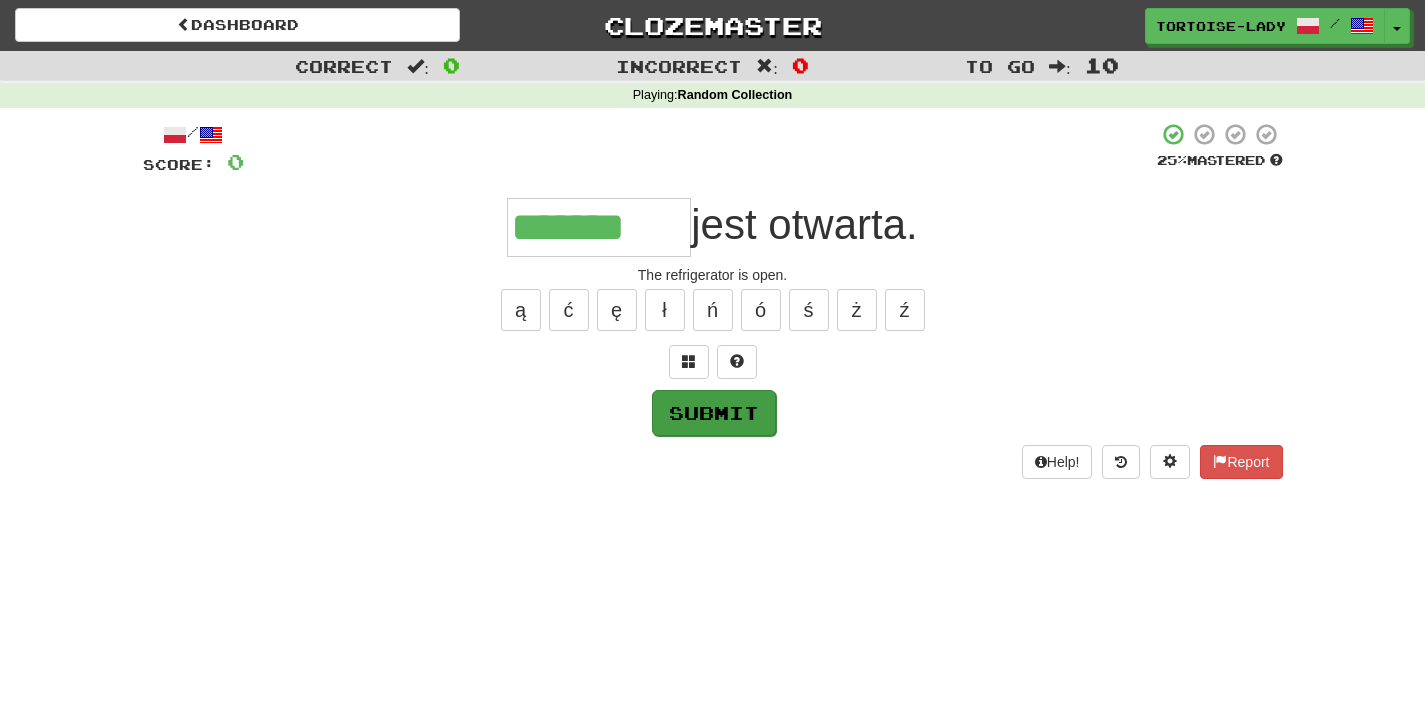 click on "Submit" at bounding box center [714, 413] 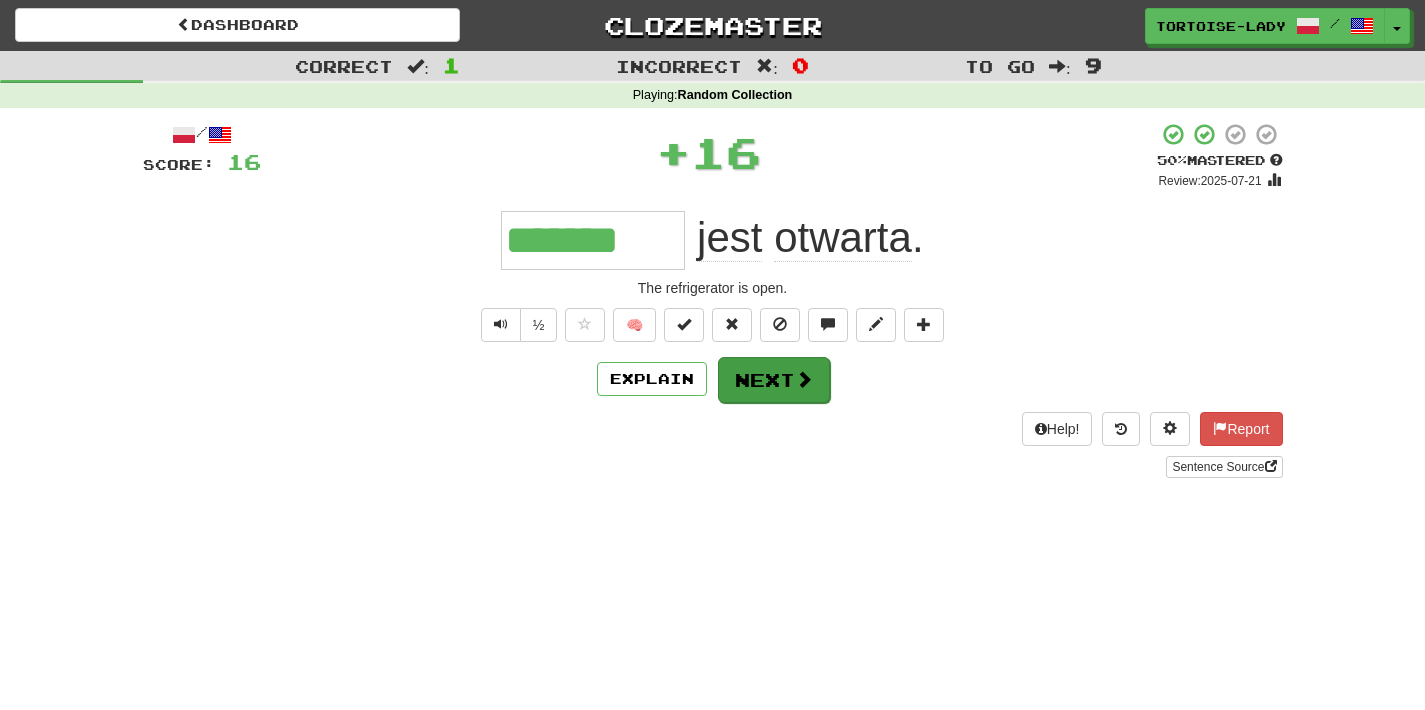 click on "Next" at bounding box center (774, 380) 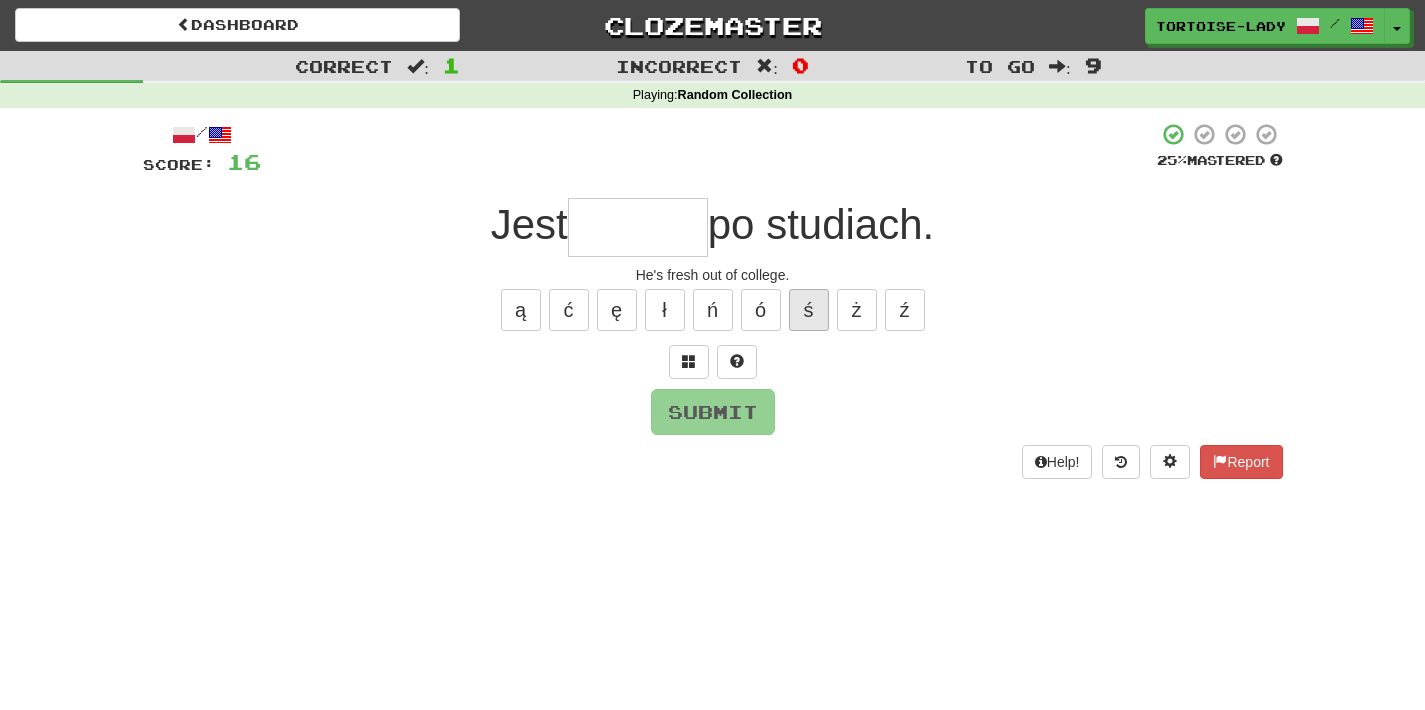 click on "ś" at bounding box center (809, 310) 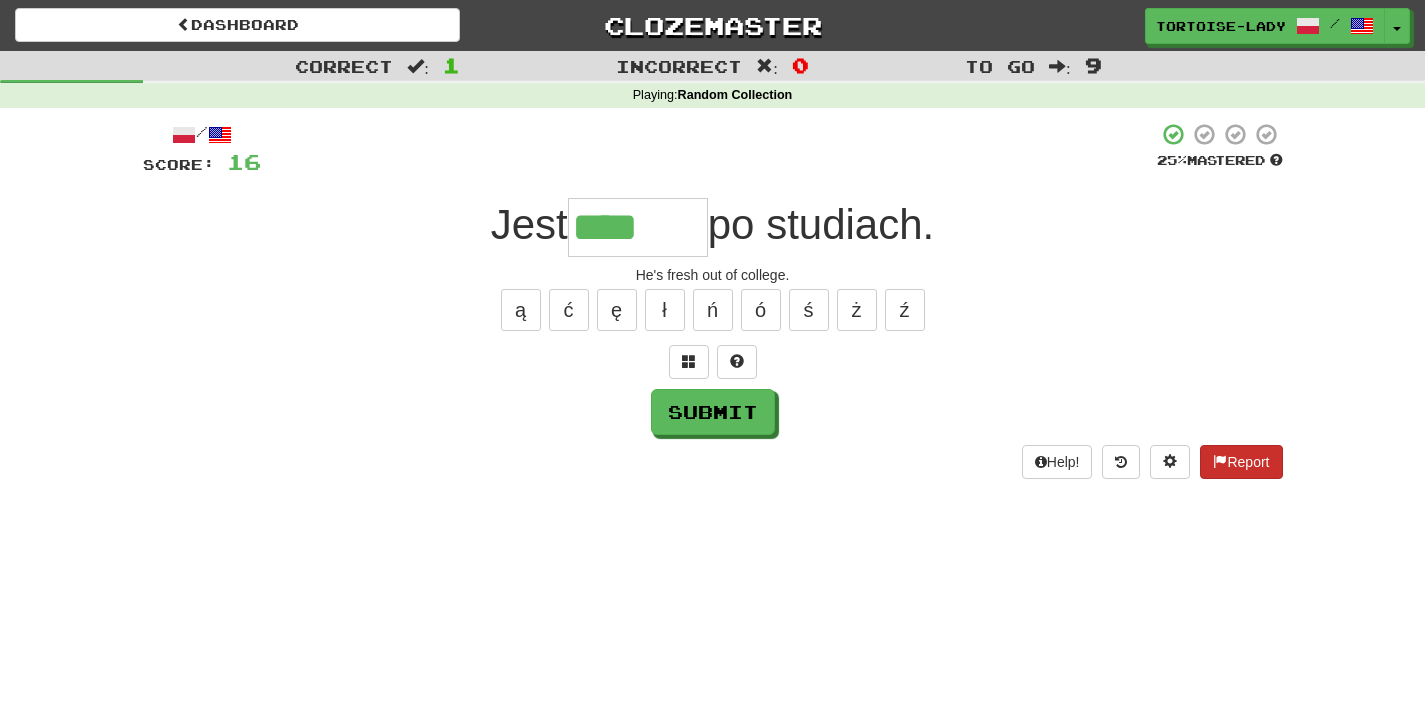 click on "Report" at bounding box center [1241, 462] 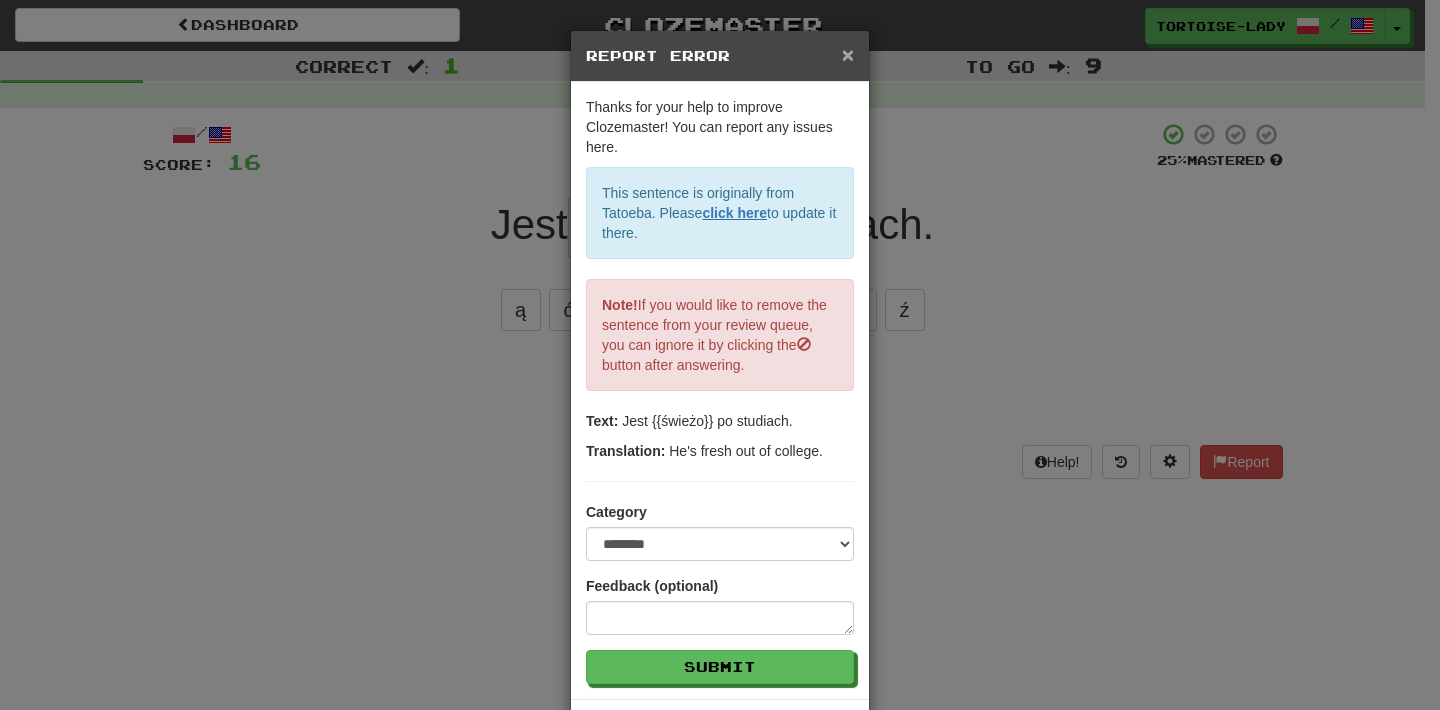 click on "×" at bounding box center [848, 54] 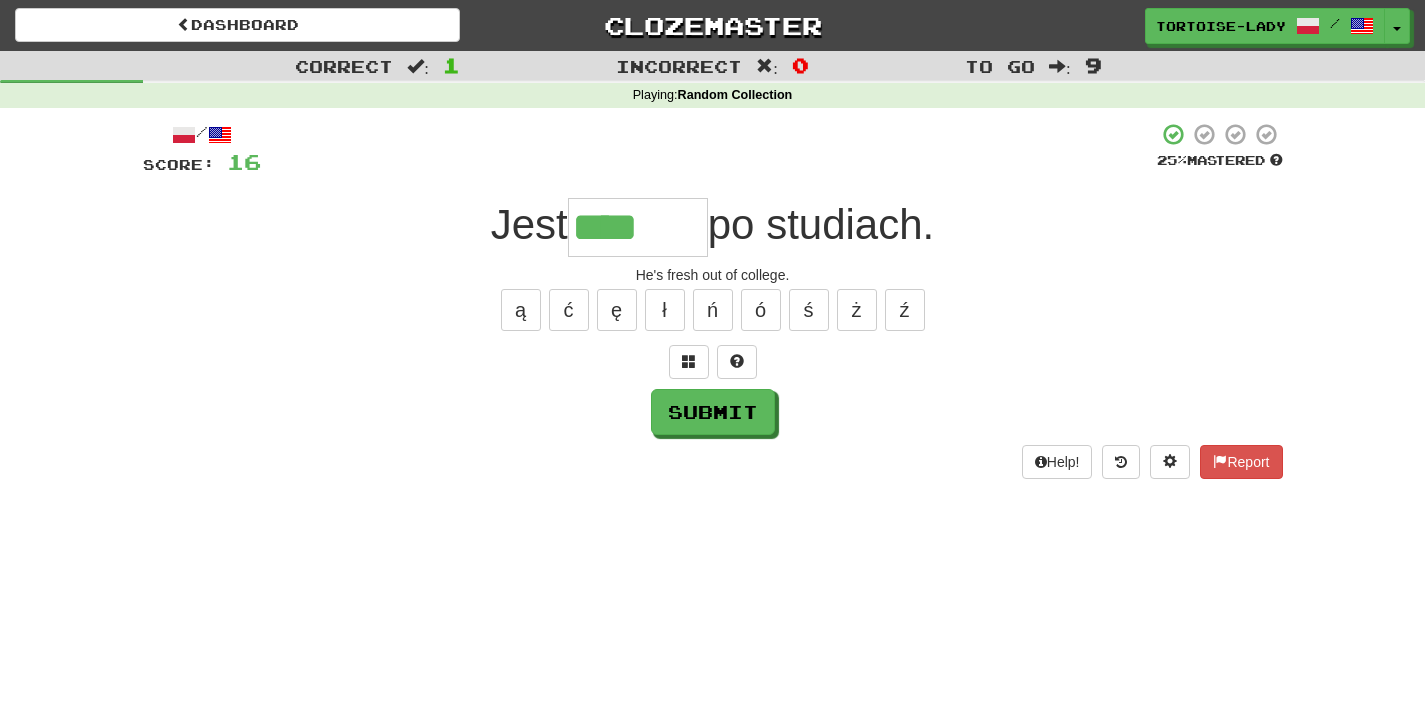 click on "****" at bounding box center (638, 227) 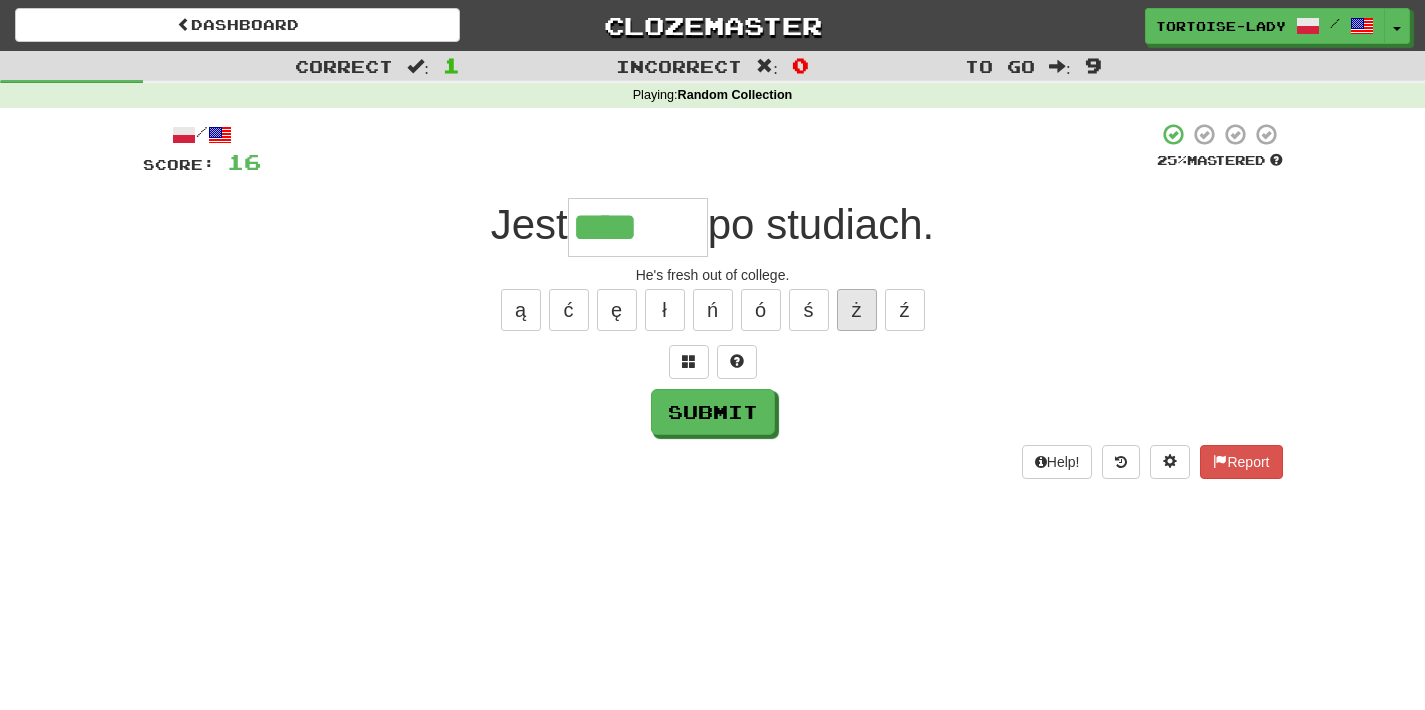 click on "ż" at bounding box center (857, 310) 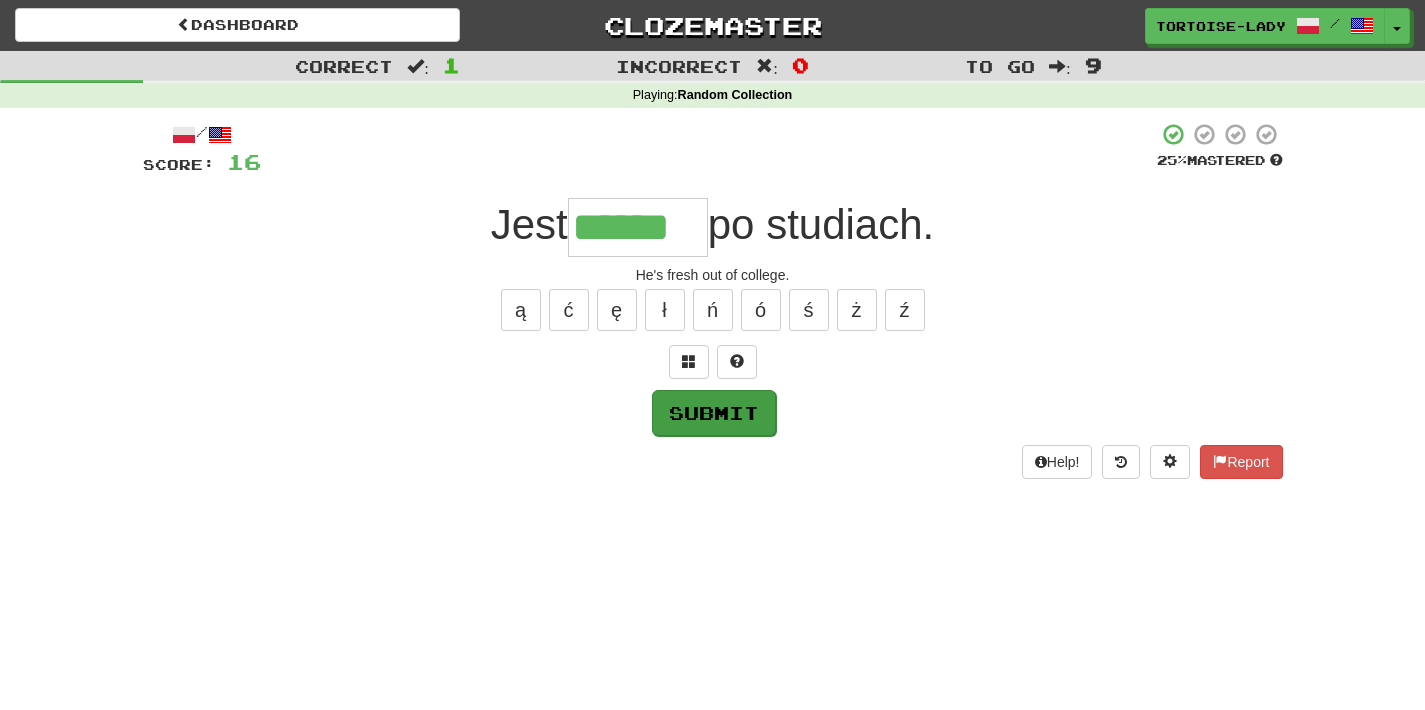 type on "******" 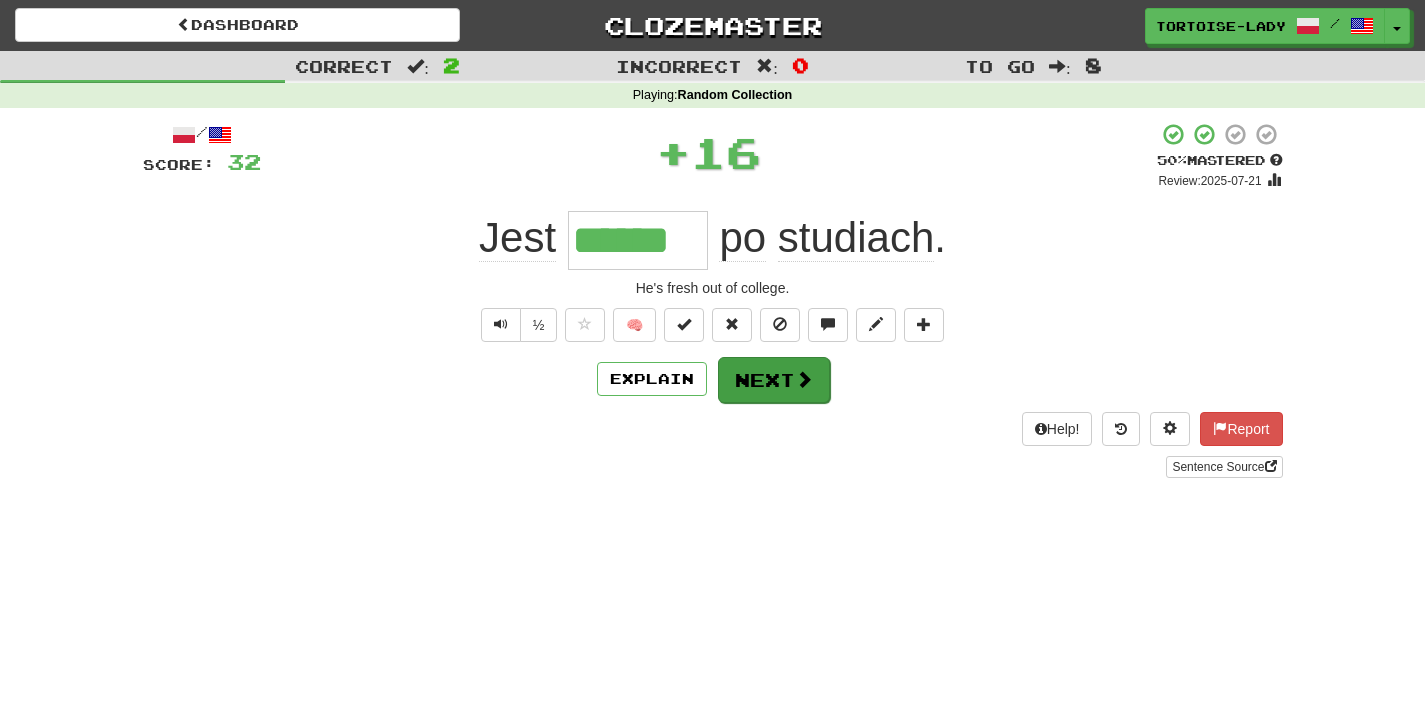 click on "Next" at bounding box center [774, 380] 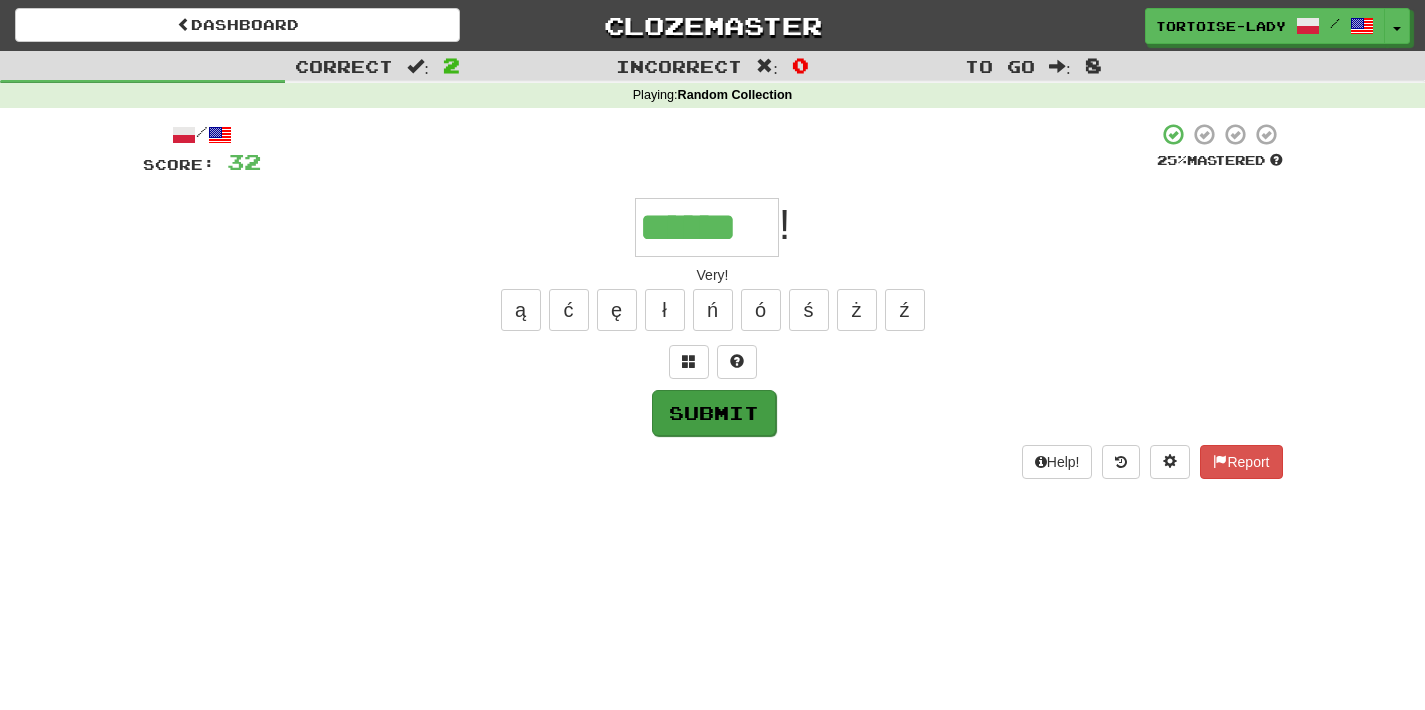click on "Submit" at bounding box center [714, 413] 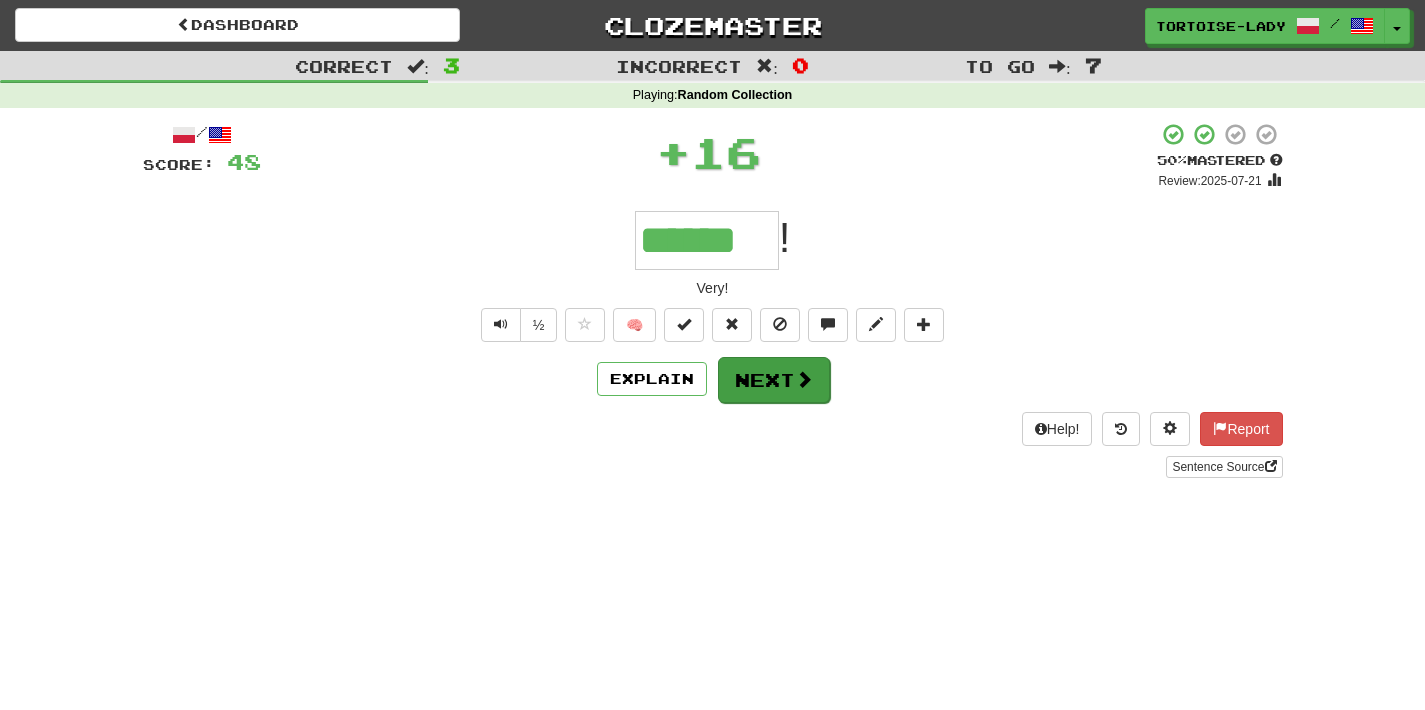 click on "Next" at bounding box center [774, 380] 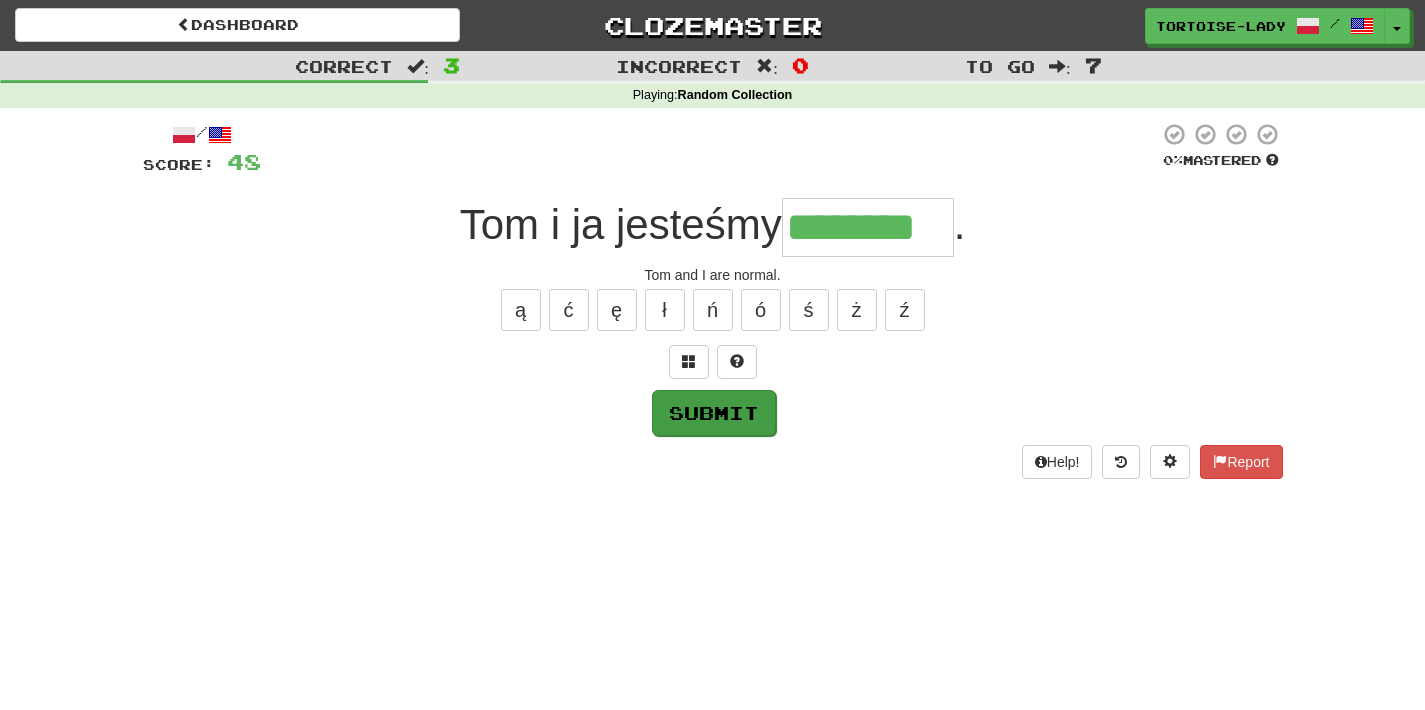 type on "********" 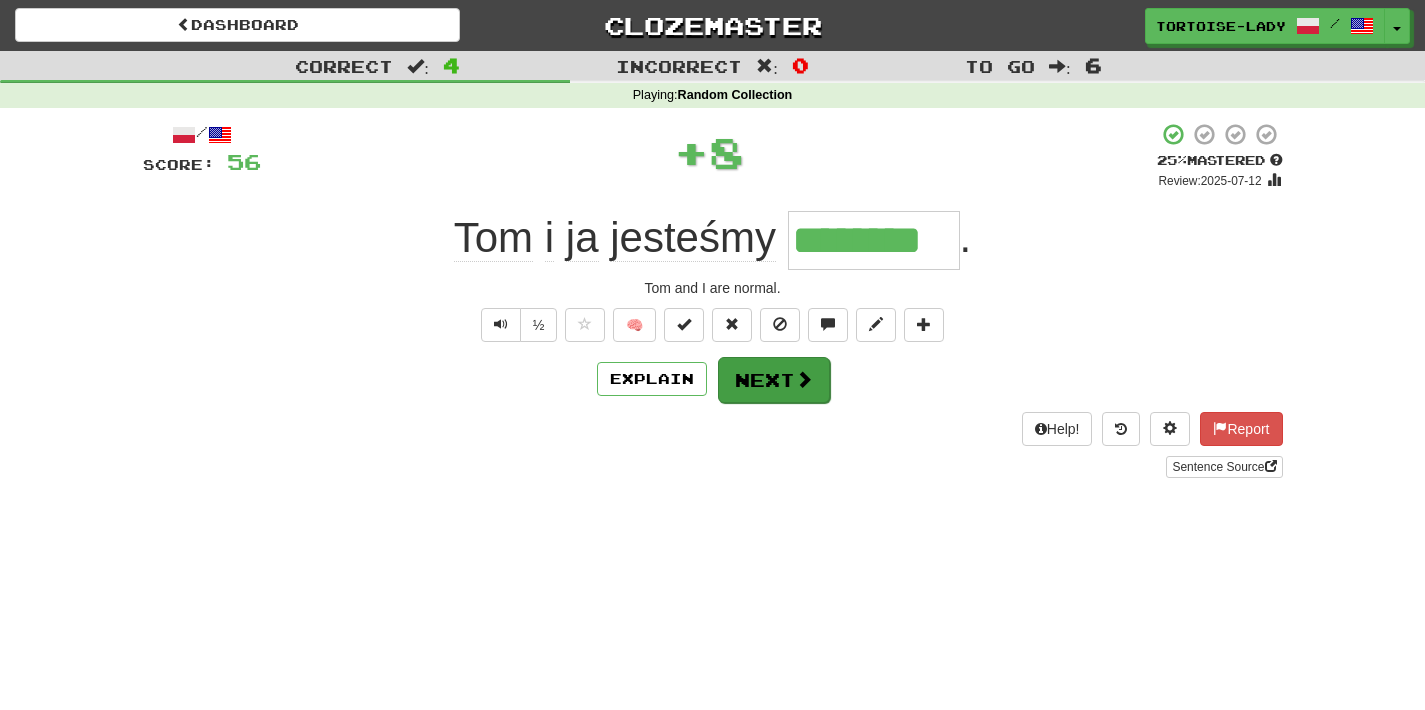 click on "Next" at bounding box center (774, 380) 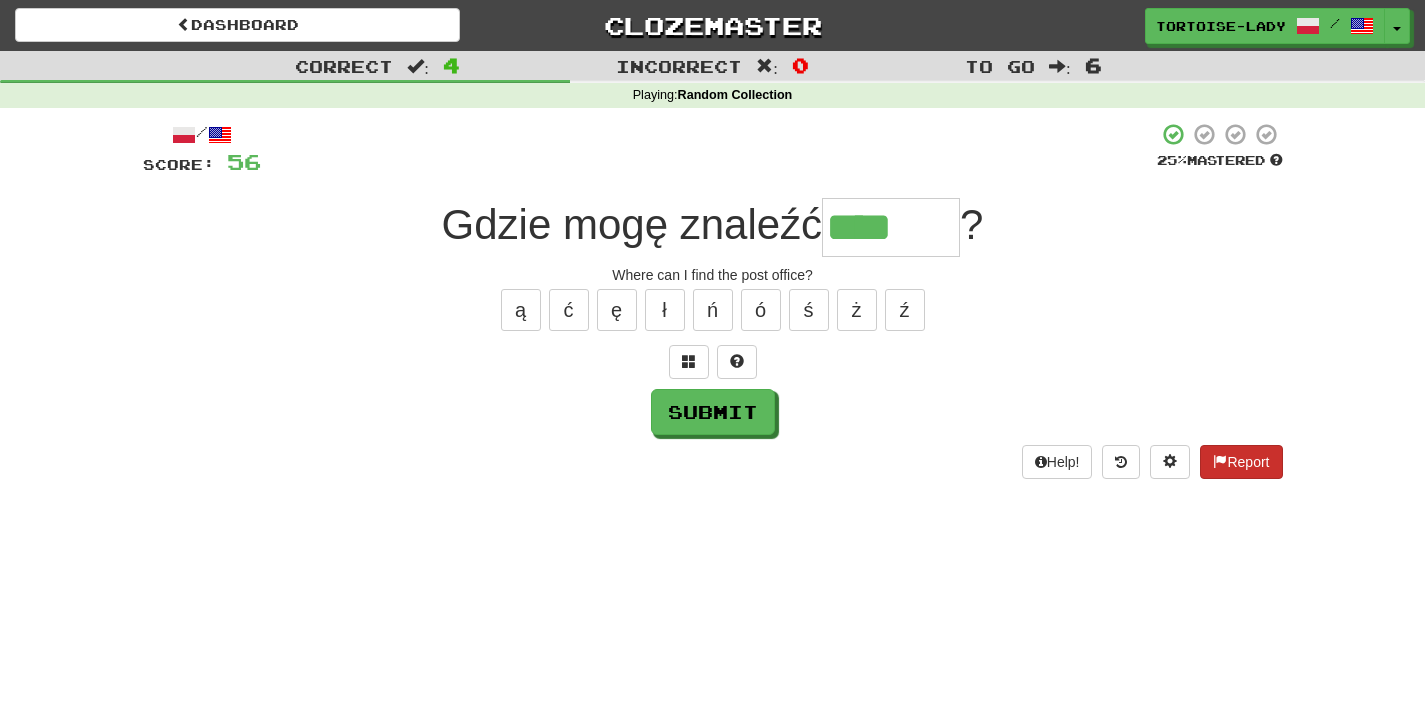 click on "Report" at bounding box center (1241, 462) 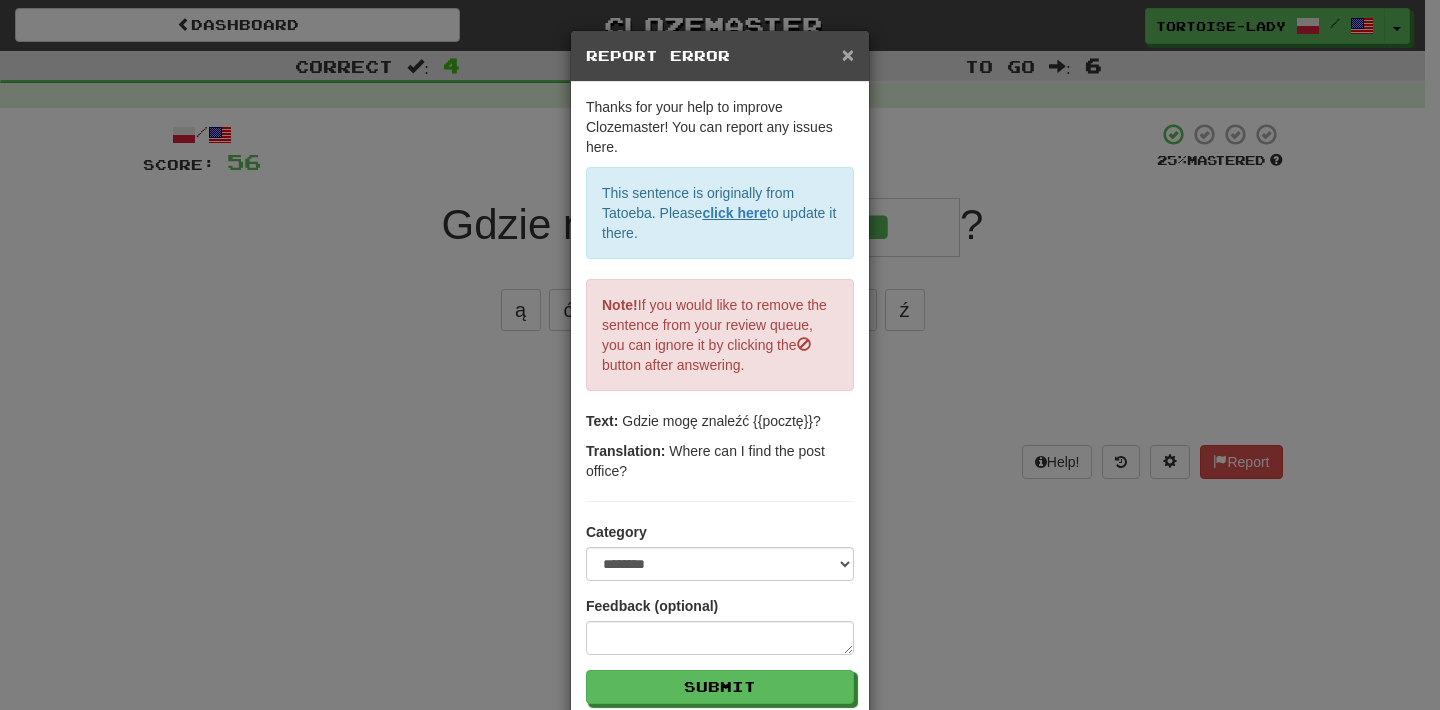 click on "×" at bounding box center [848, 54] 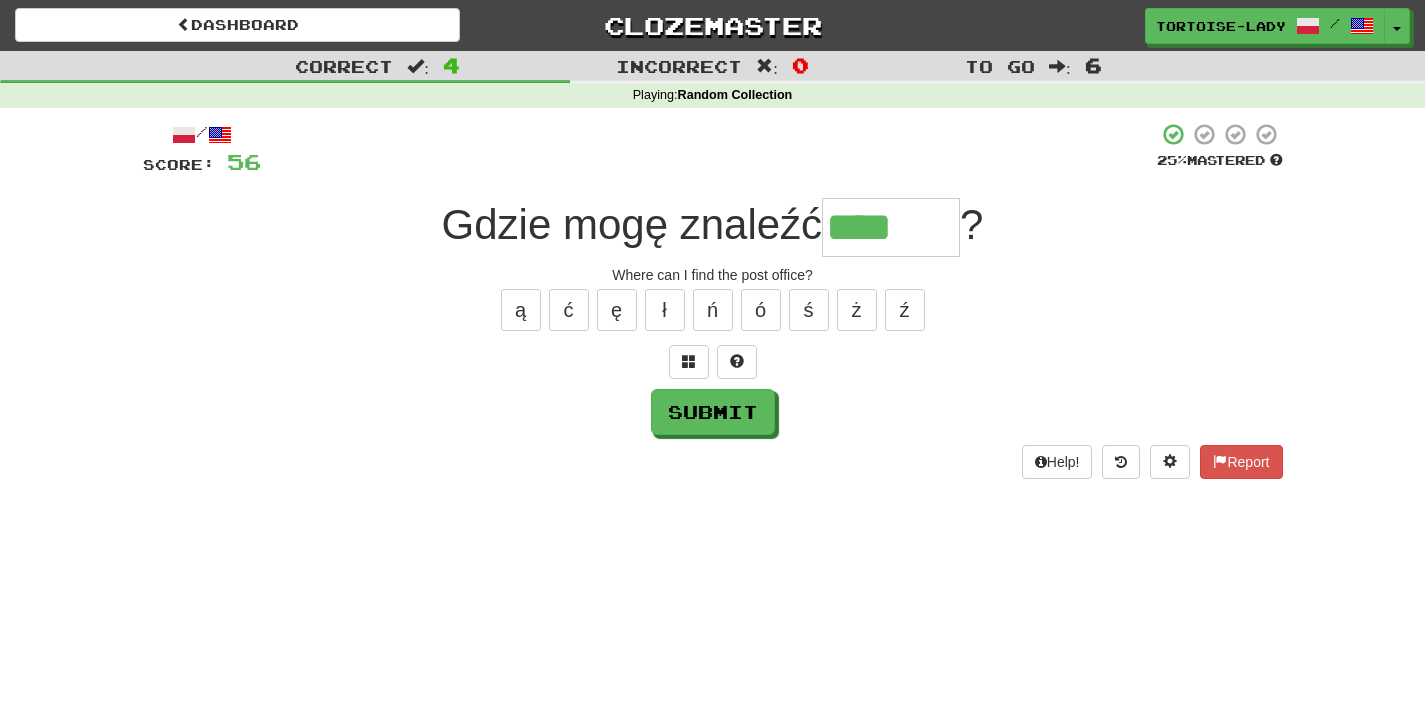 click on "****" at bounding box center (891, 227) 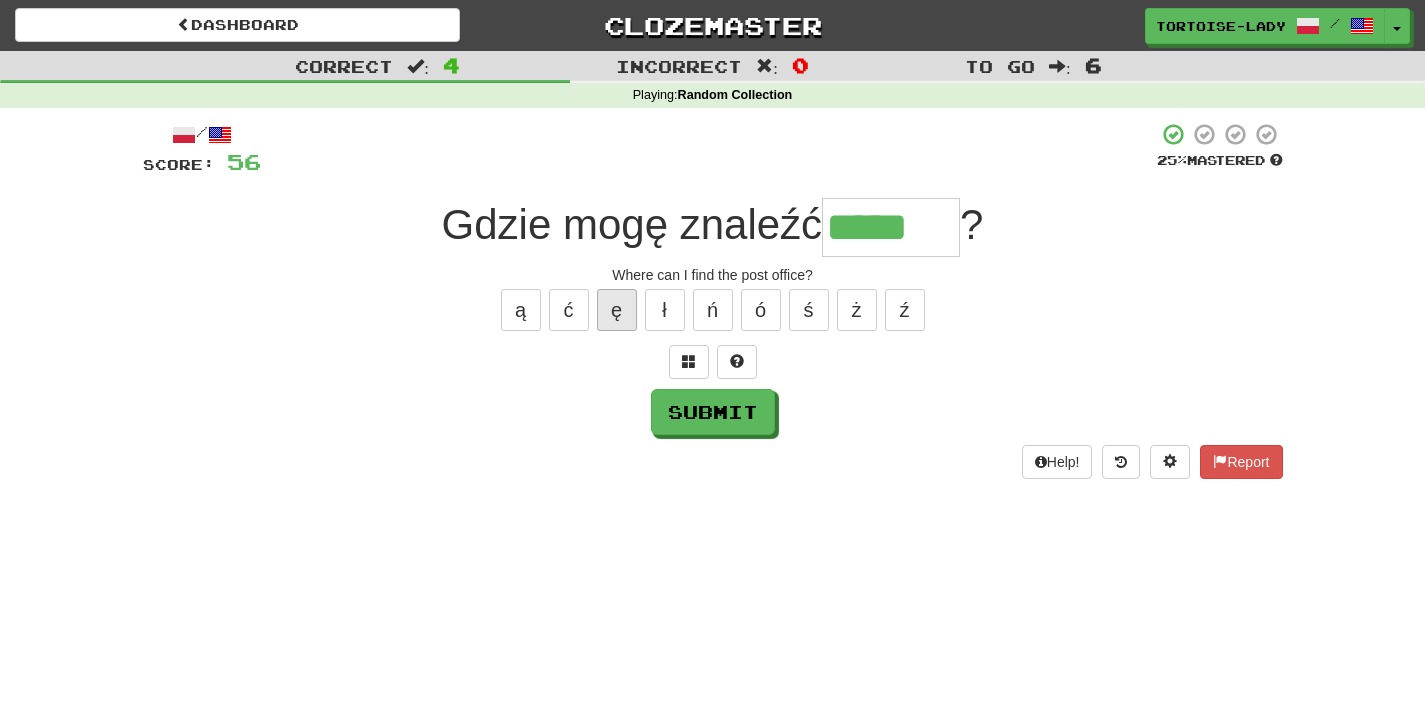 click on "ę" at bounding box center (617, 310) 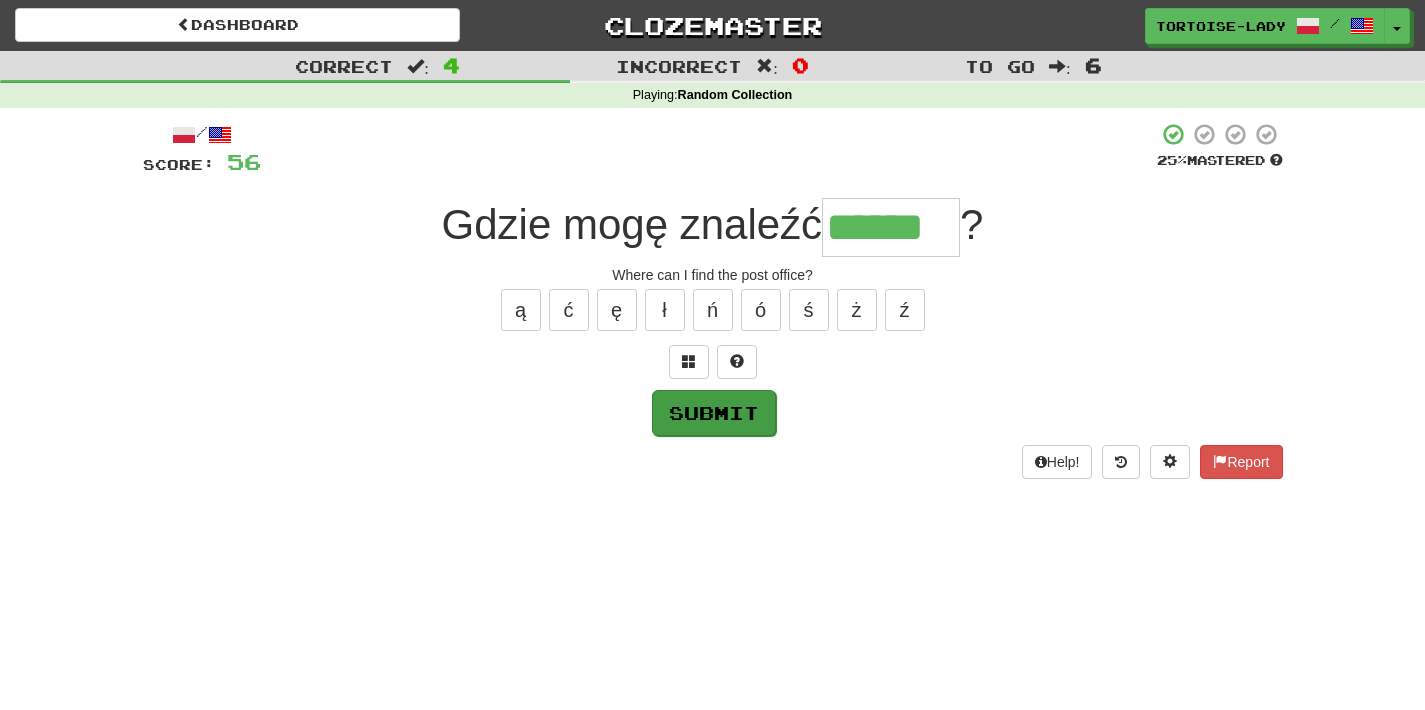 click on "Submit" at bounding box center [714, 413] 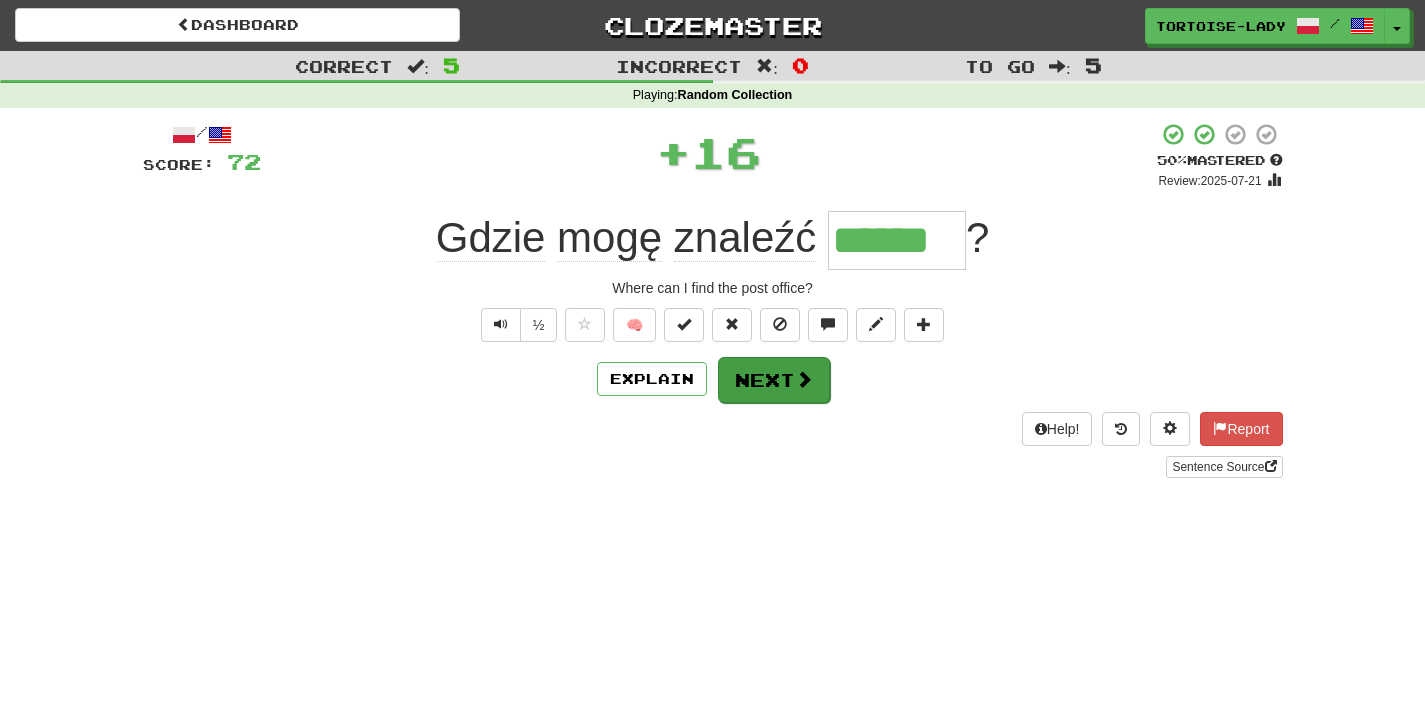 click at bounding box center [804, 379] 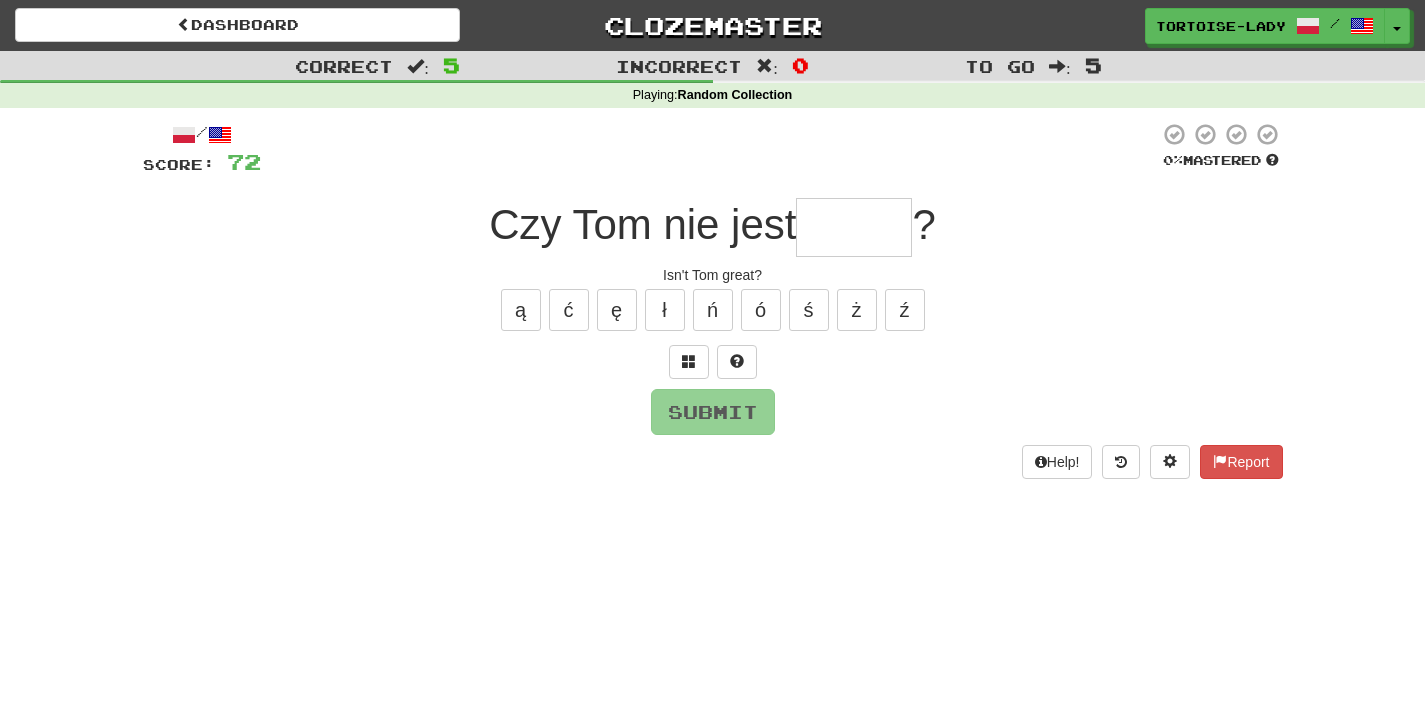 type on "*" 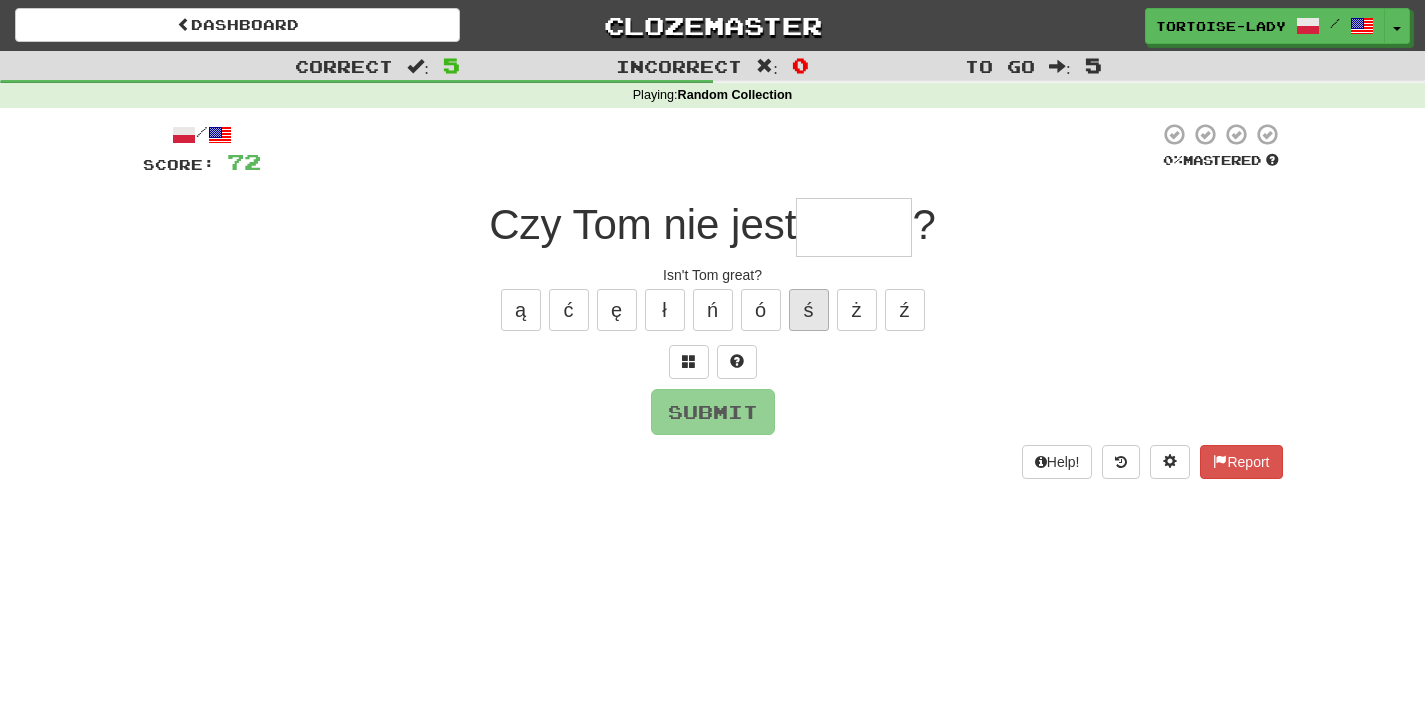click on "ś" at bounding box center [809, 310] 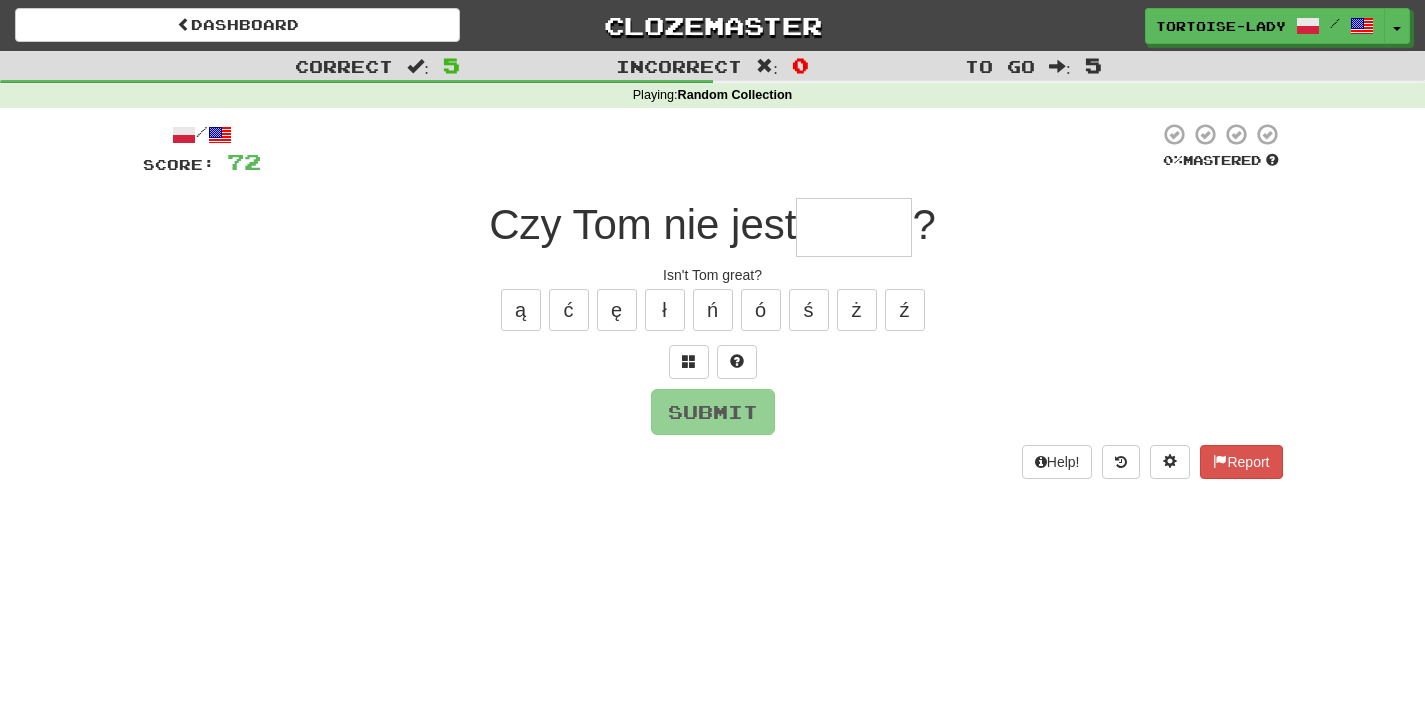 type on "*" 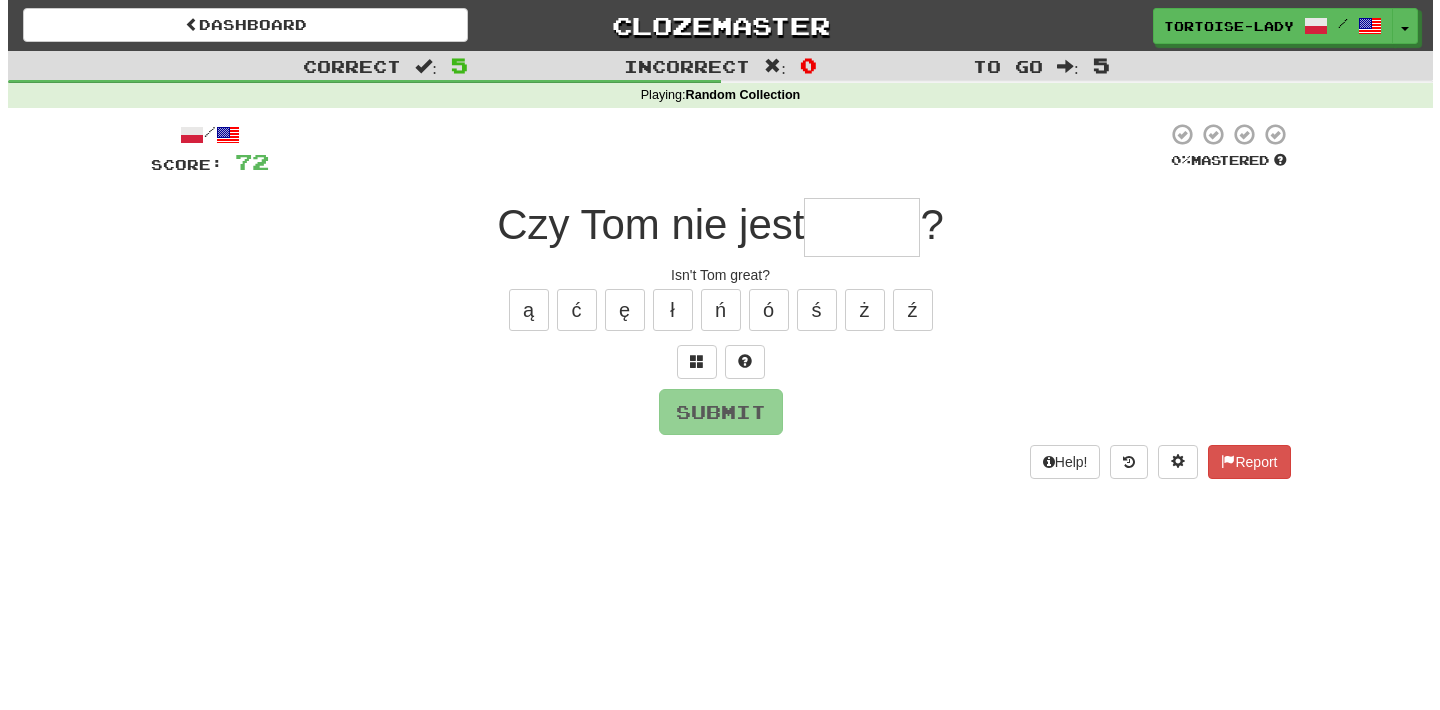 scroll, scrollTop: 0, scrollLeft: 0, axis: both 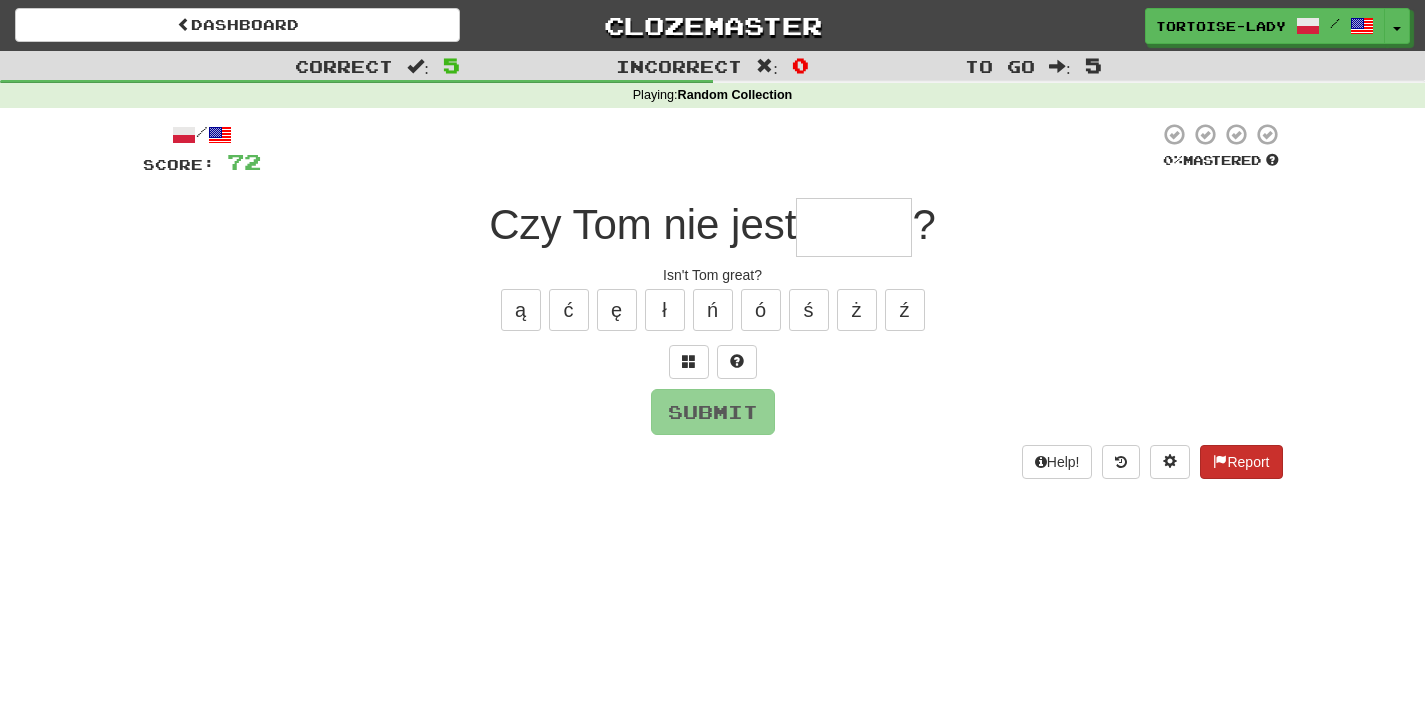 click on "Report" at bounding box center (1241, 462) 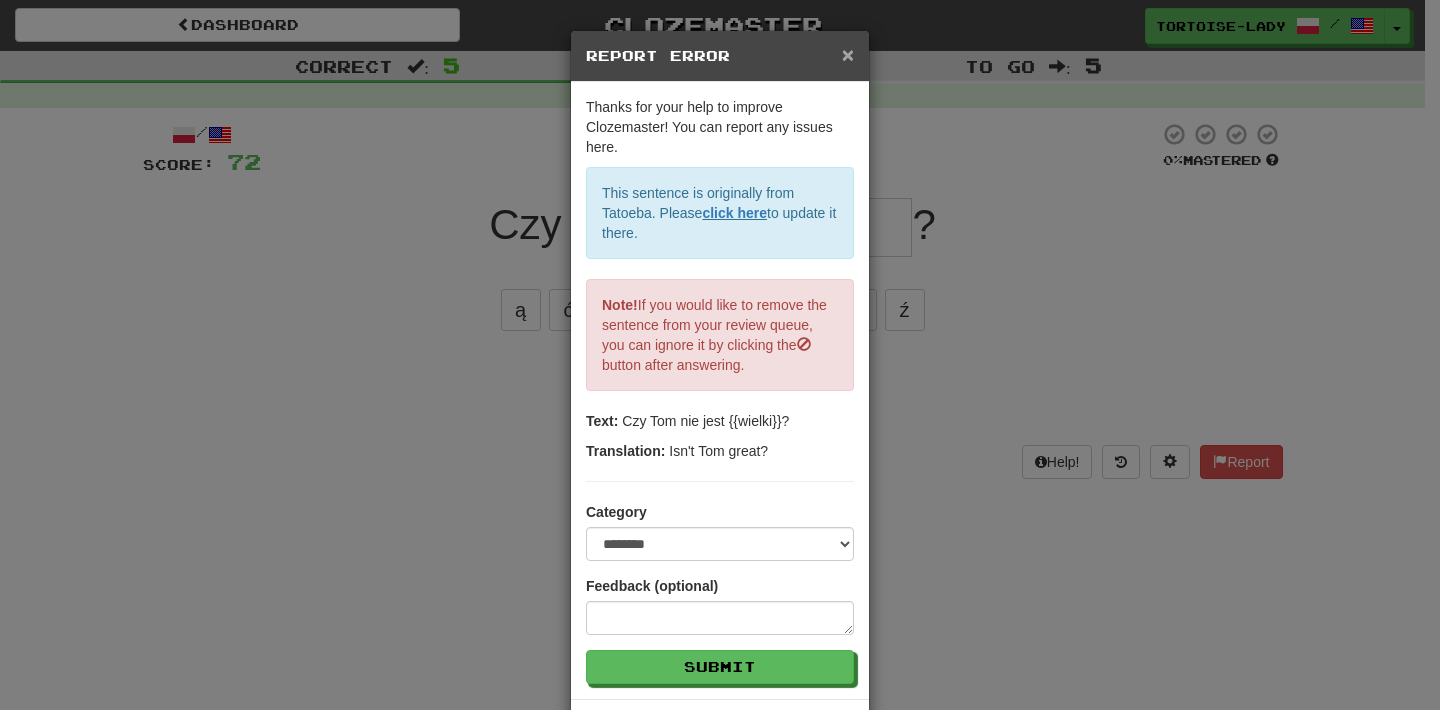click on "×" at bounding box center (848, 54) 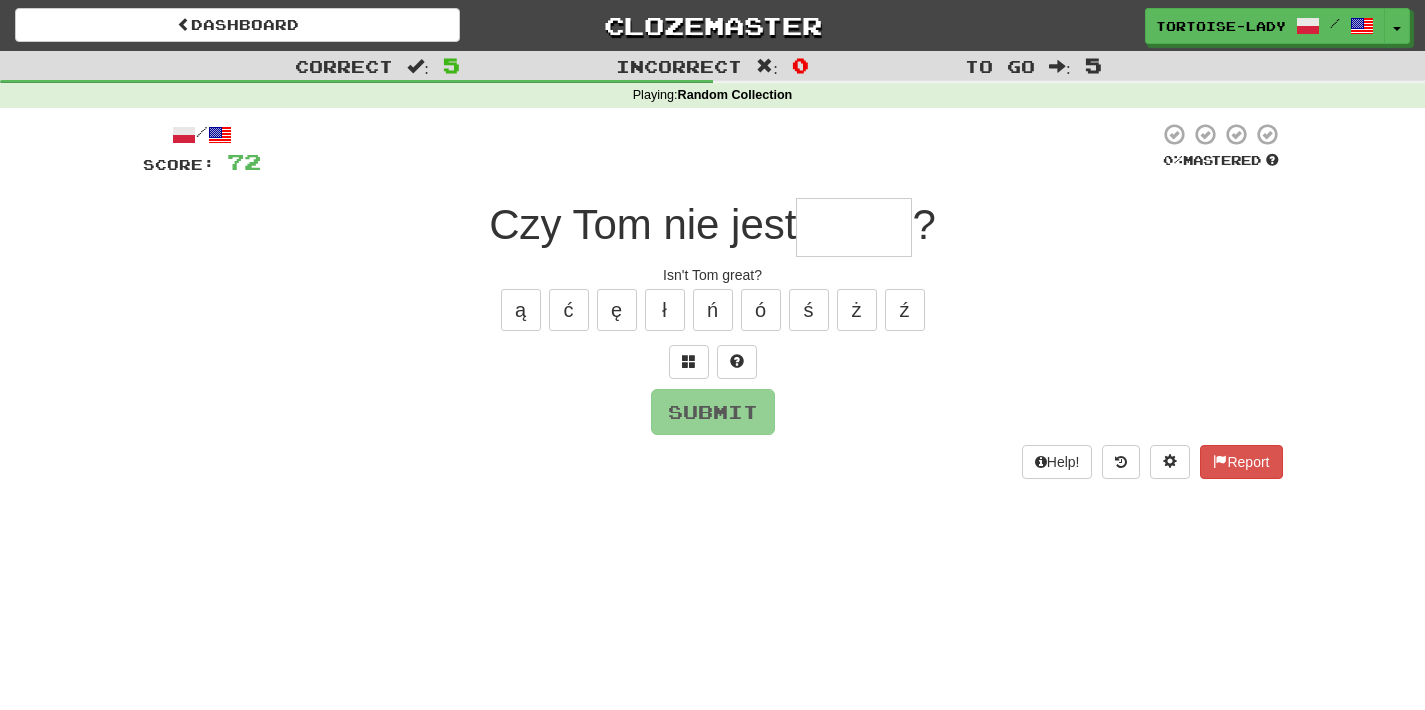 click at bounding box center [854, 227] 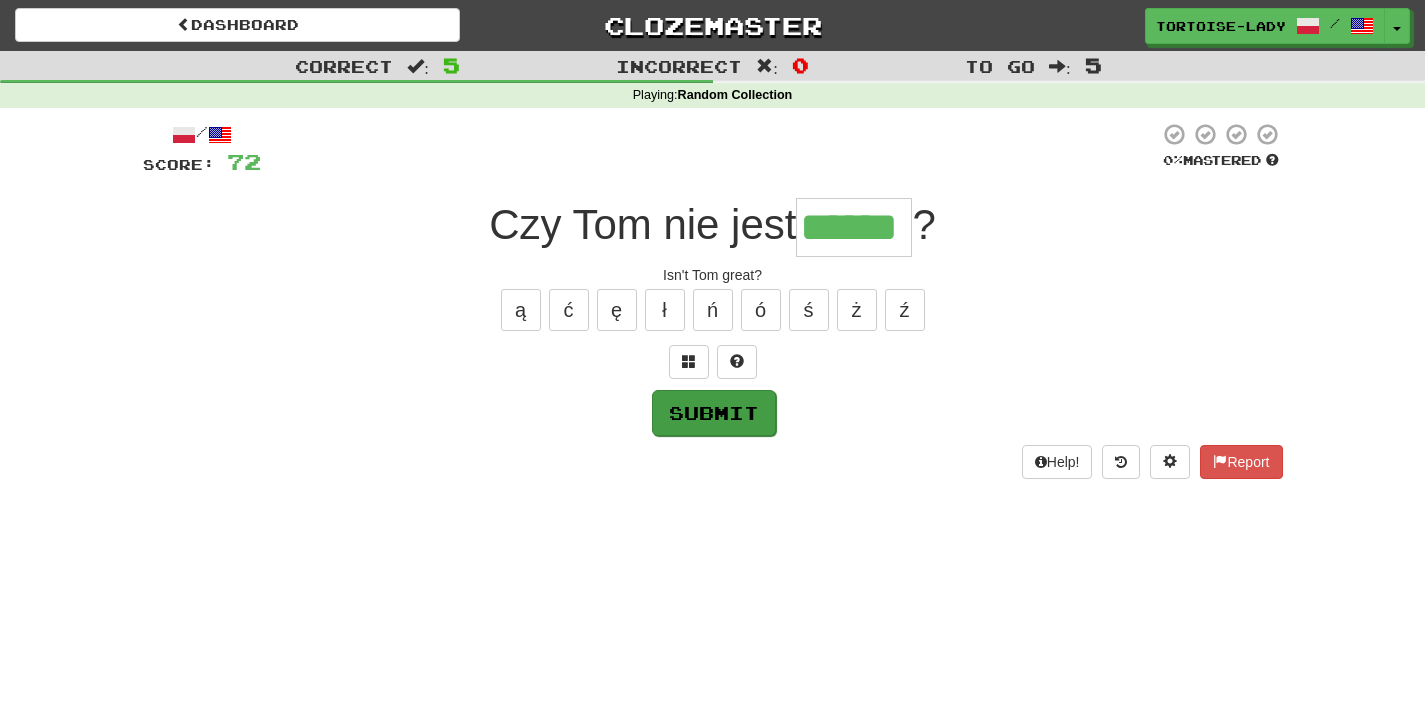 type on "******" 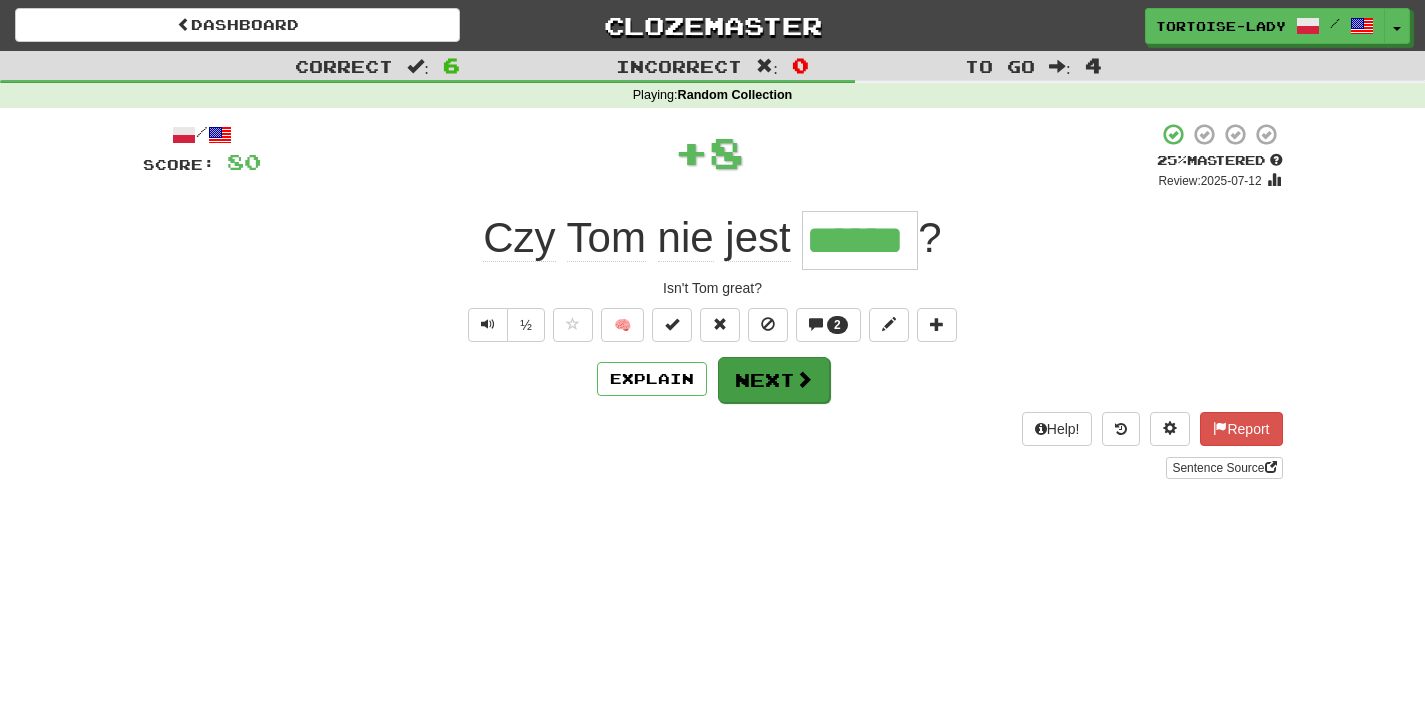 click on "Next" at bounding box center (774, 380) 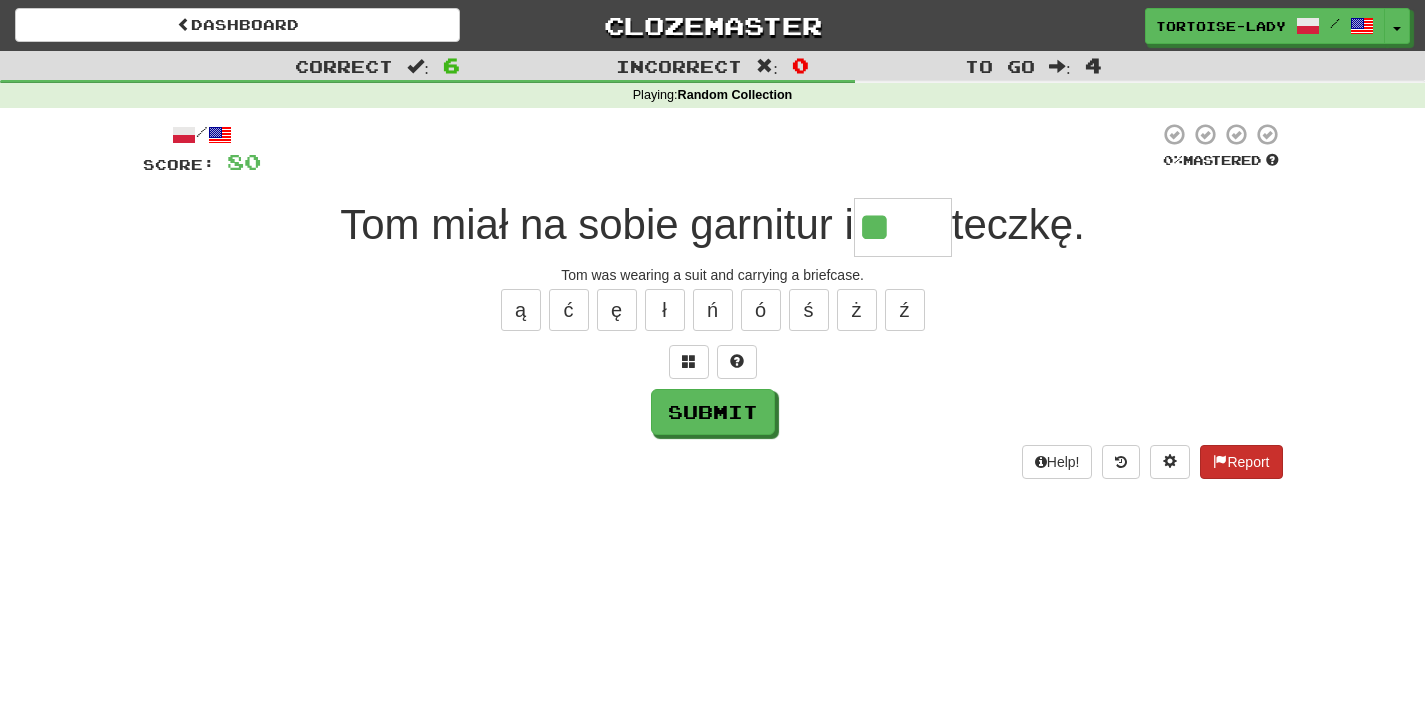 click at bounding box center [1220, 461] 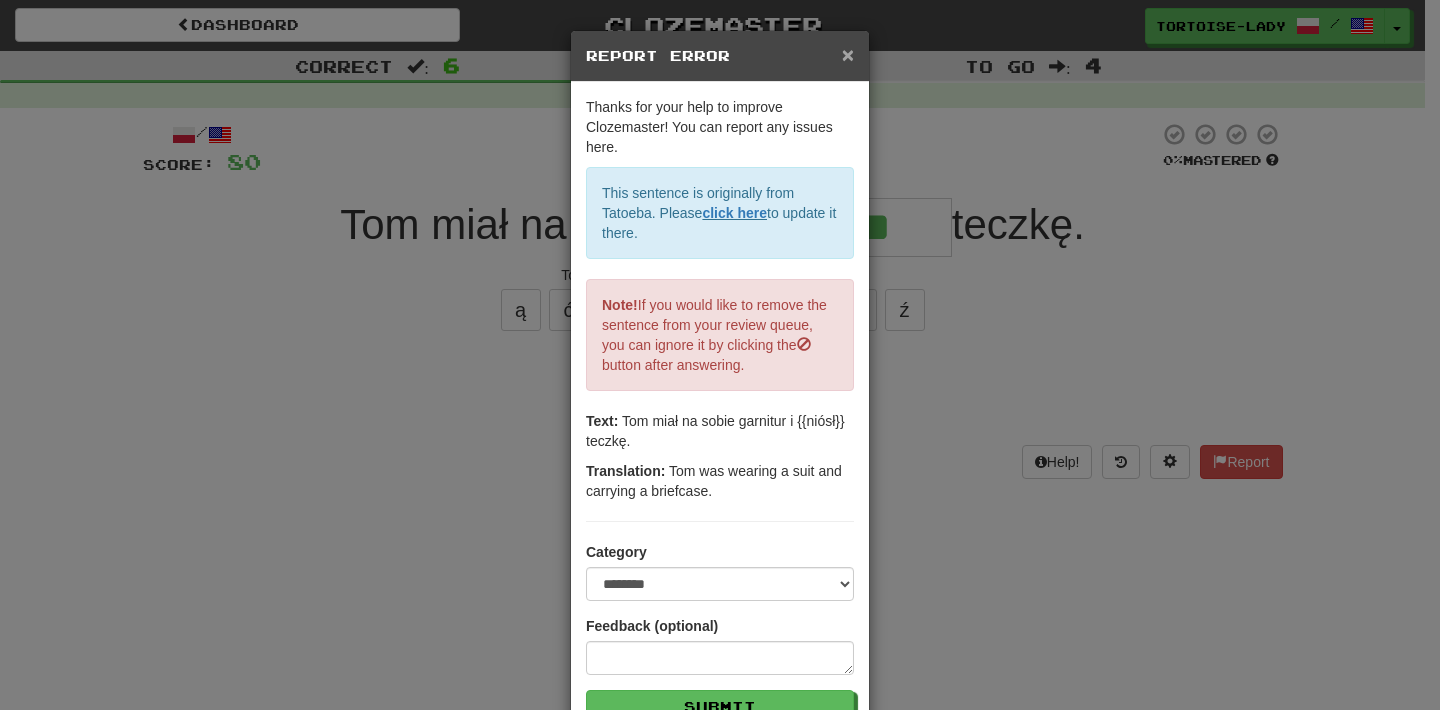 click on "×" at bounding box center [848, 54] 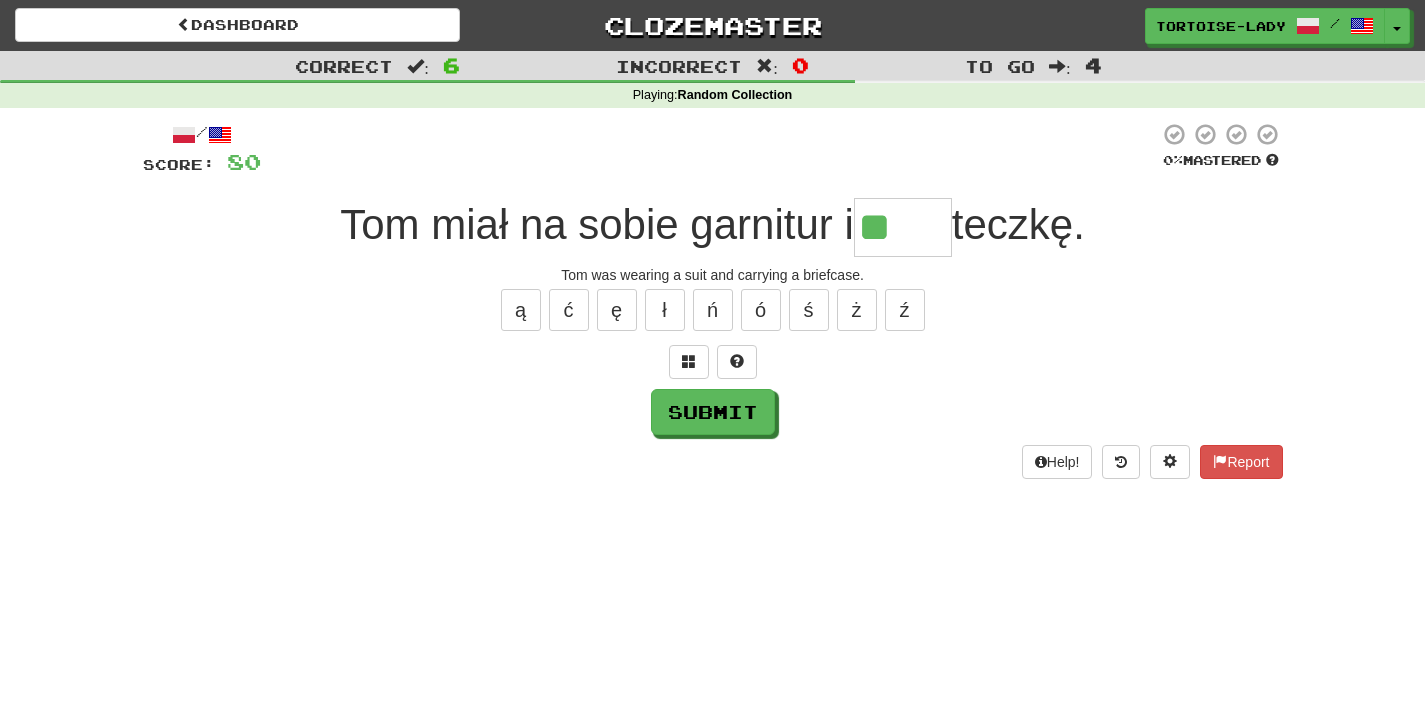 click on "**" at bounding box center (903, 227) 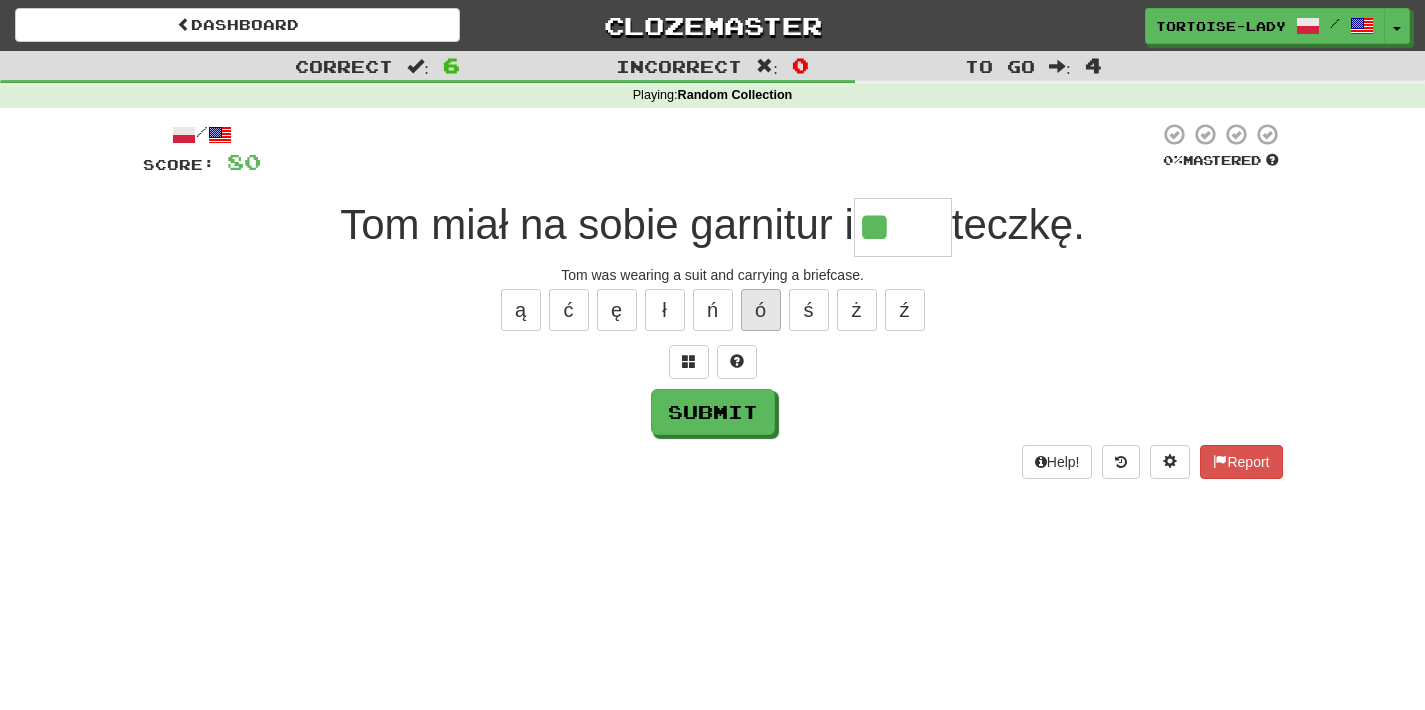 click on "ó" at bounding box center [761, 310] 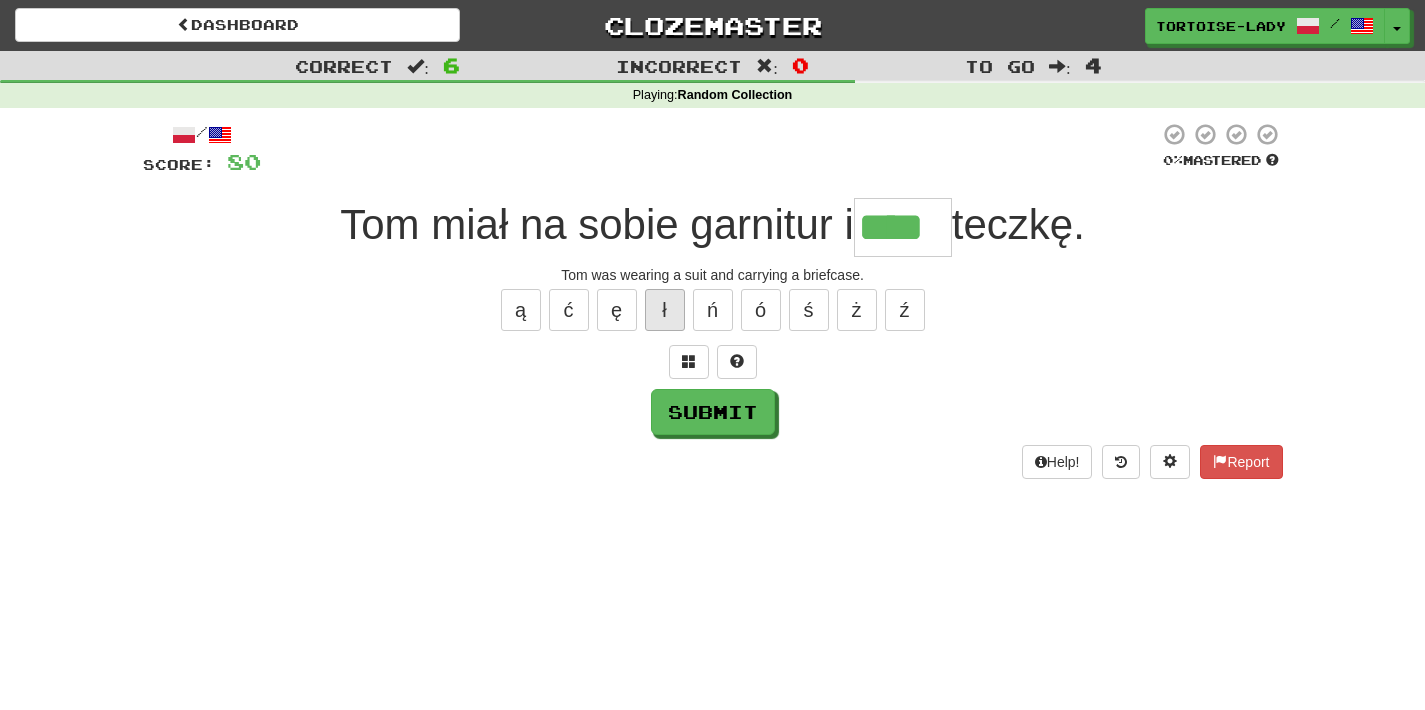 click on "ł" at bounding box center (665, 310) 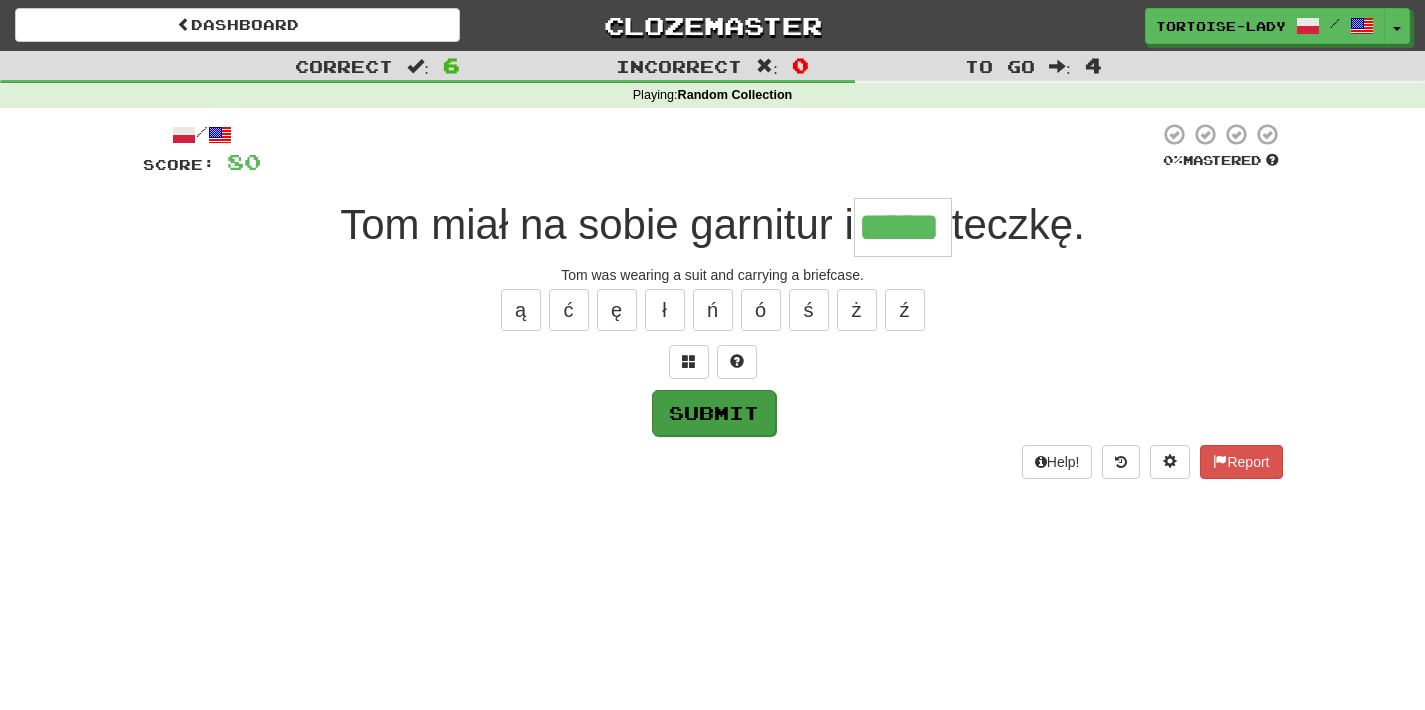 click on "Submit" at bounding box center [714, 413] 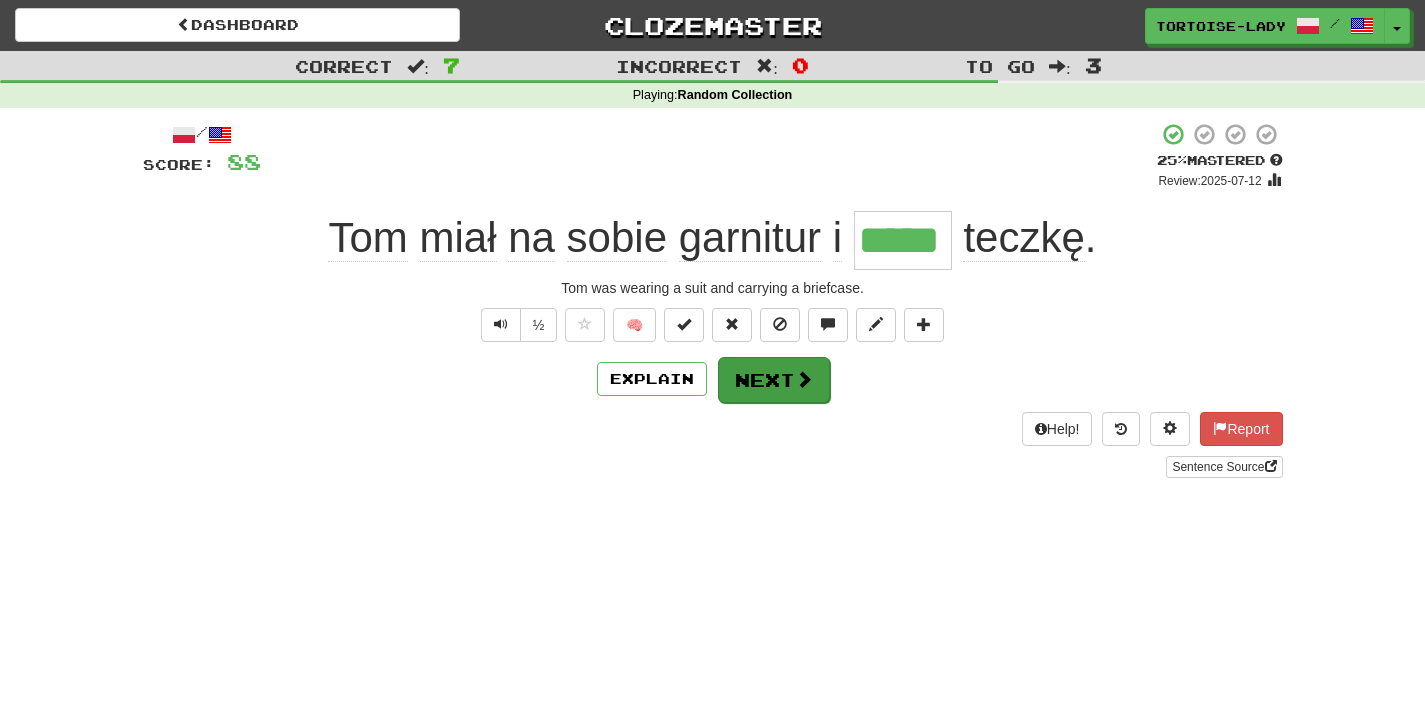 click on "Next" at bounding box center (774, 380) 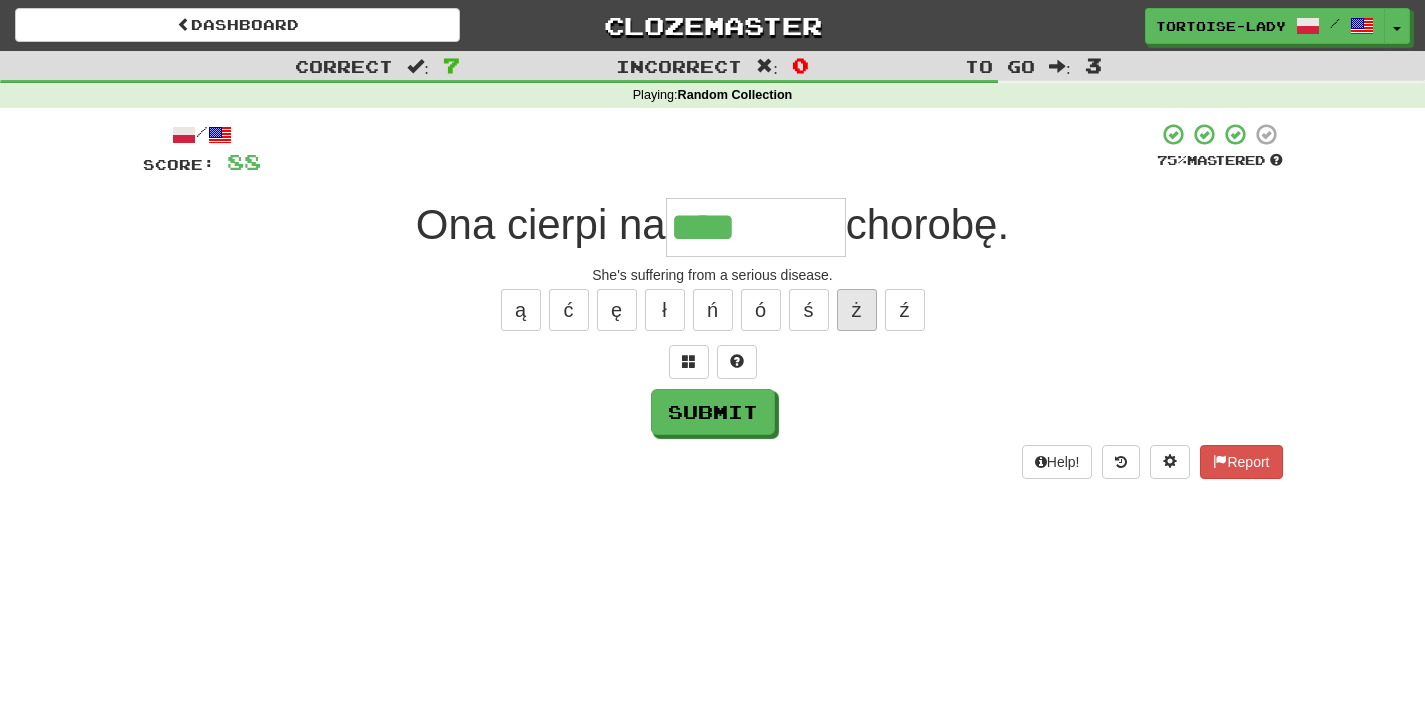 click on "ż" at bounding box center (857, 310) 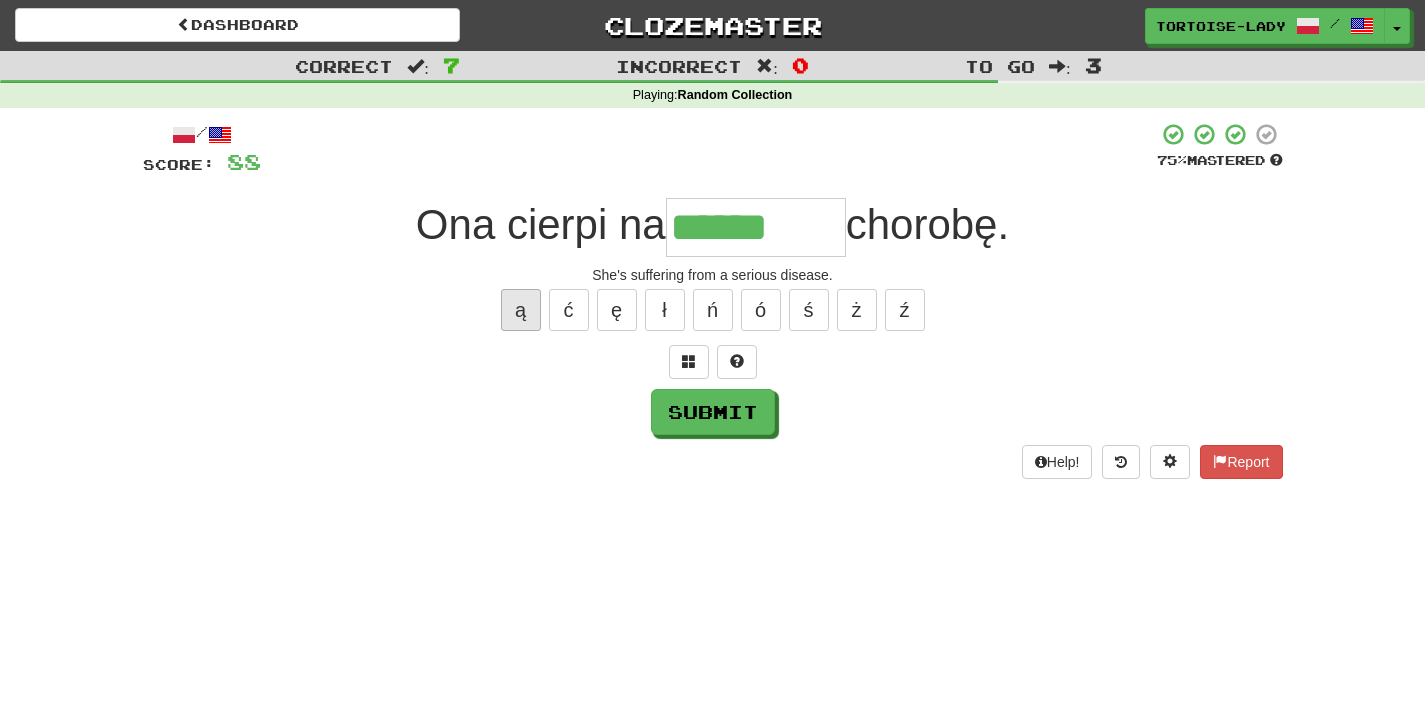 click on "ą" at bounding box center [521, 310] 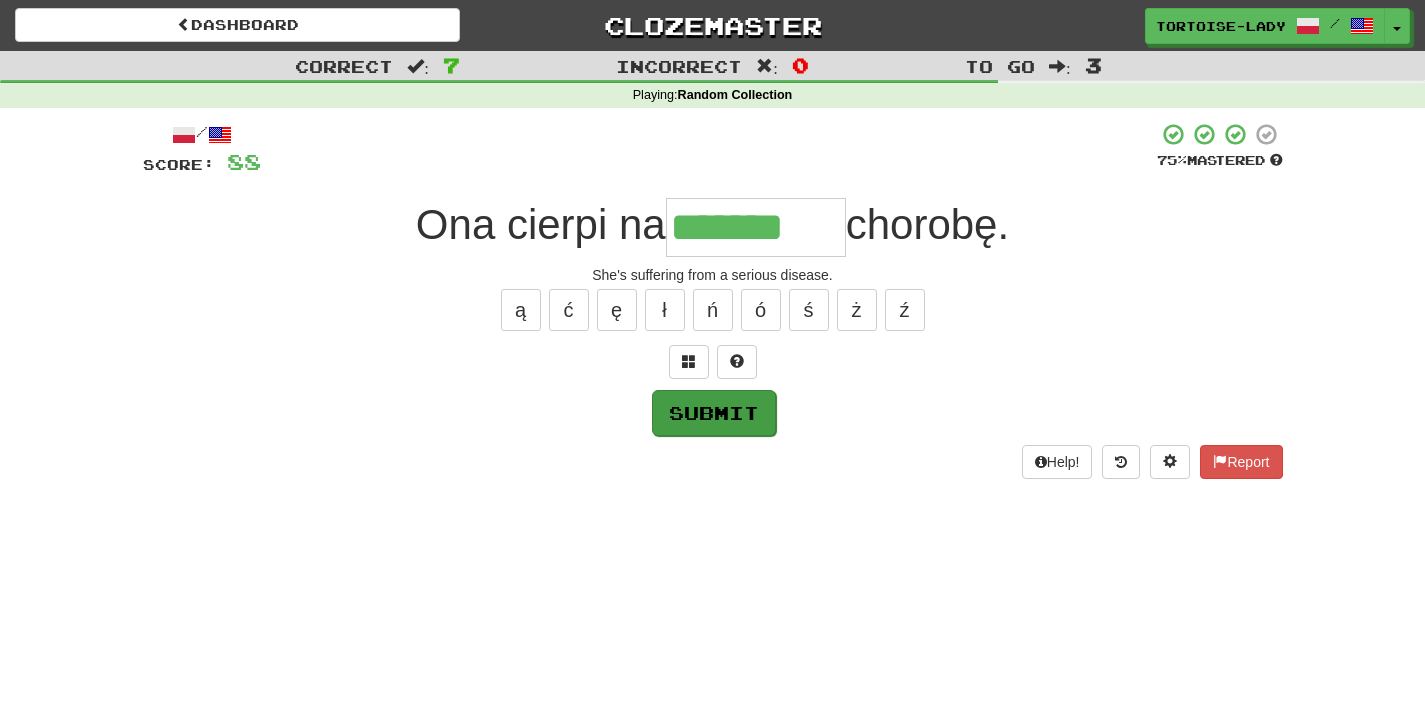 click on "Submit" at bounding box center [714, 413] 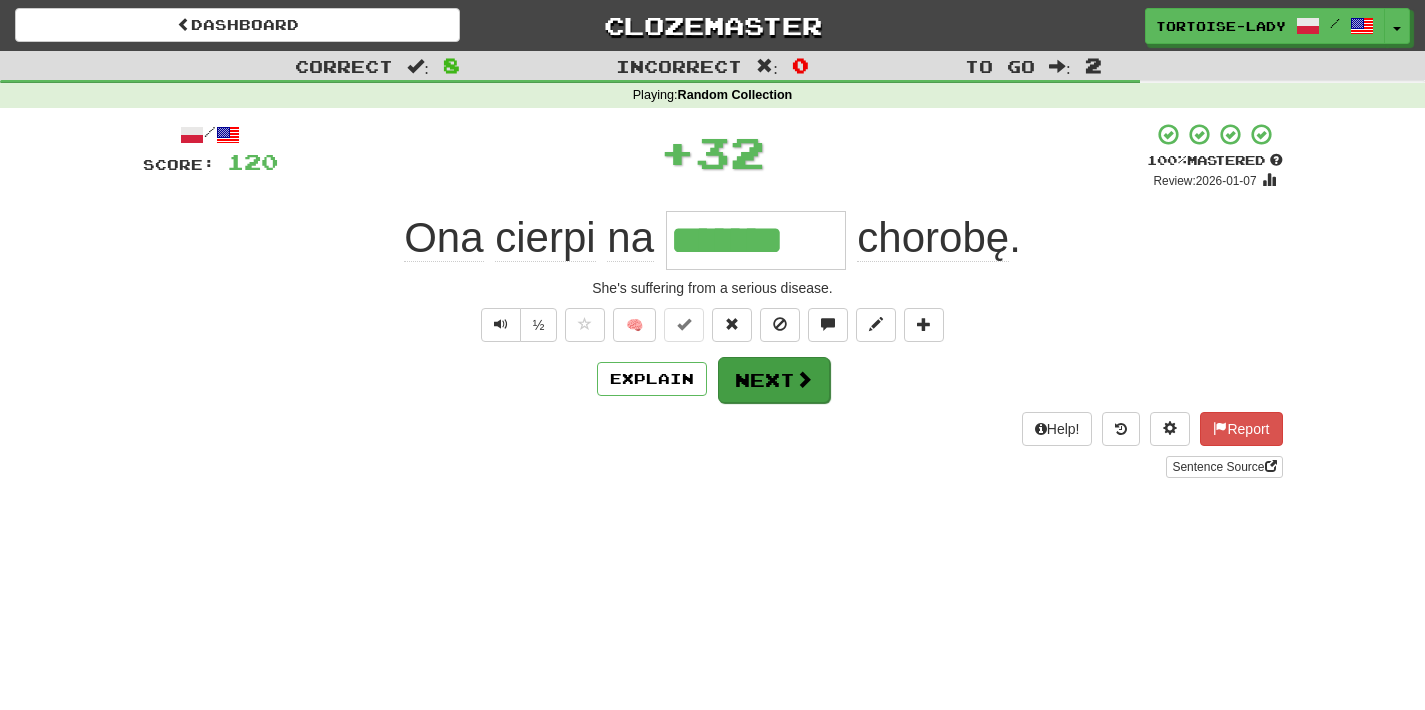 click on "Next" at bounding box center (774, 380) 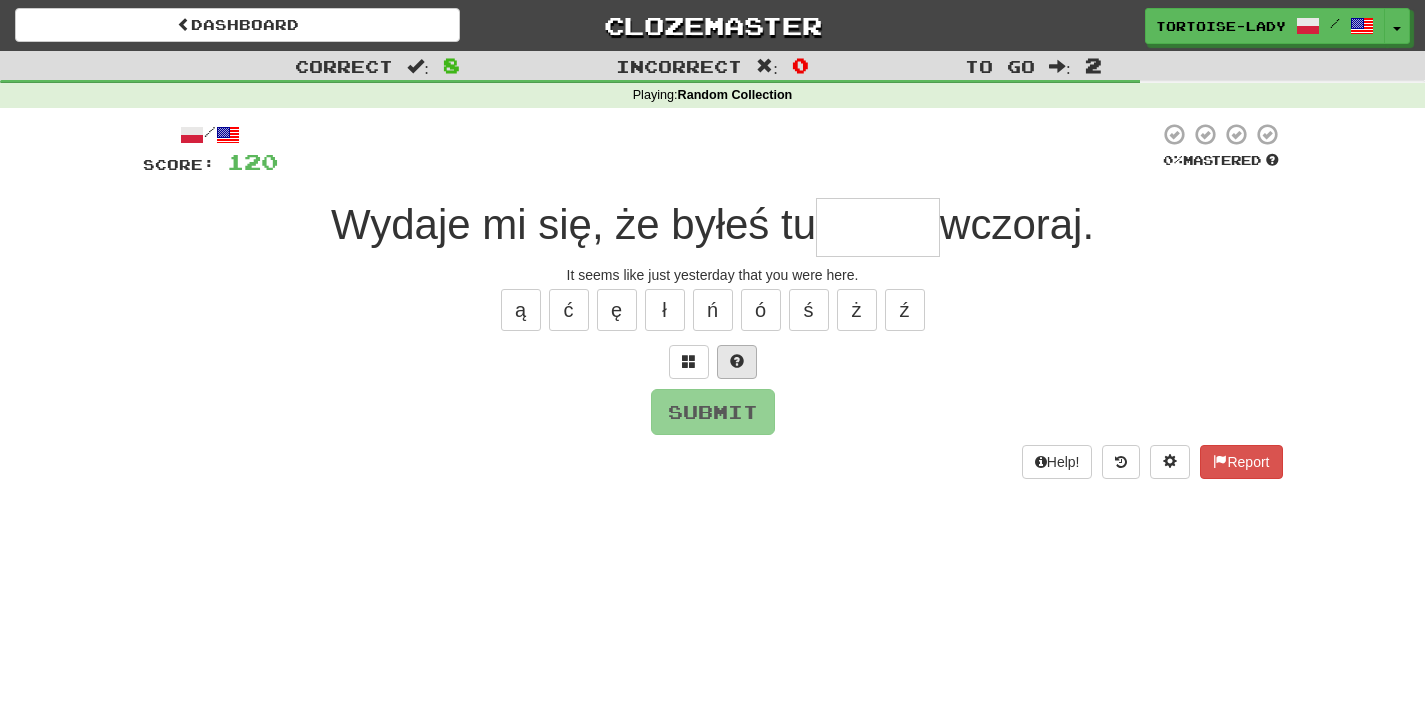 type on "*" 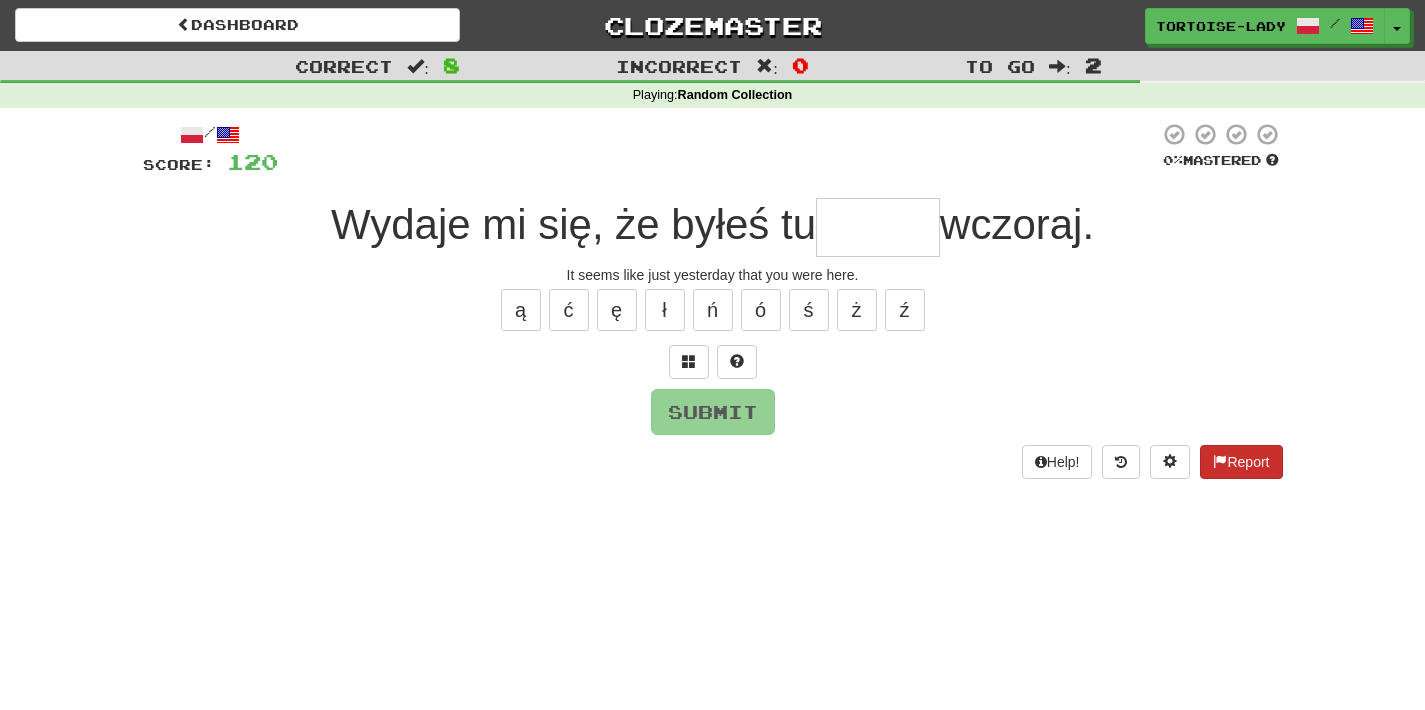 click on "Report" at bounding box center [1241, 462] 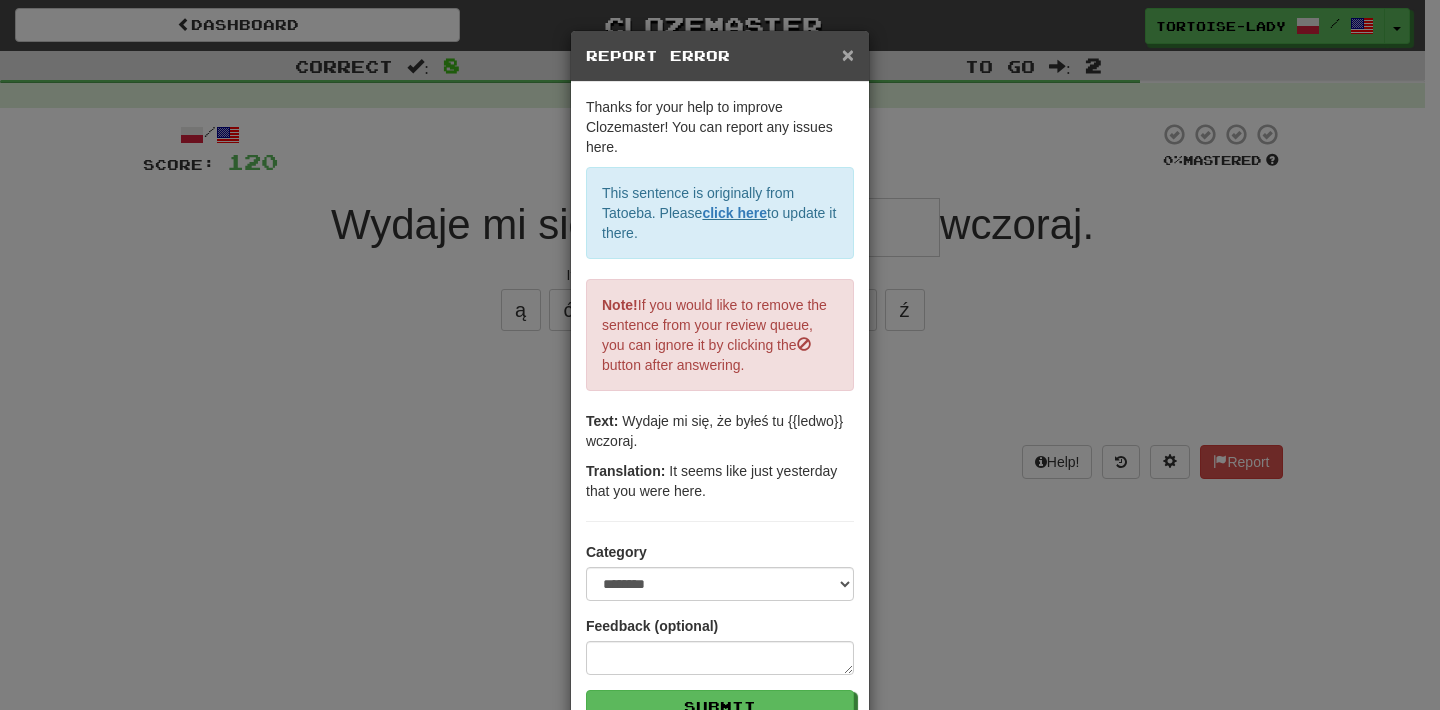 click on "×" at bounding box center [848, 54] 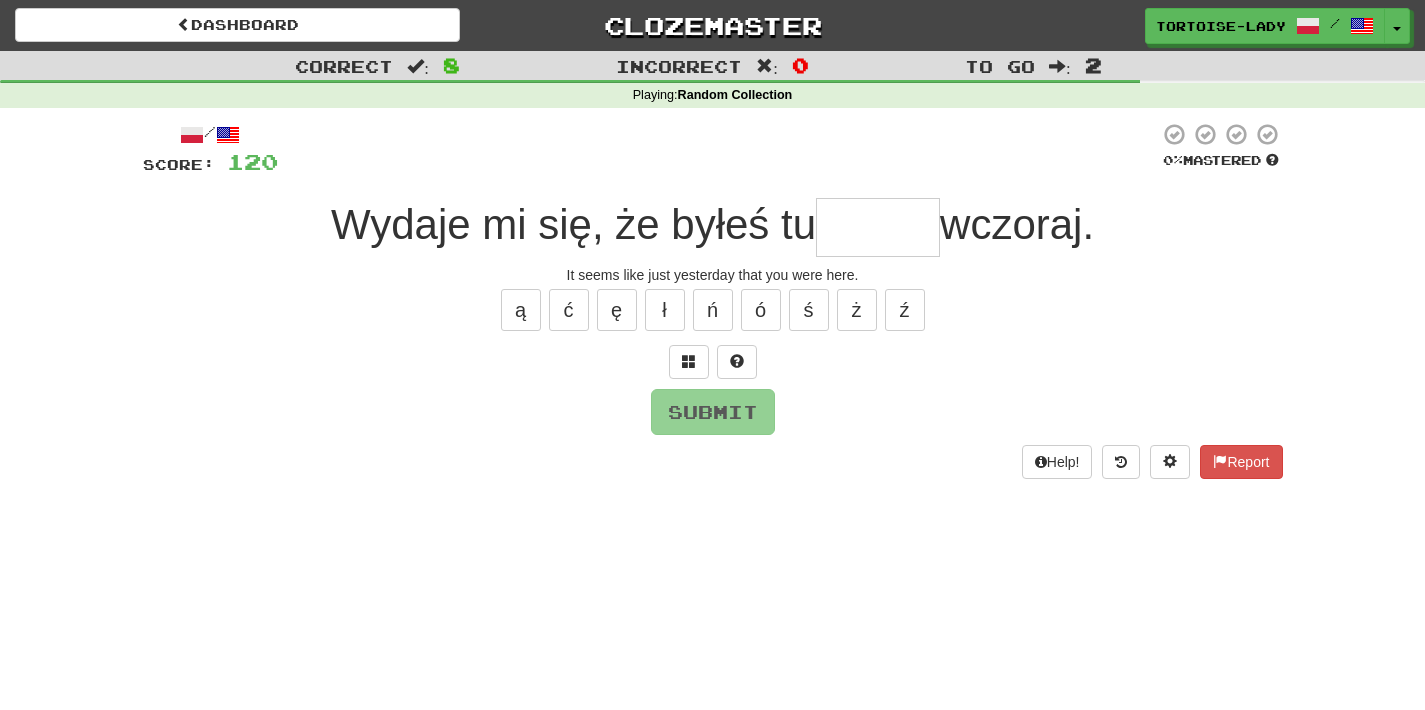 click at bounding box center (878, 227) 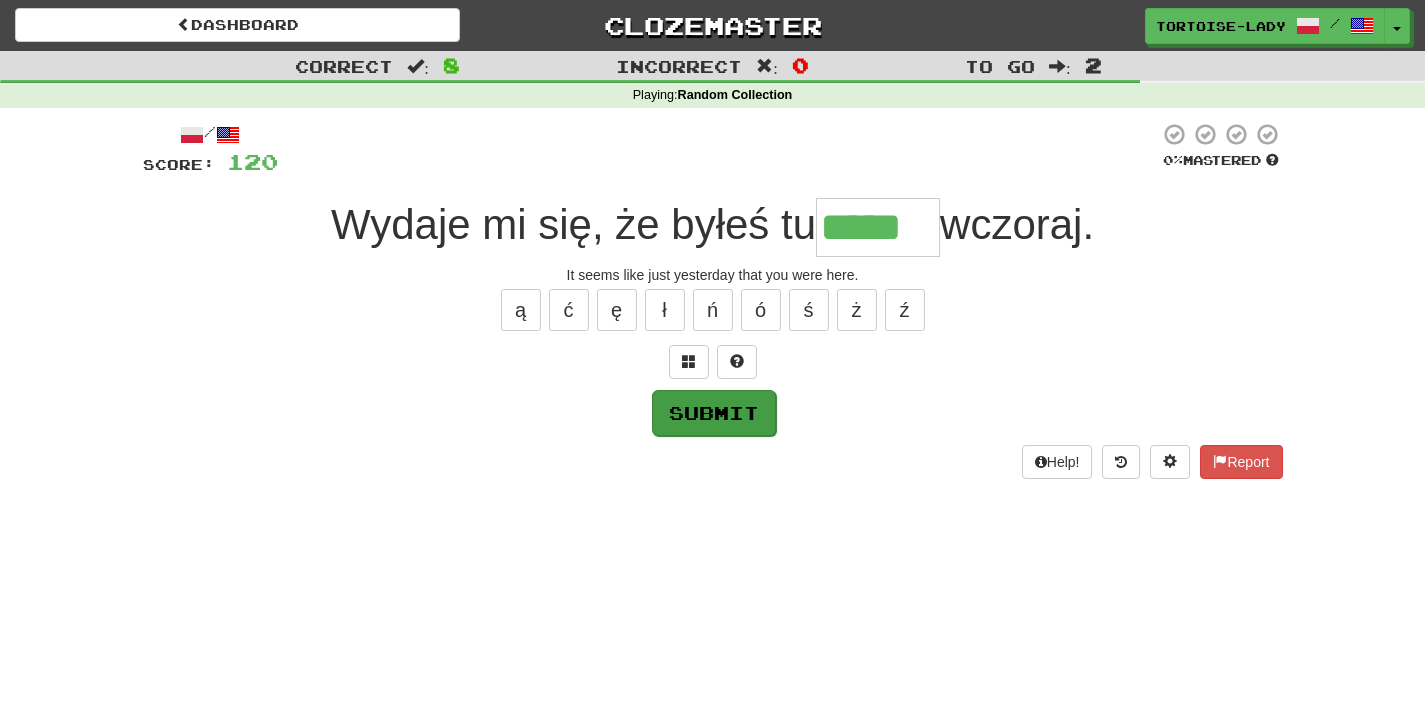 type on "*****" 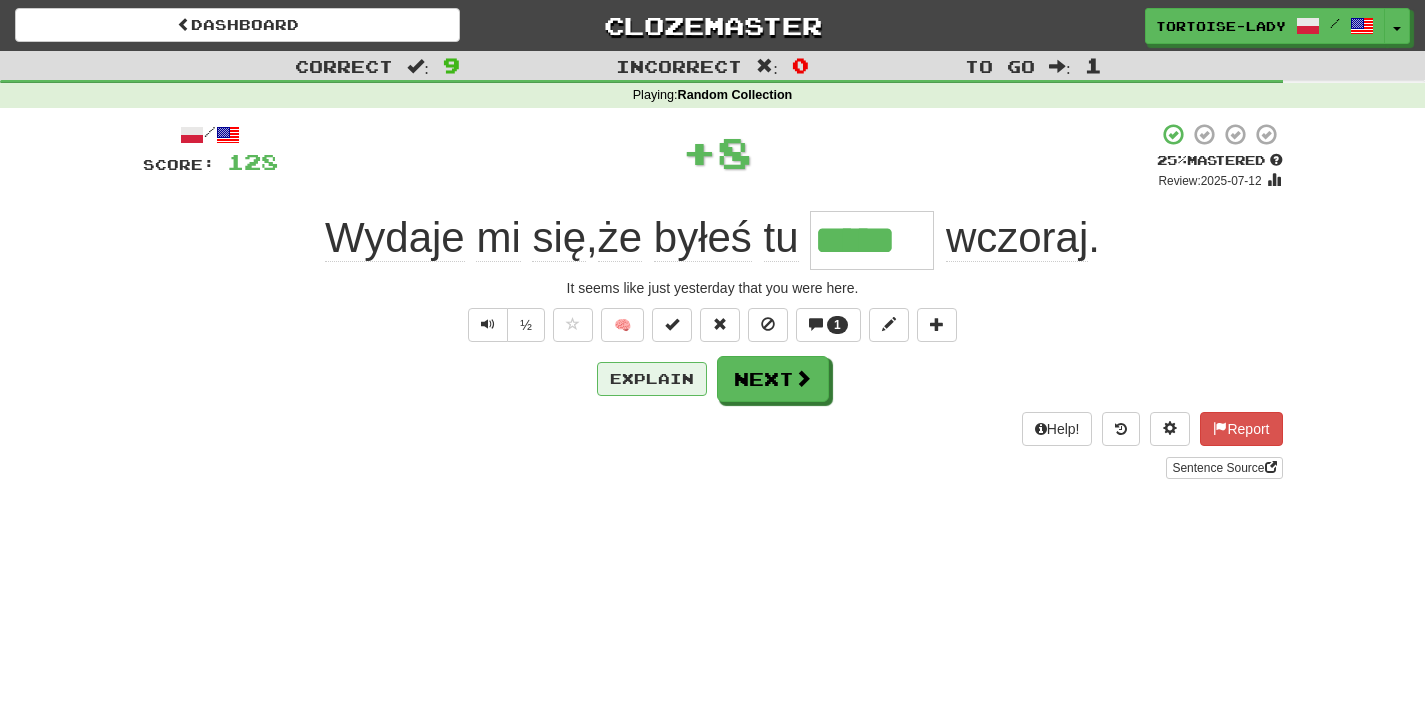 click on "Explain" at bounding box center [652, 379] 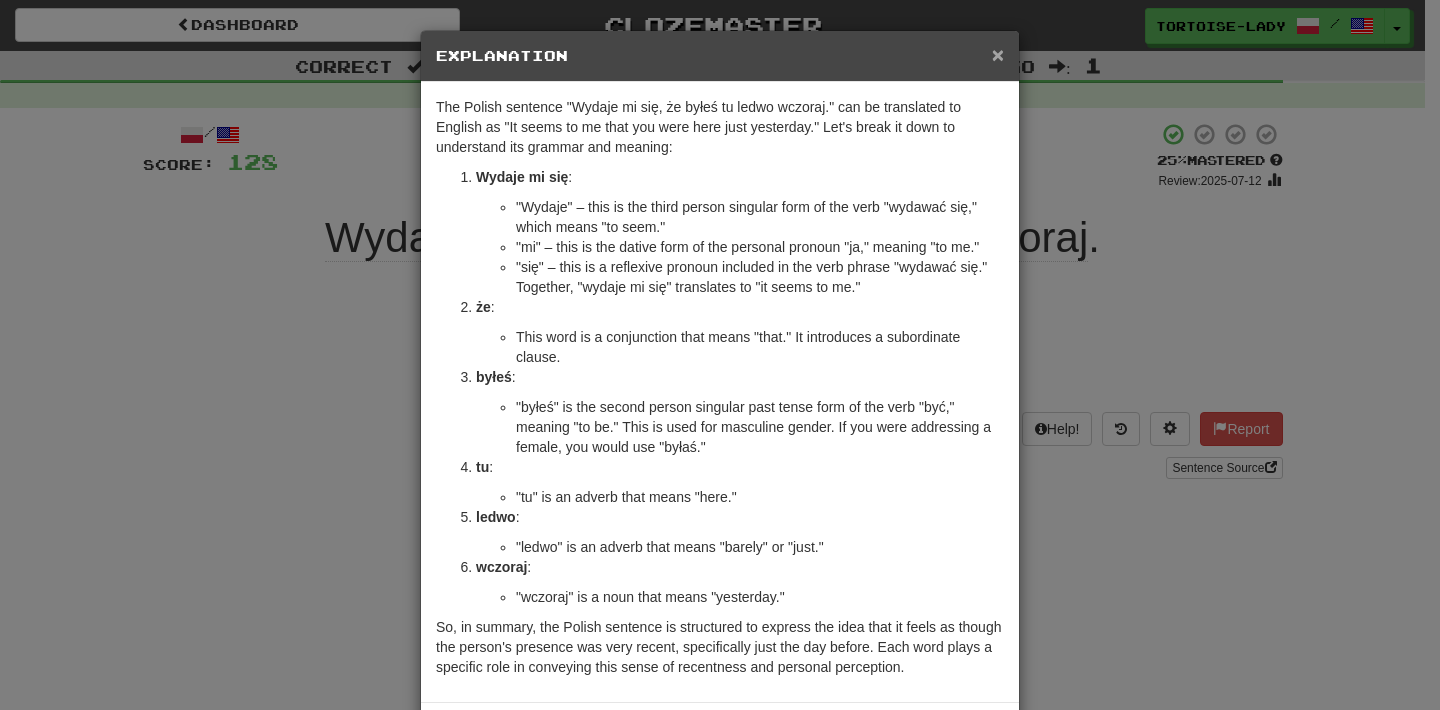click on "×" at bounding box center (998, 54) 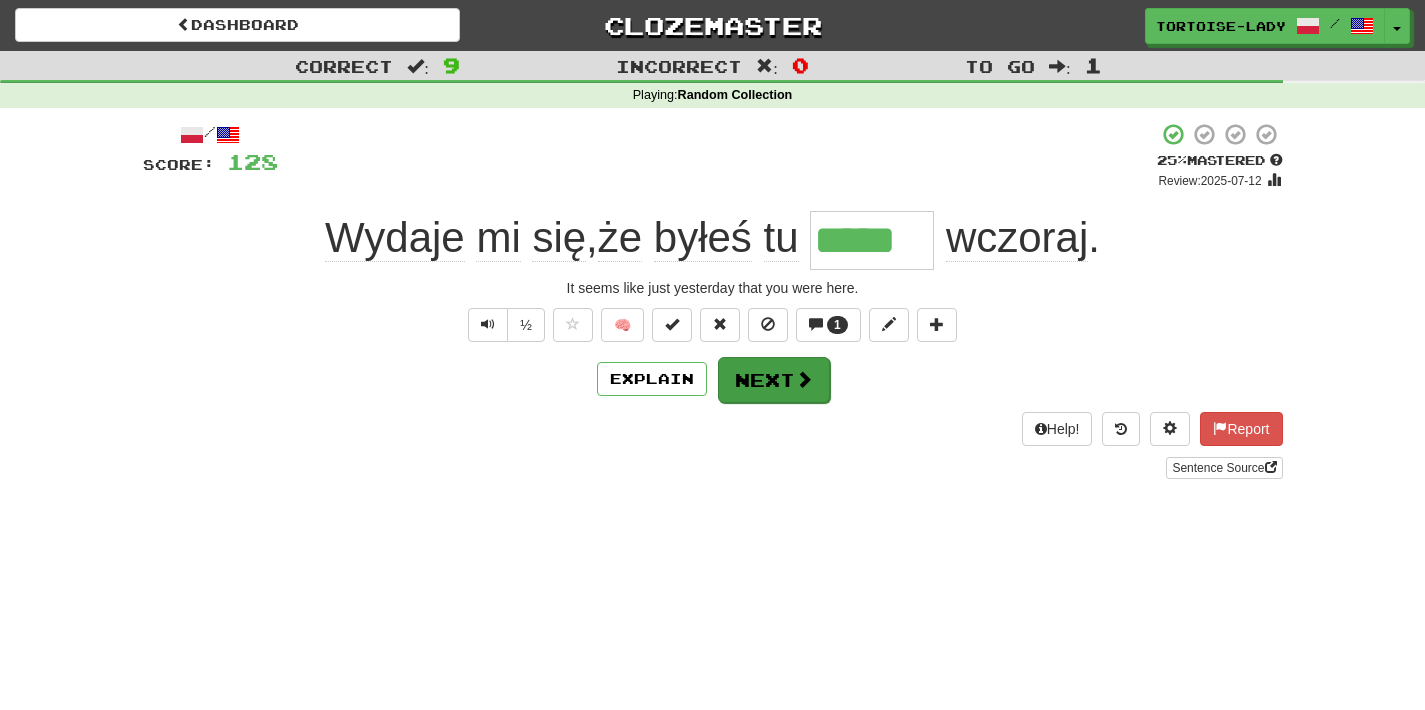 click on "Next" at bounding box center [774, 380] 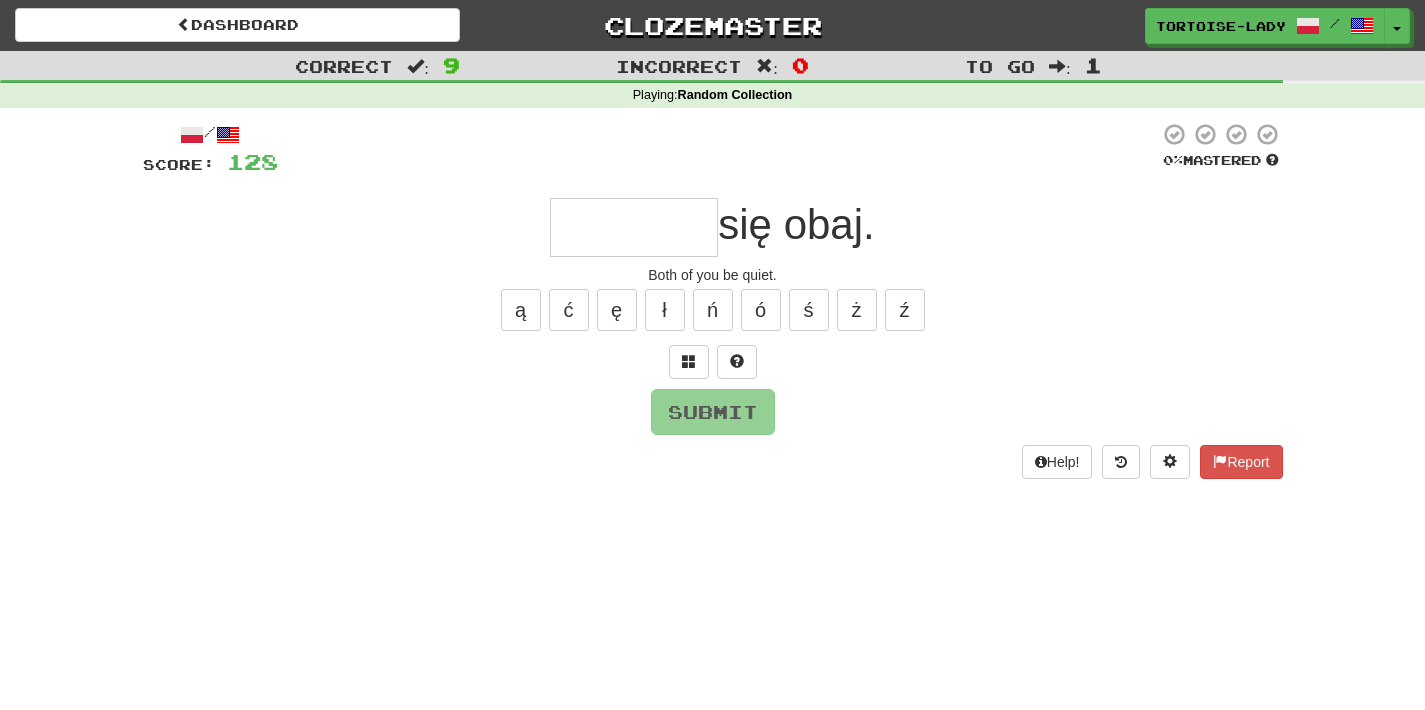 type on "*" 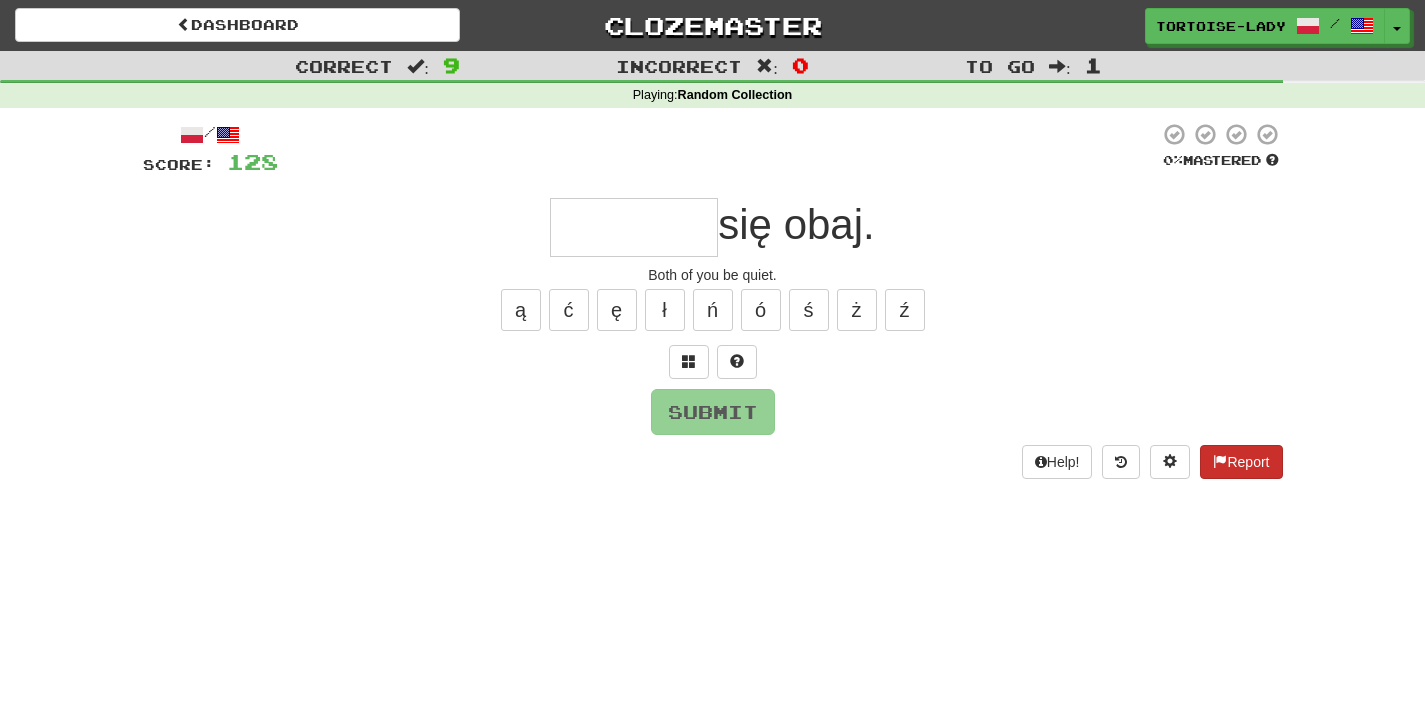 click on "Report" at bounding box center [1241, 462] 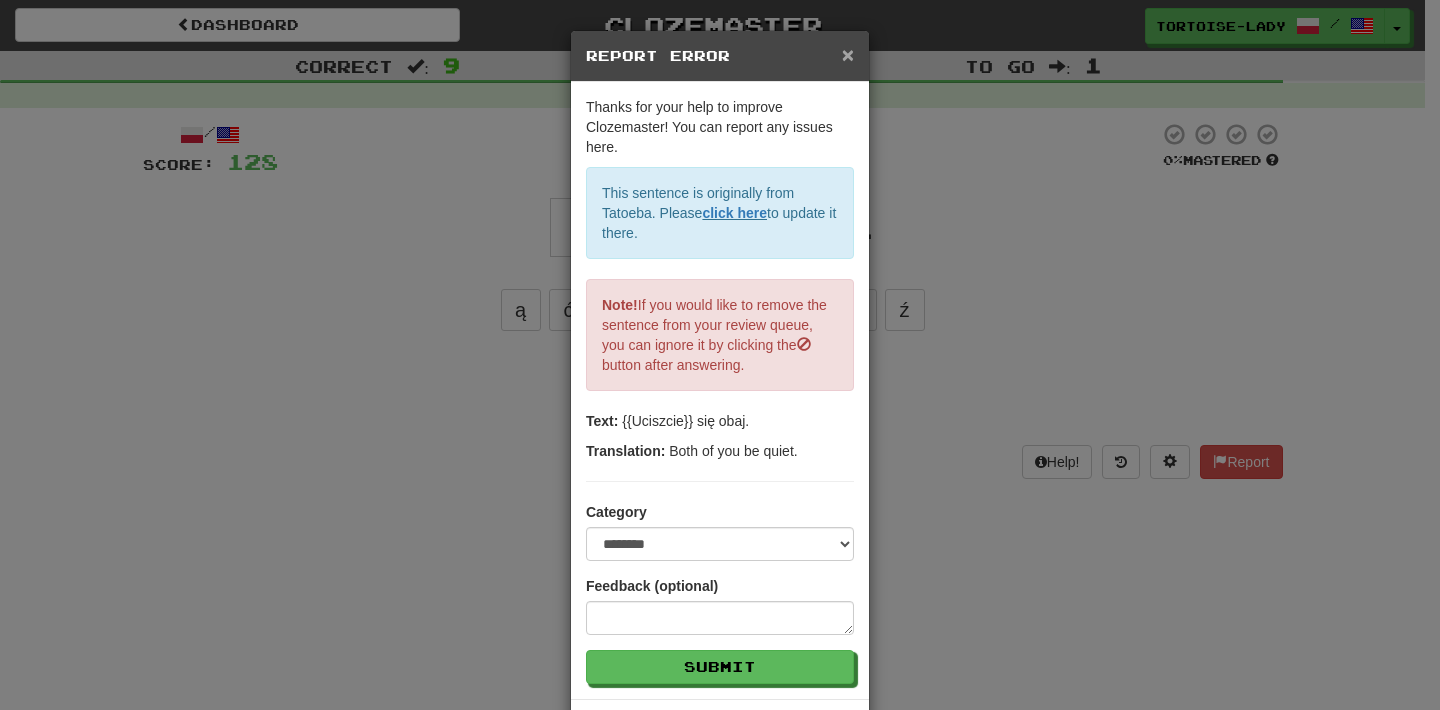 click on "×" at bounding box center [848, 54] 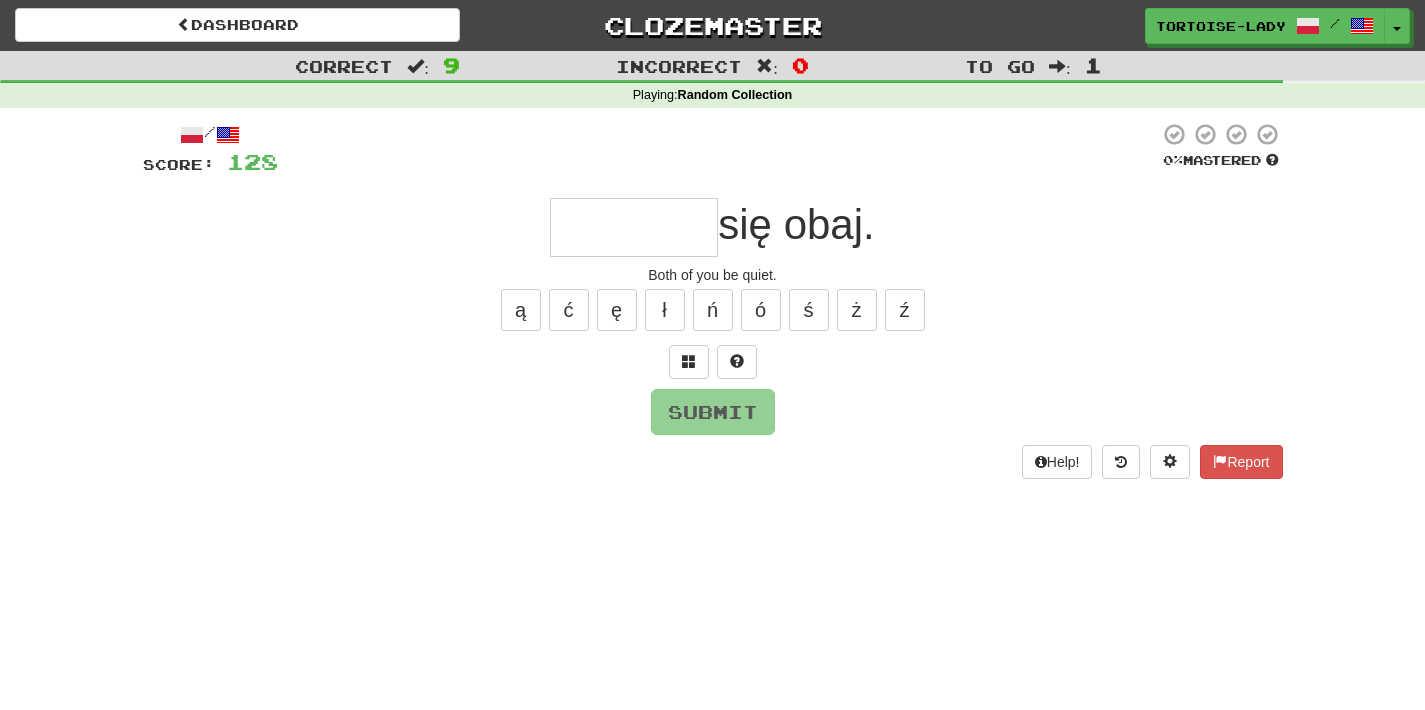 click at bounding box center [634, 227] 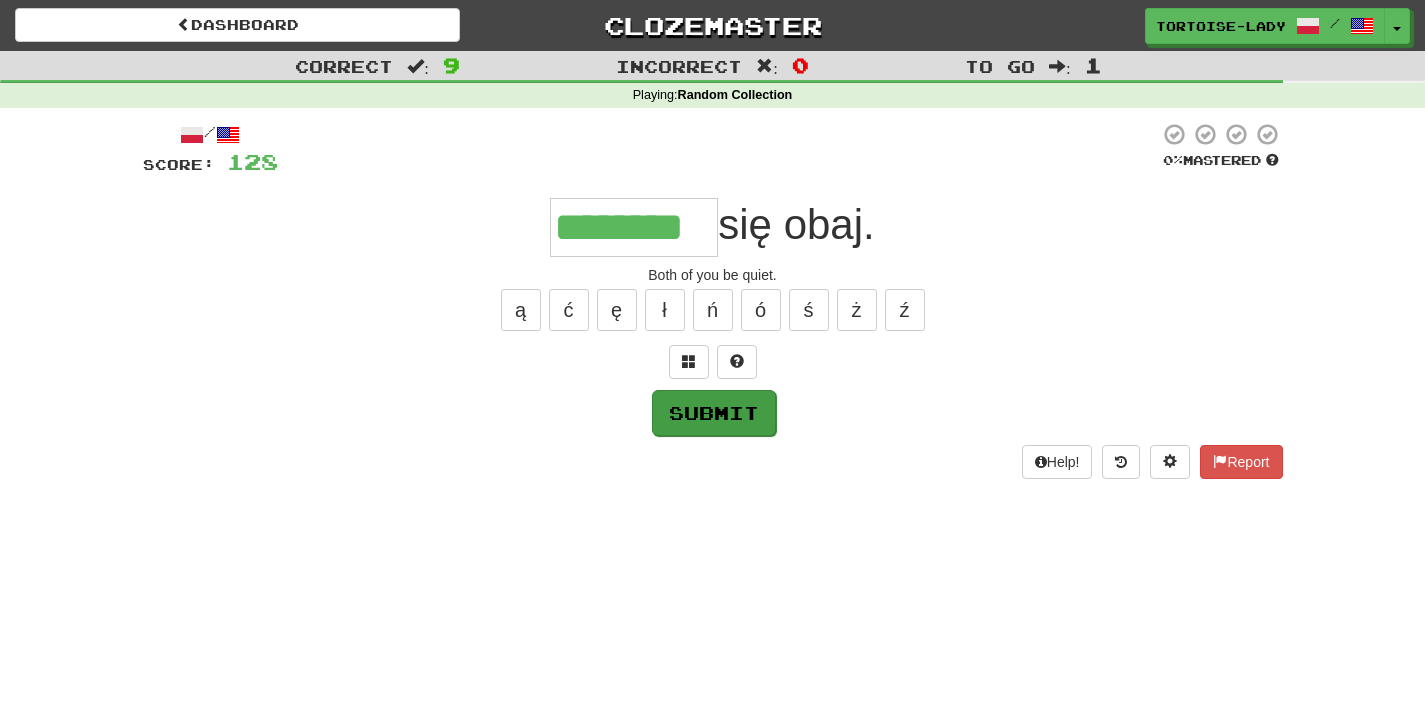 click on "Submit" at bounding box center (714, 413) 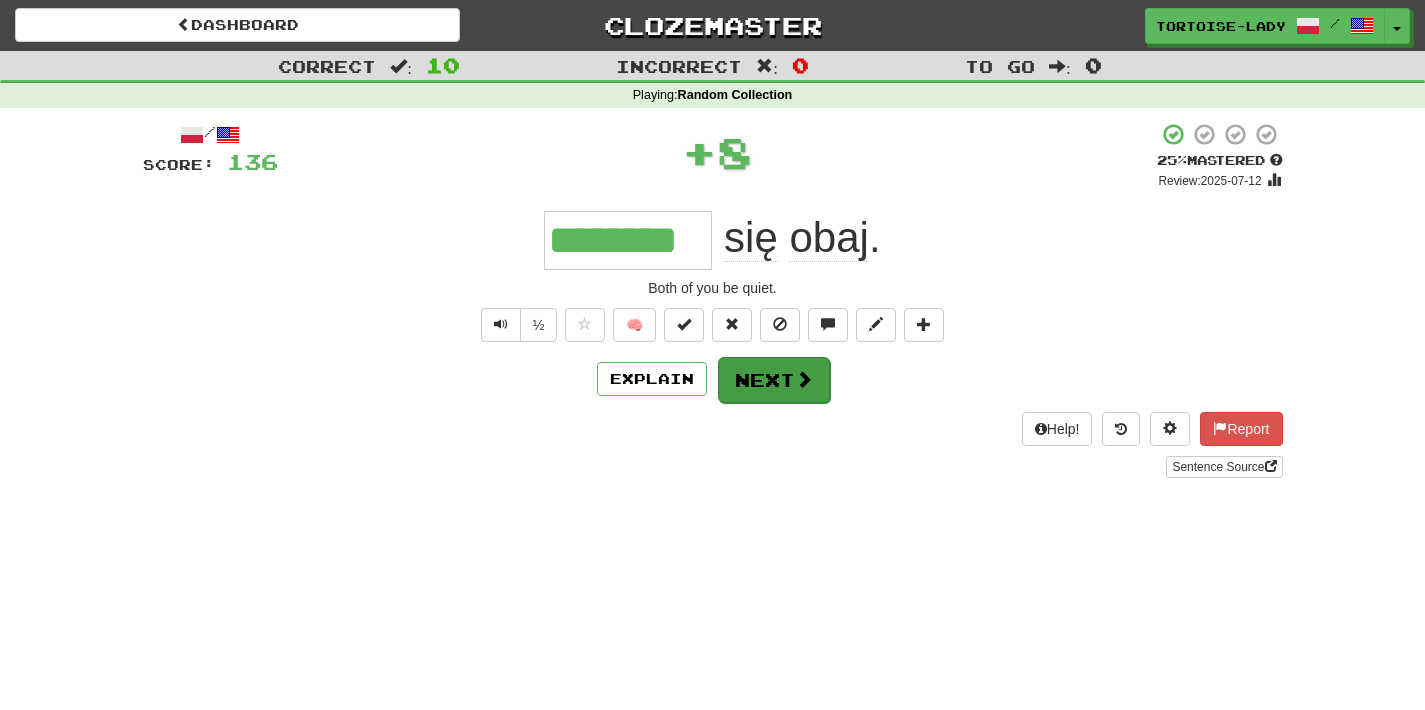 click on "Next" at bounding box center [774, 380] 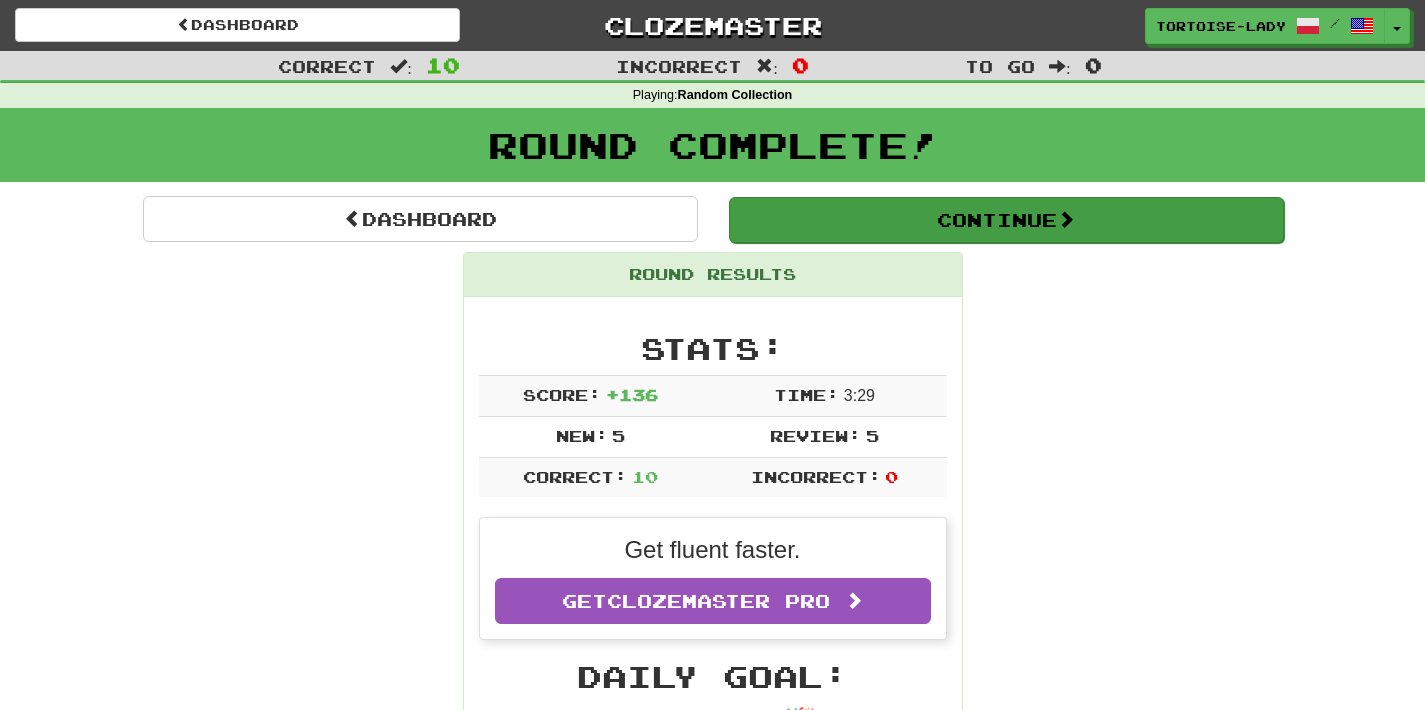 click on "Continue" at bounding box center [1006, 220] 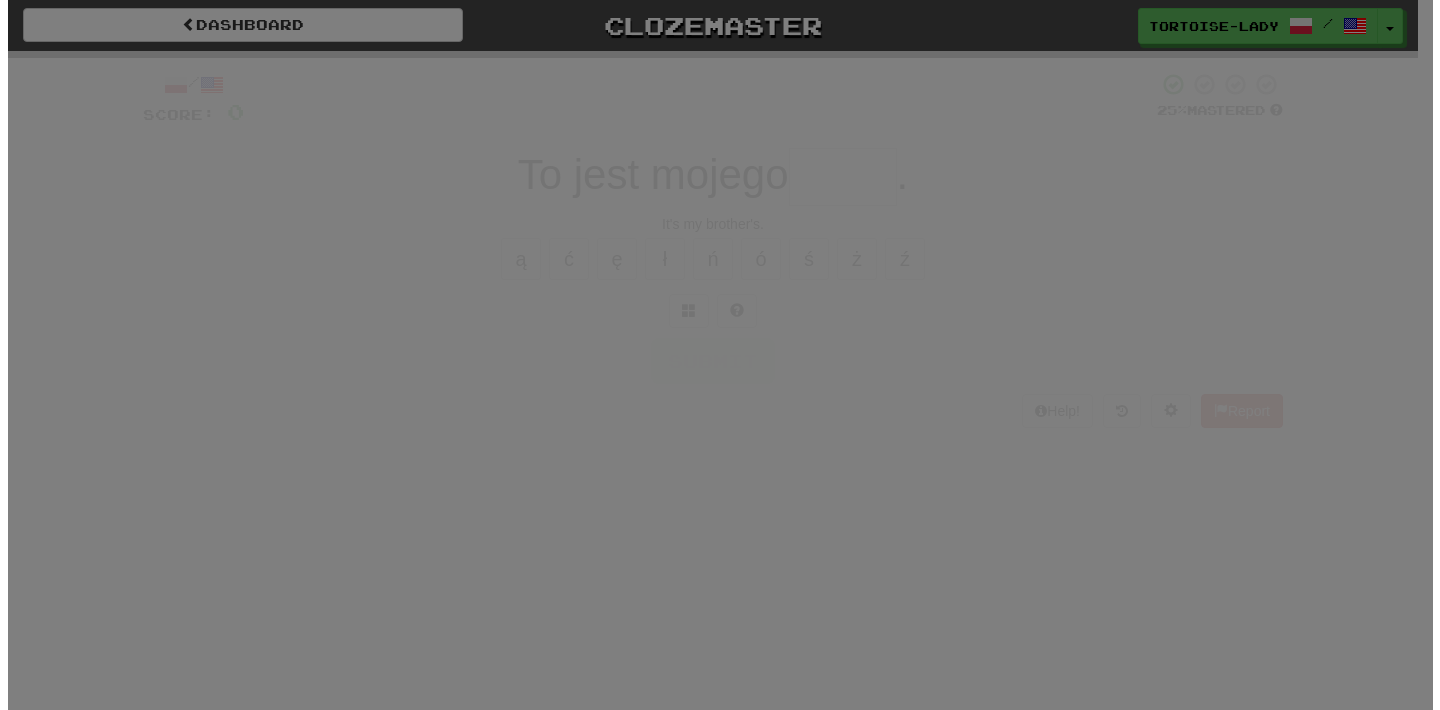 scroll, scrollTop: 0, scrollLeft: 0, axis: both 